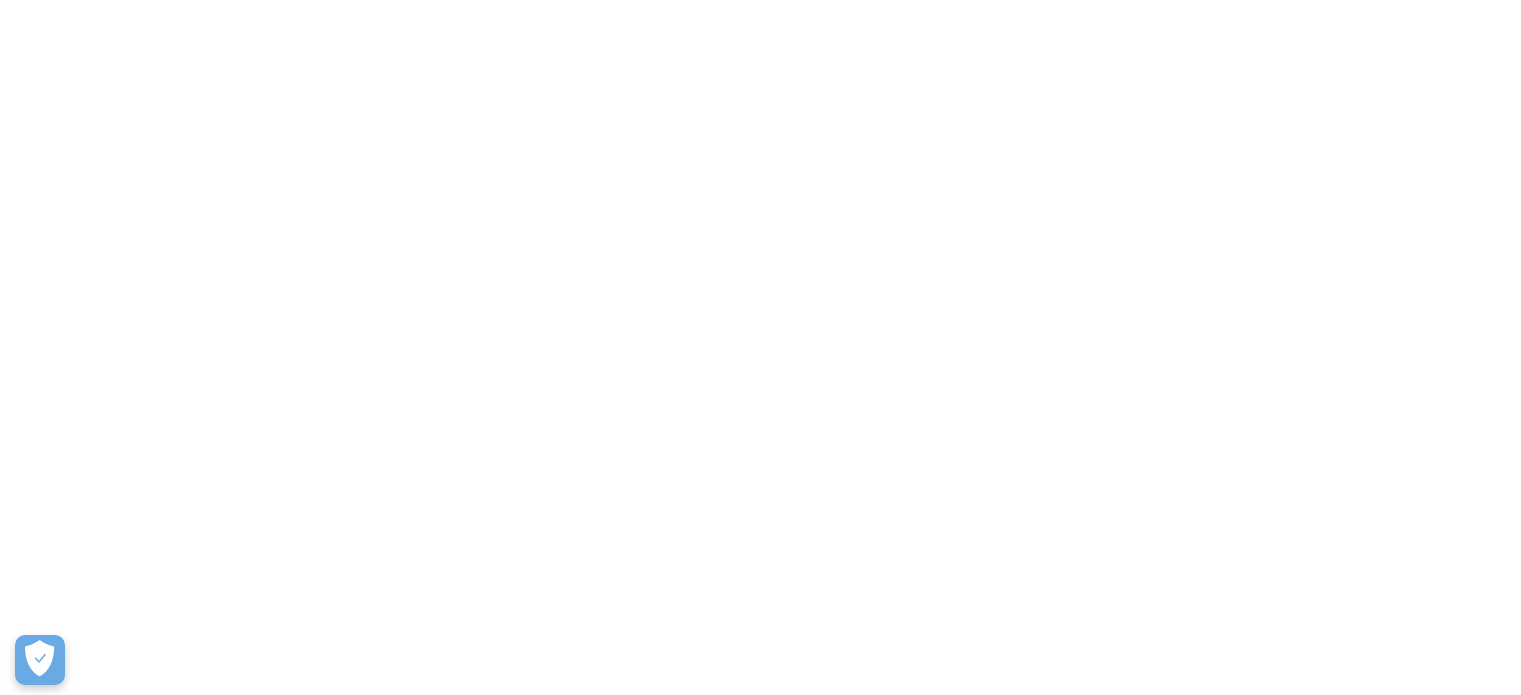 scroll, scrollTop: 0, scrollLeft: 0, axis: both 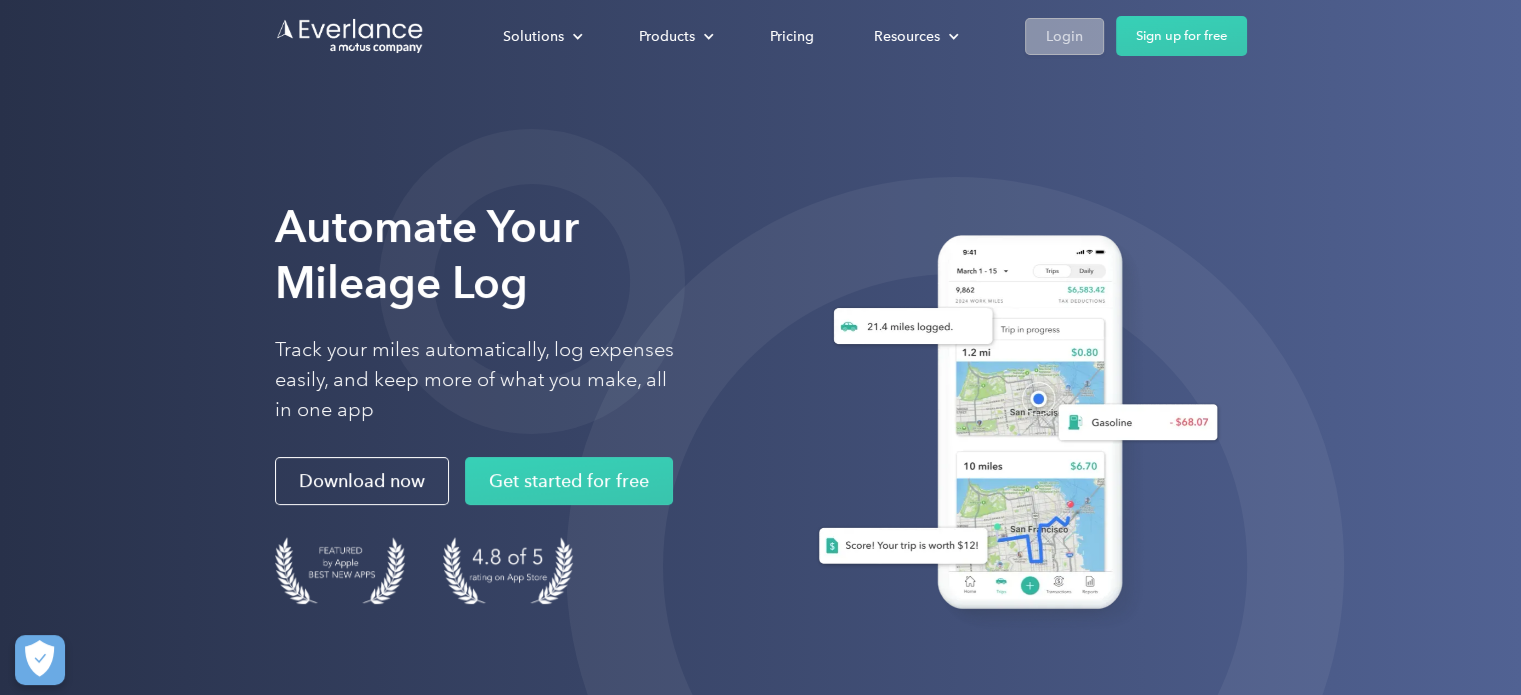 click on "Login" at bounding box center (1064, 36) 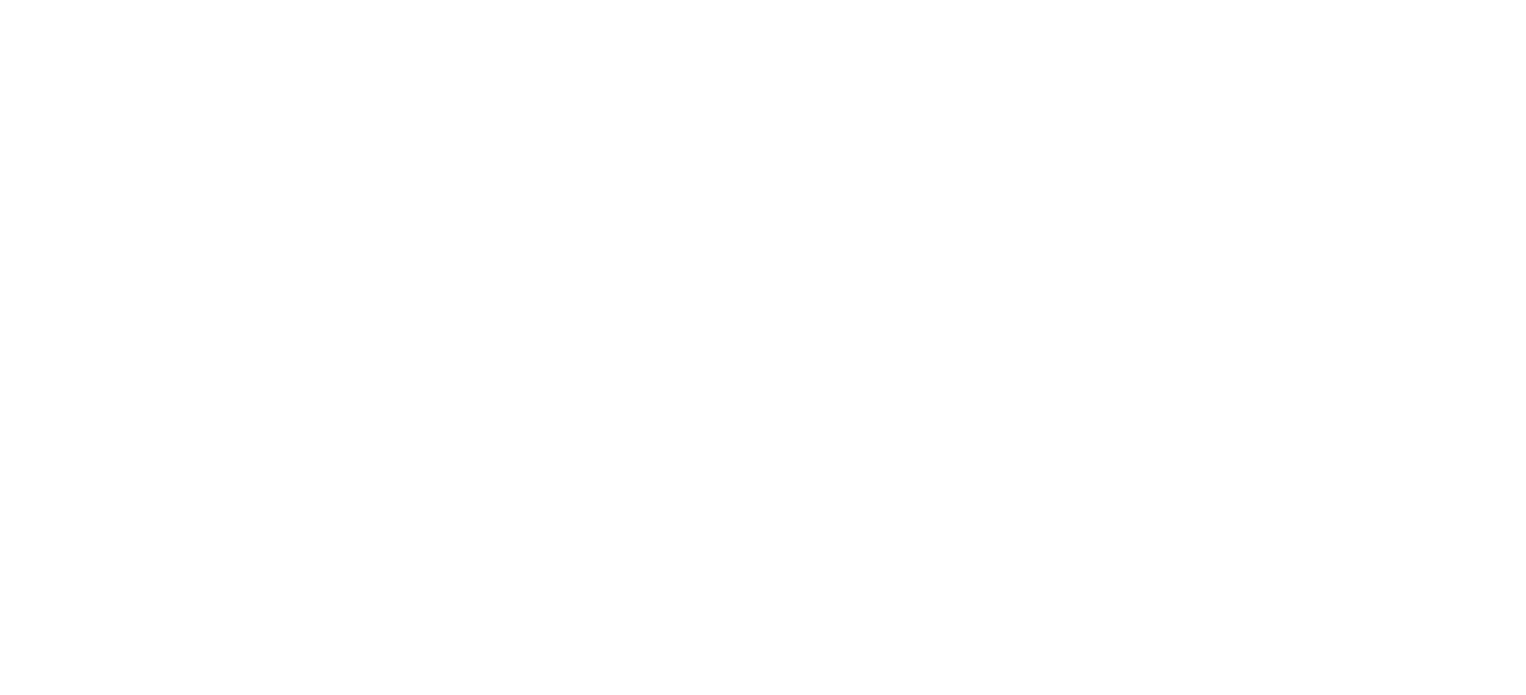 scroll, scrollTop: 0, scrollLeft: 0, axis: both 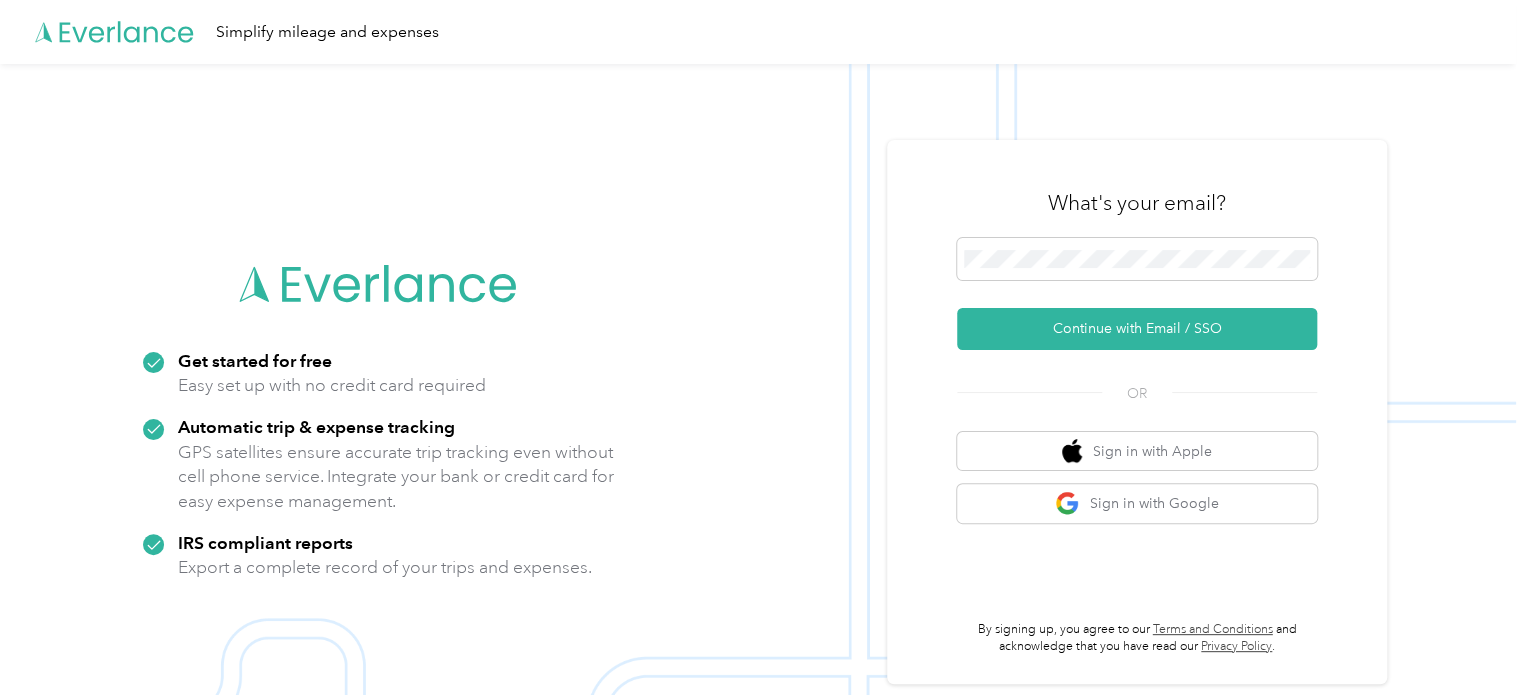 click on "Continue with Email / SSO" at bounding box center (1137, 294) 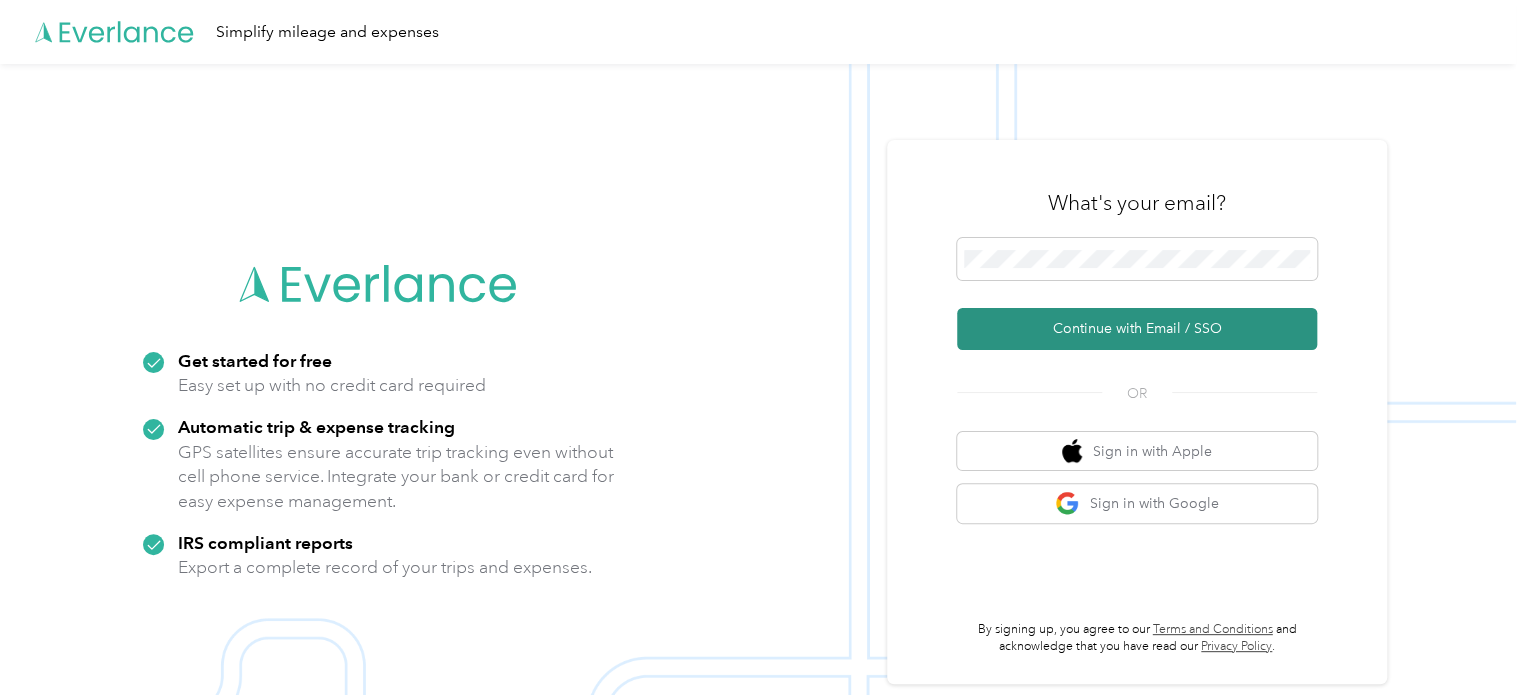 click on "Continue with Email / SSO" at bounding box center [1137, 329] 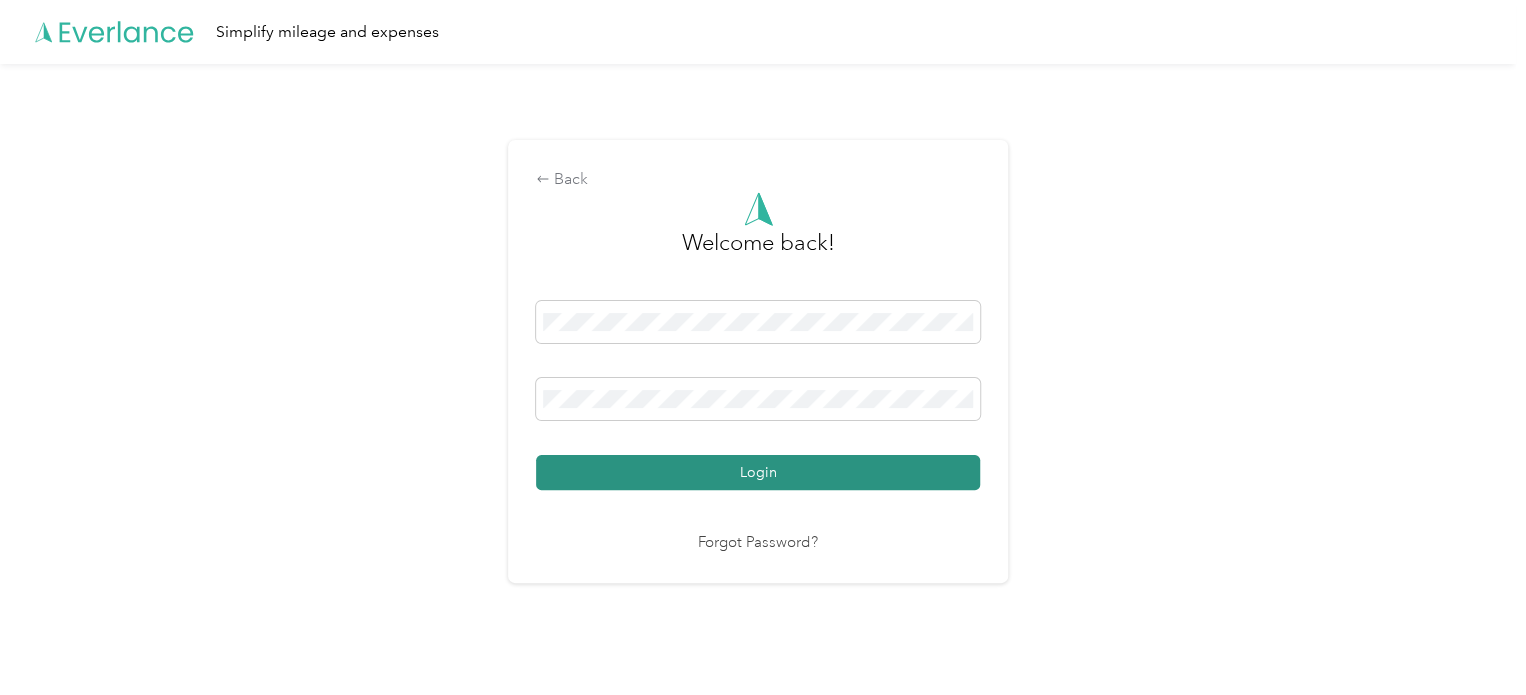 click on "Login" at bounding box center (758, 472) 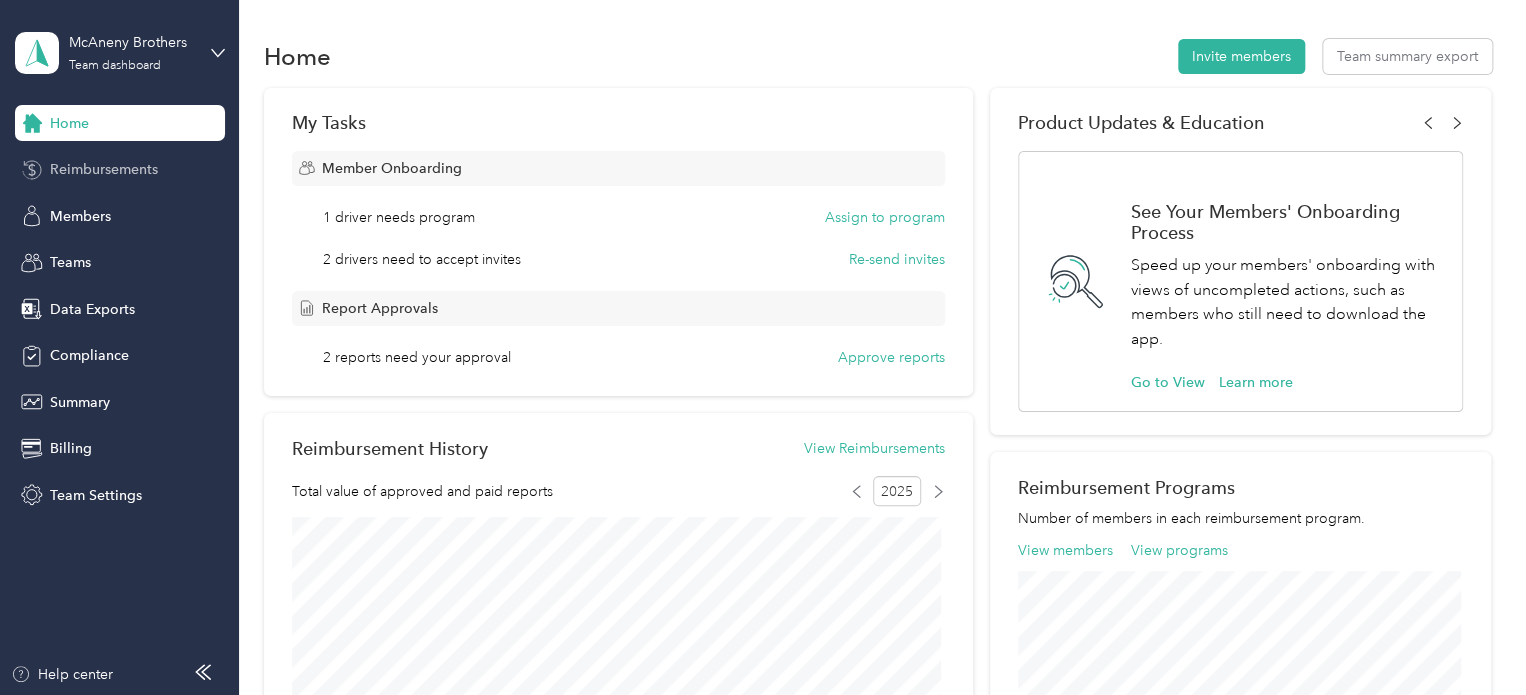 click on "Reimbursements" at bounding box center (104, 169) 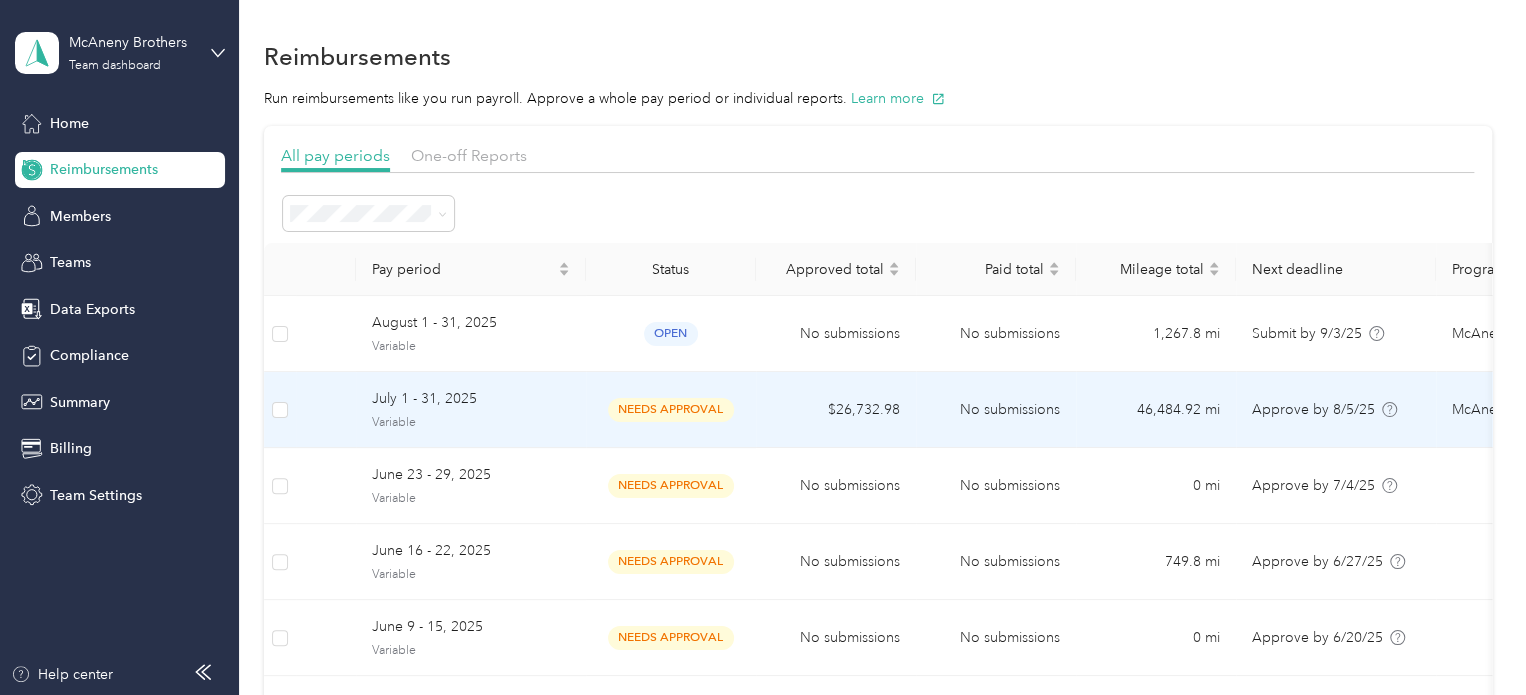 click on "July 1 - 31, 2025" at bounding box center (471, 399) 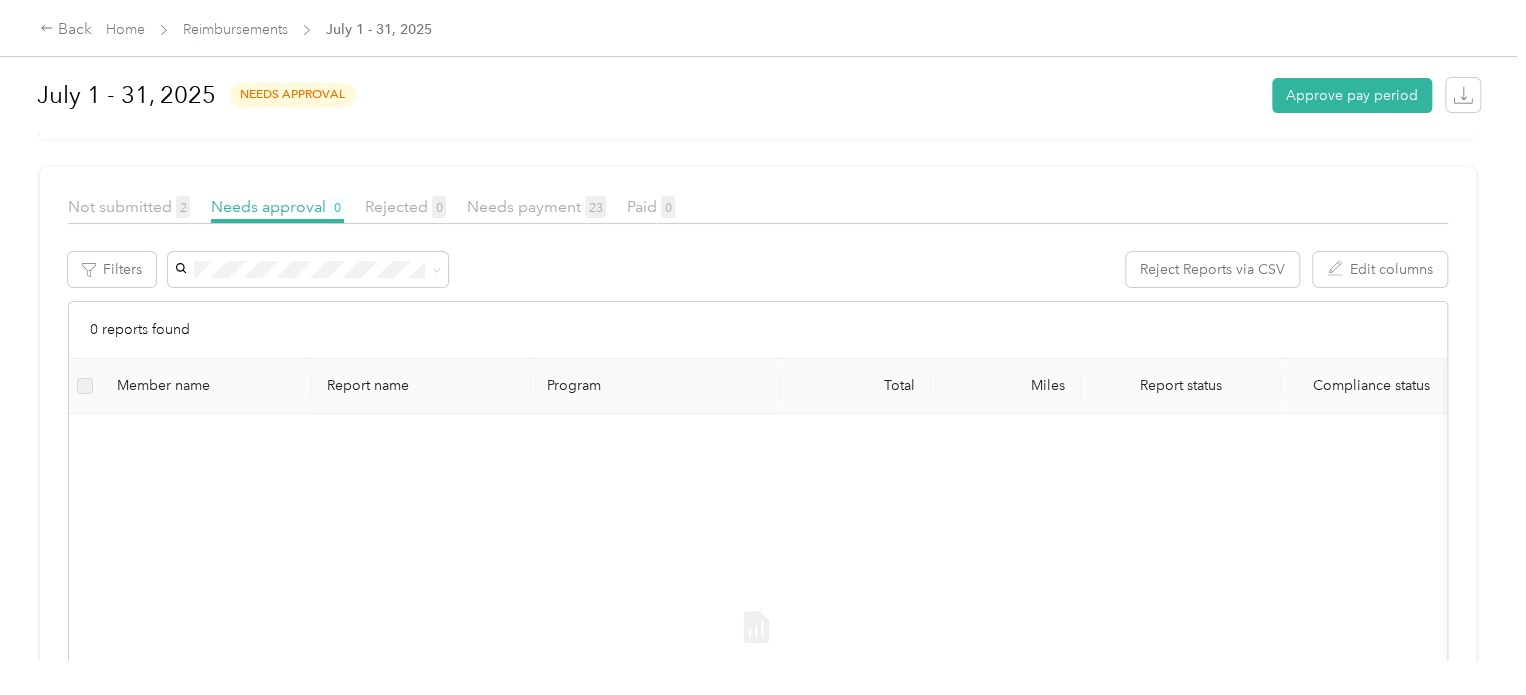 scroll, scrollTop: 219, scrollLeft: 0, axis: vertical 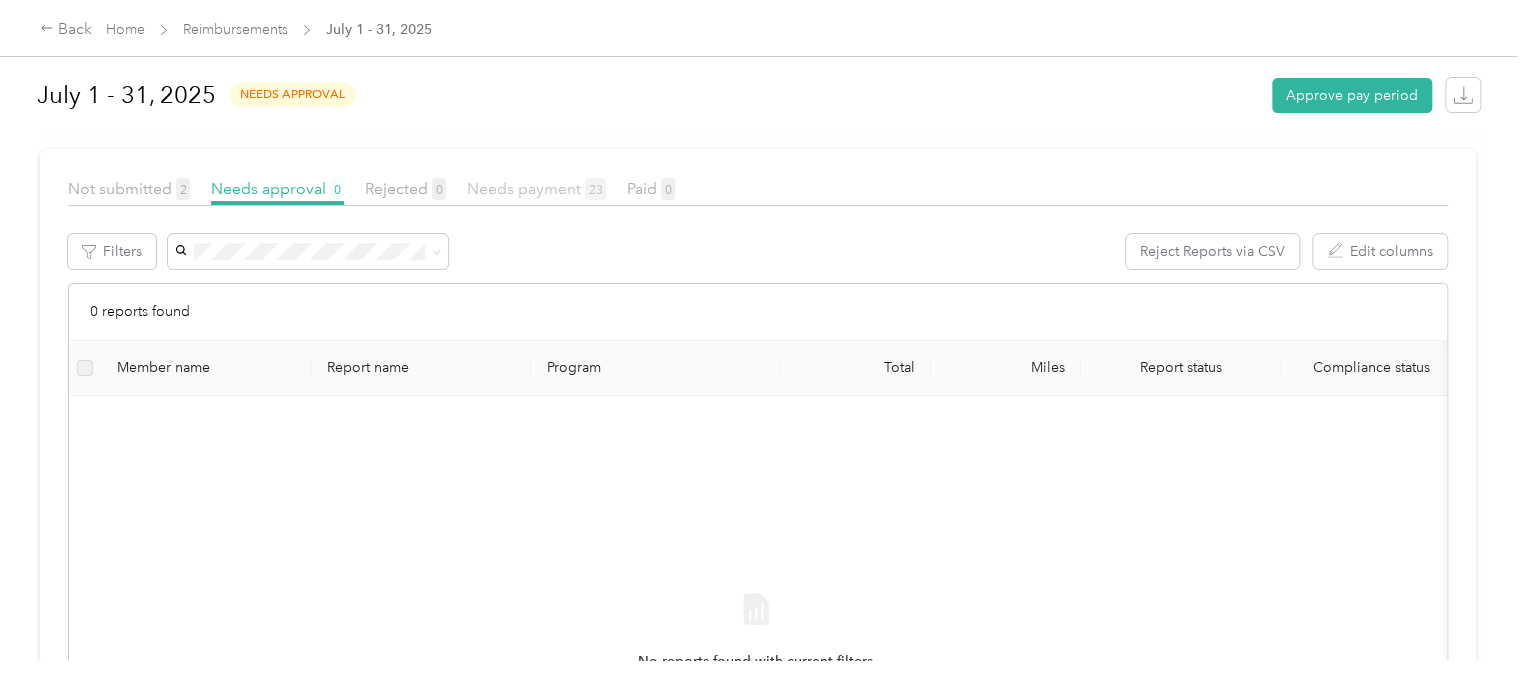click on "Needs payment   23" at bounding box center [536, 188] 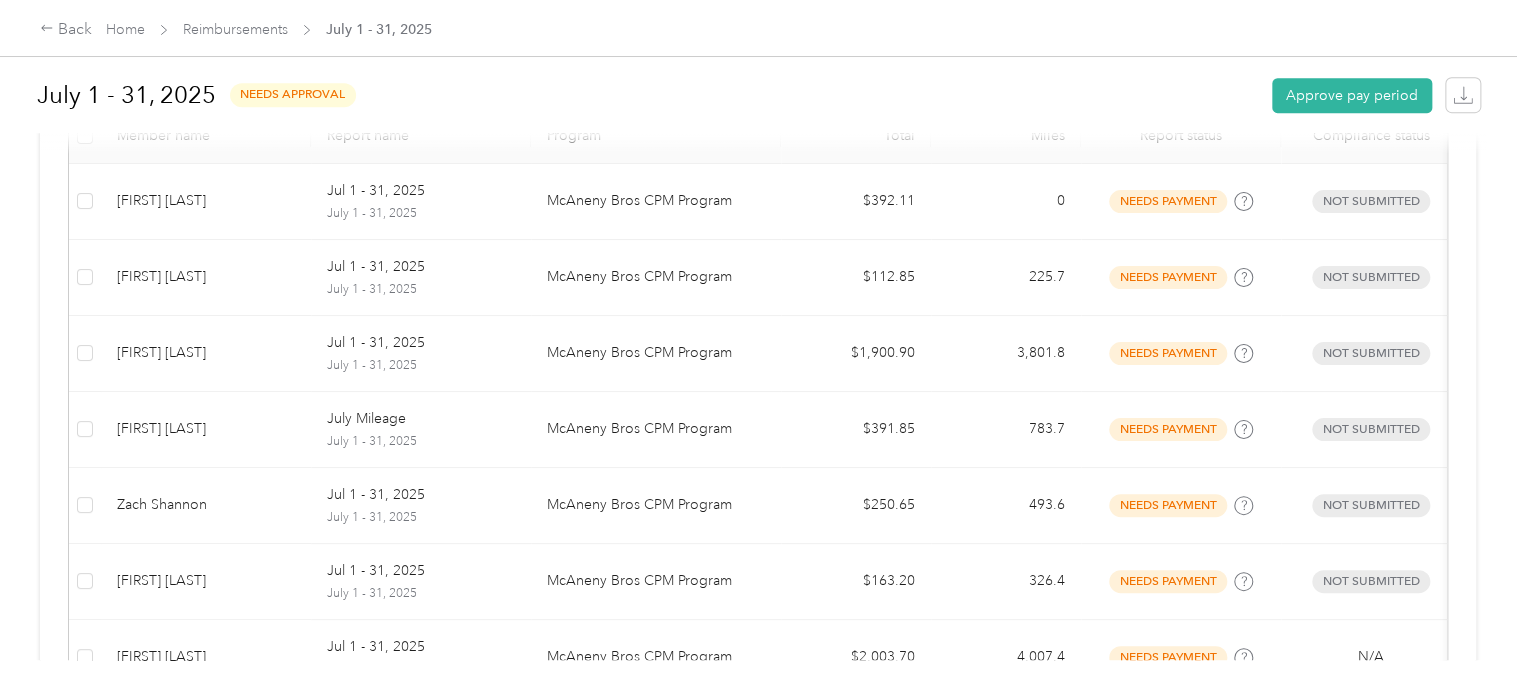 scroll, scrollTop: 457, scrollLeft: 0, axis: vertical 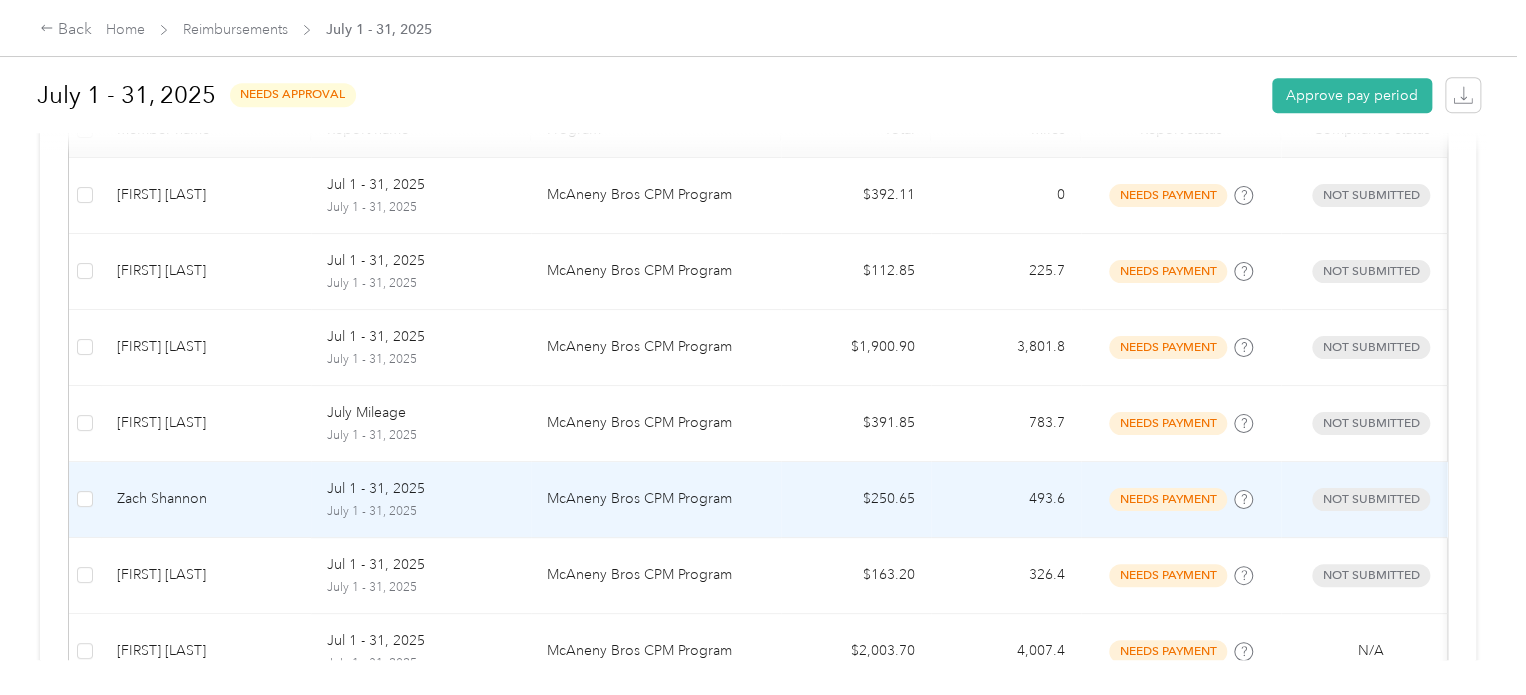 click on "Zach Shannon" at bounding box center (206, 499) 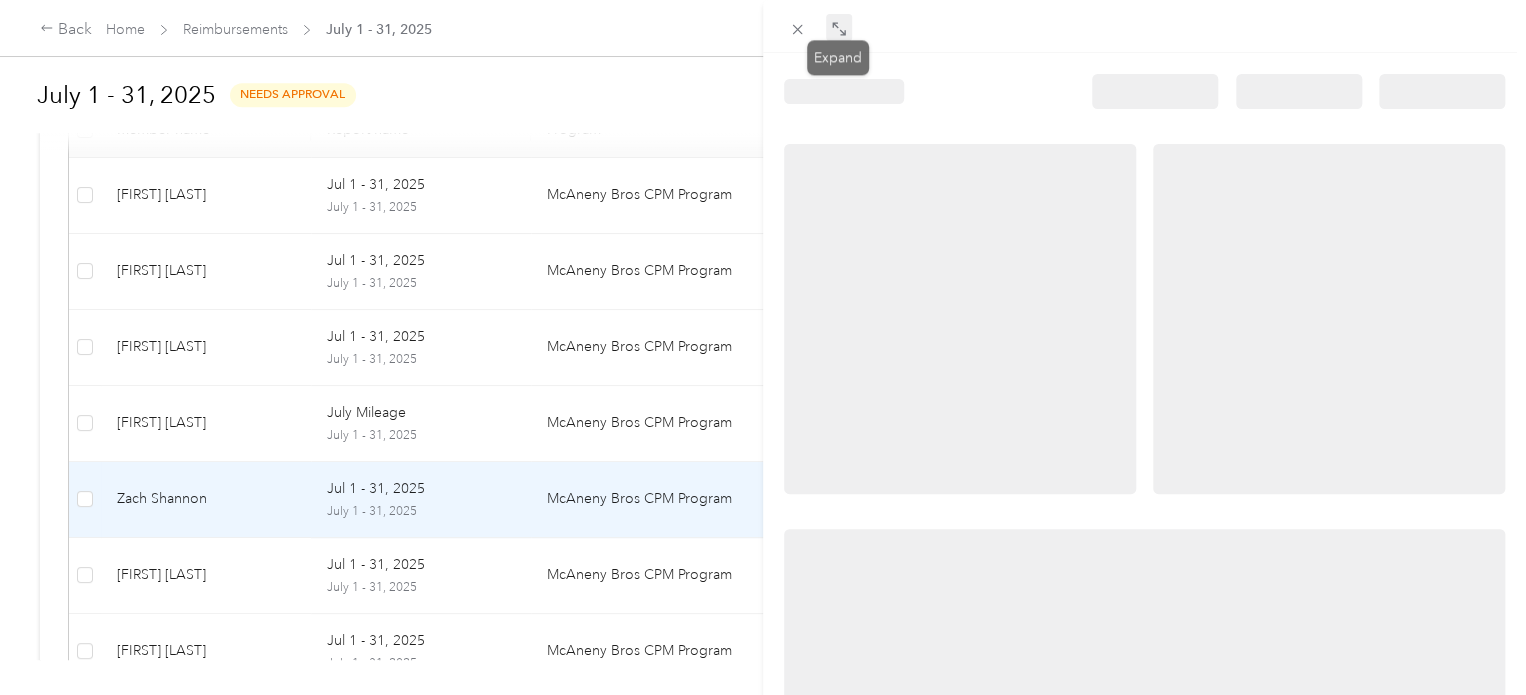 click 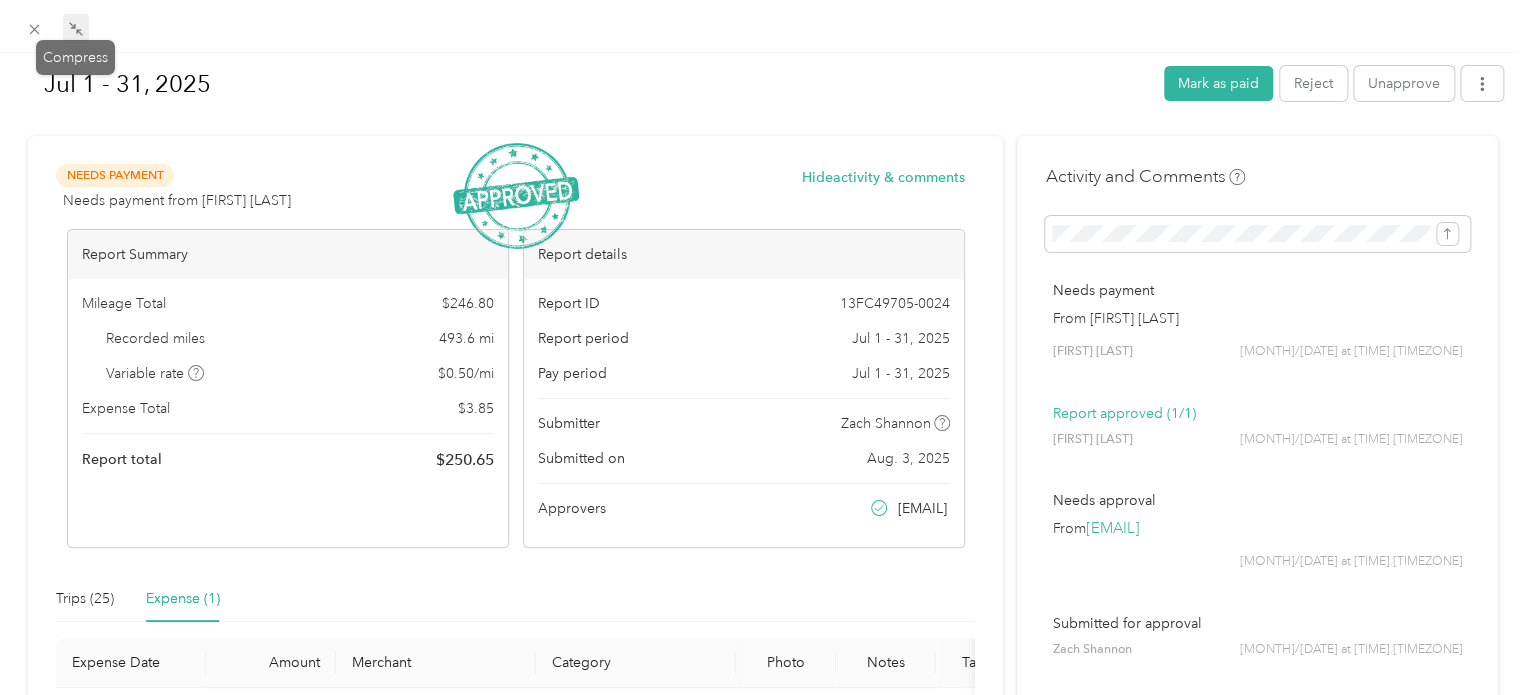 click on "Expense (1)" at bounding box center [183, 599] 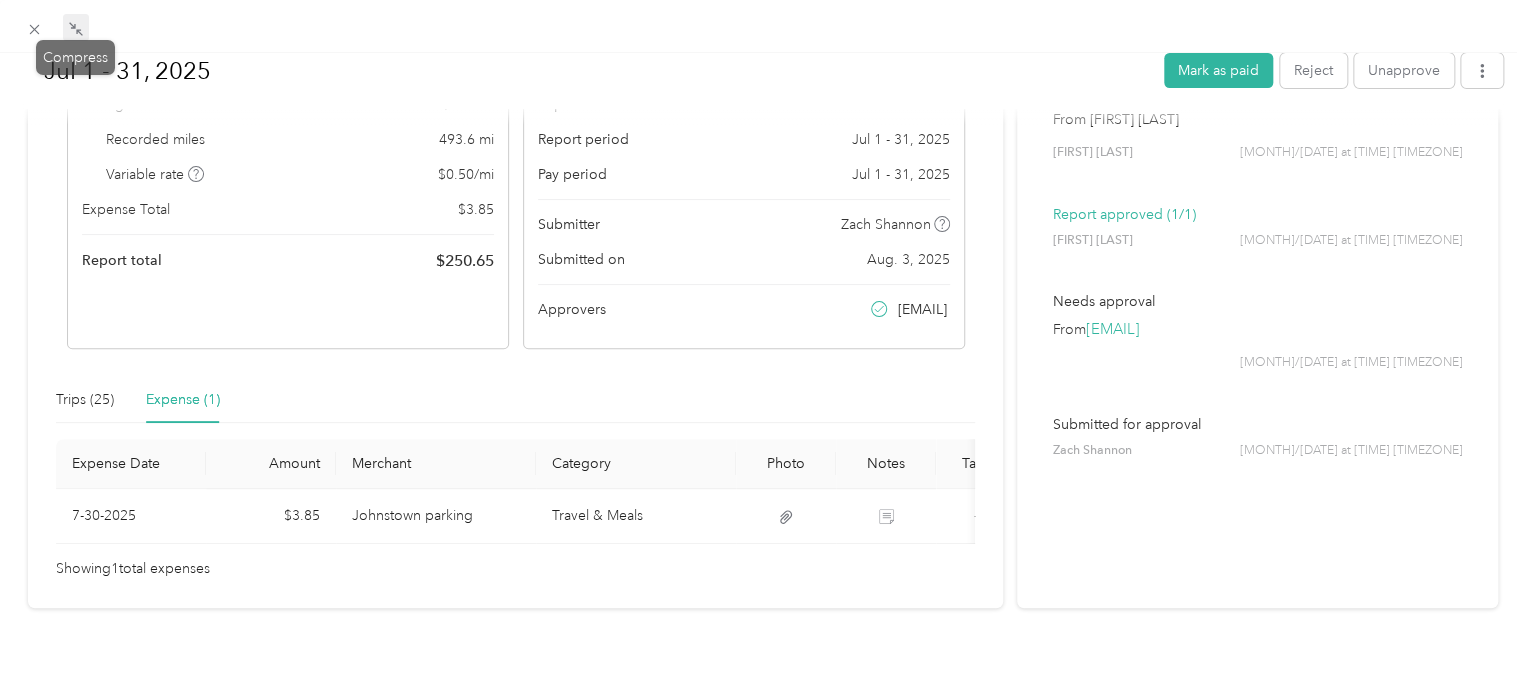 scroll, scrollTop: 217, scrollLeft: 0, axis: vertical 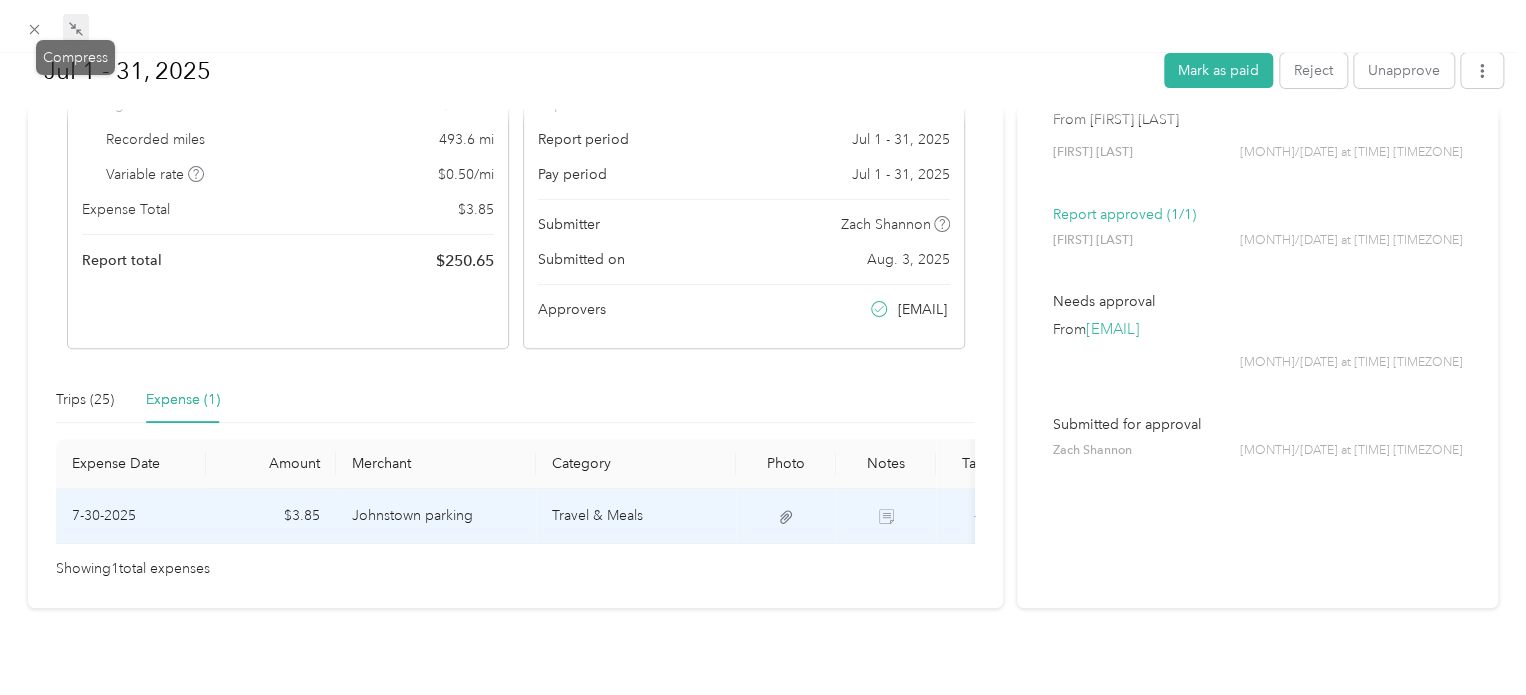 click on "Johnstown parking" at bounding box center [436, 516] 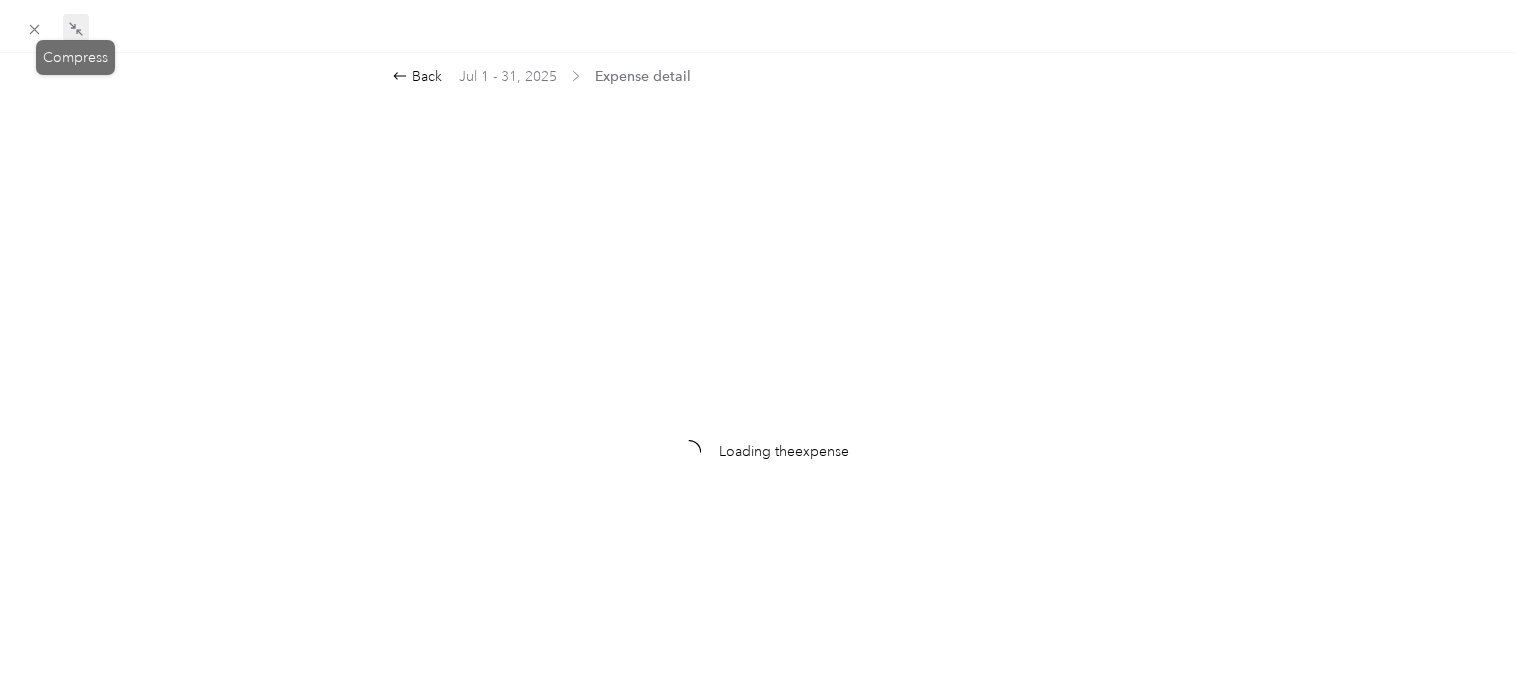 scroll, scrollTop: 0, scrollLeft: 0, axis: both 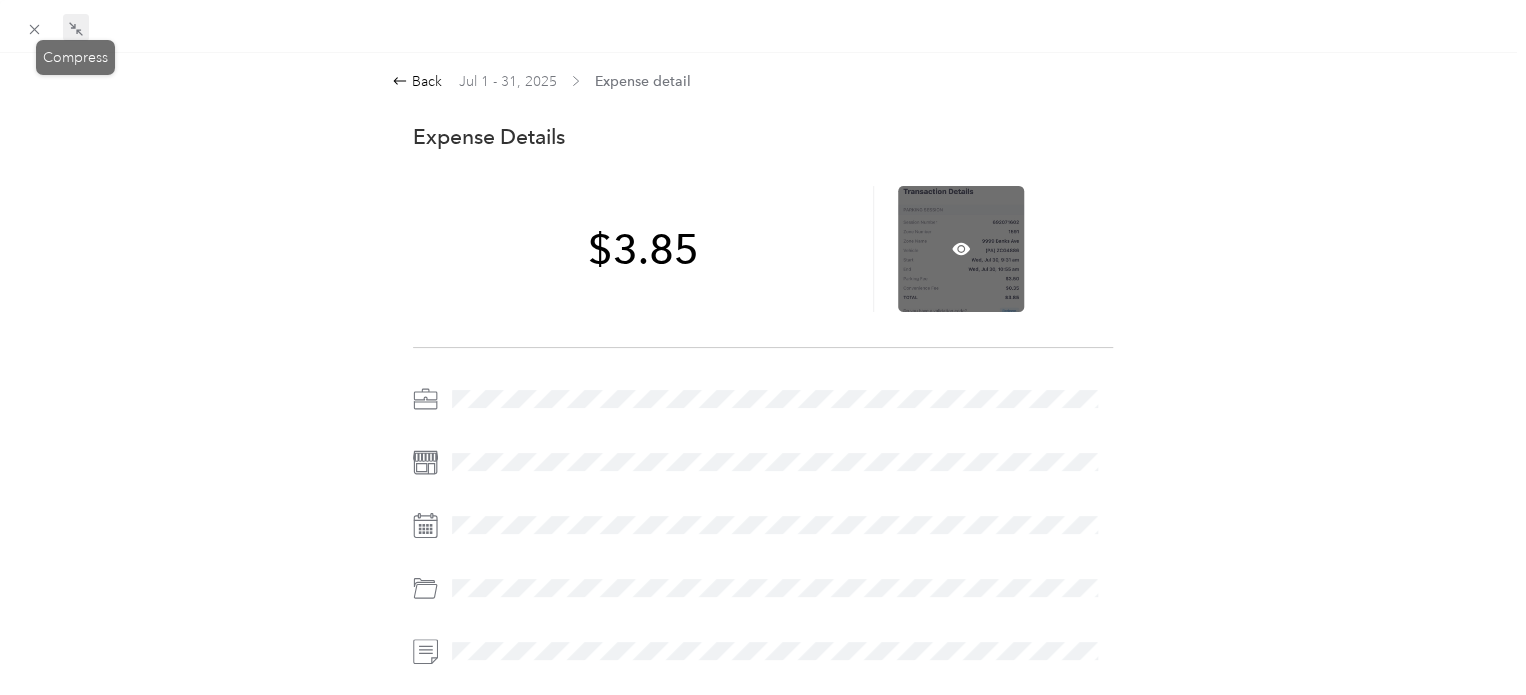 click at bounding box center [961, 249] 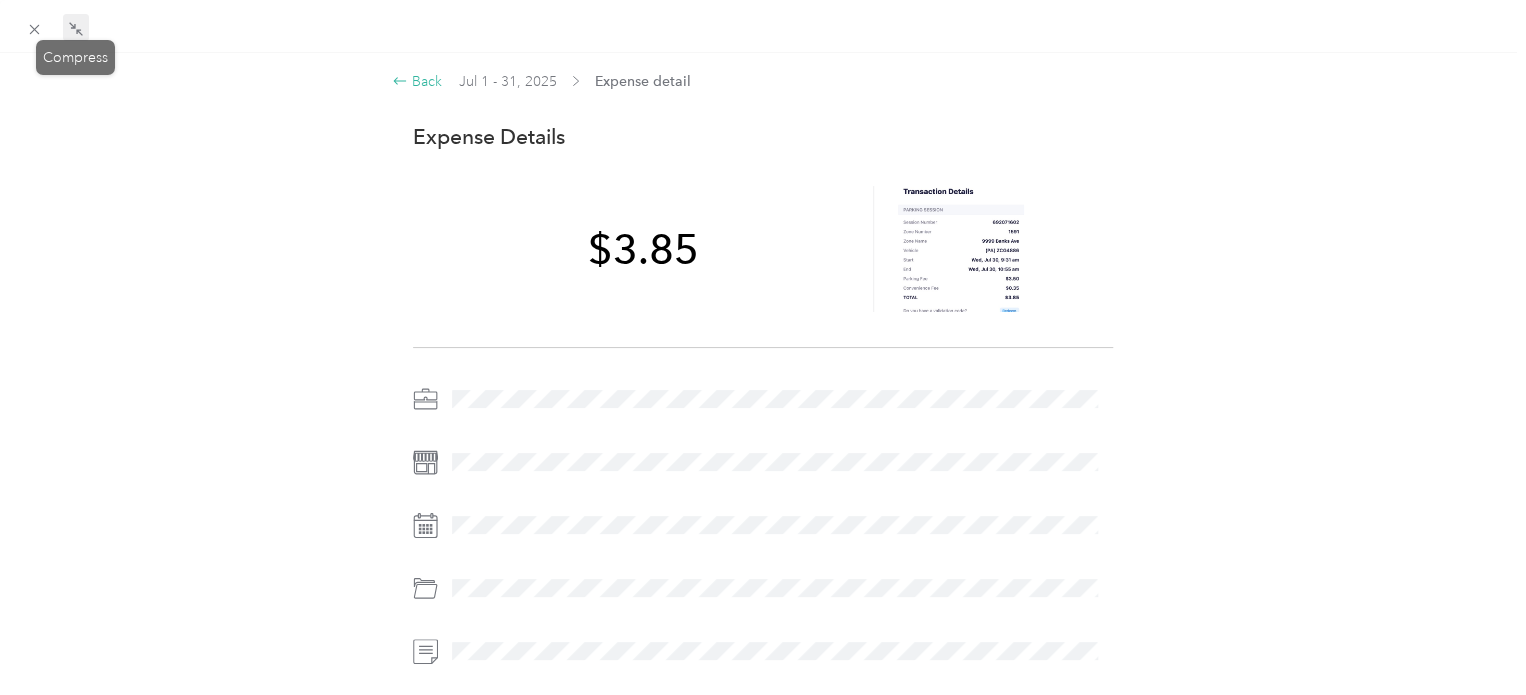 click 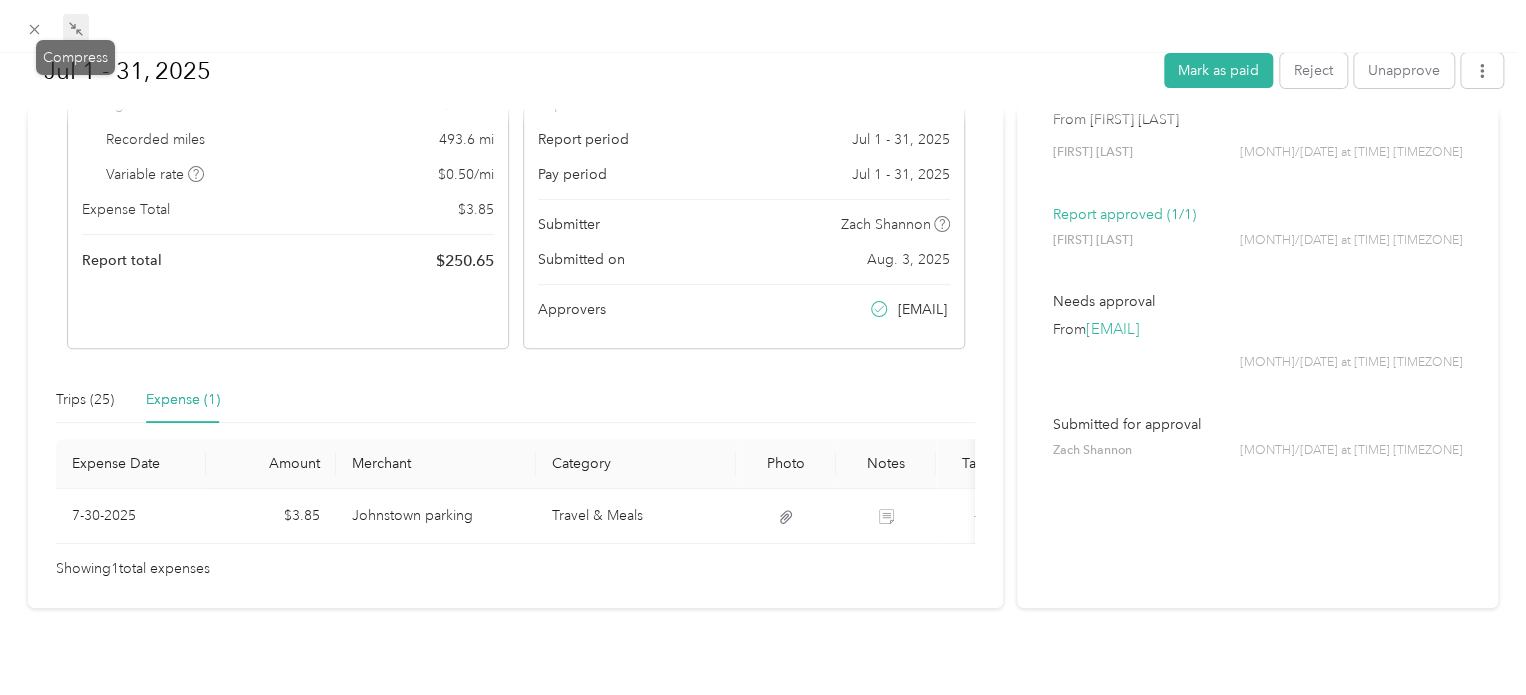scroll, scrollTop: 213, scrollLeft: 0, axis: vertical 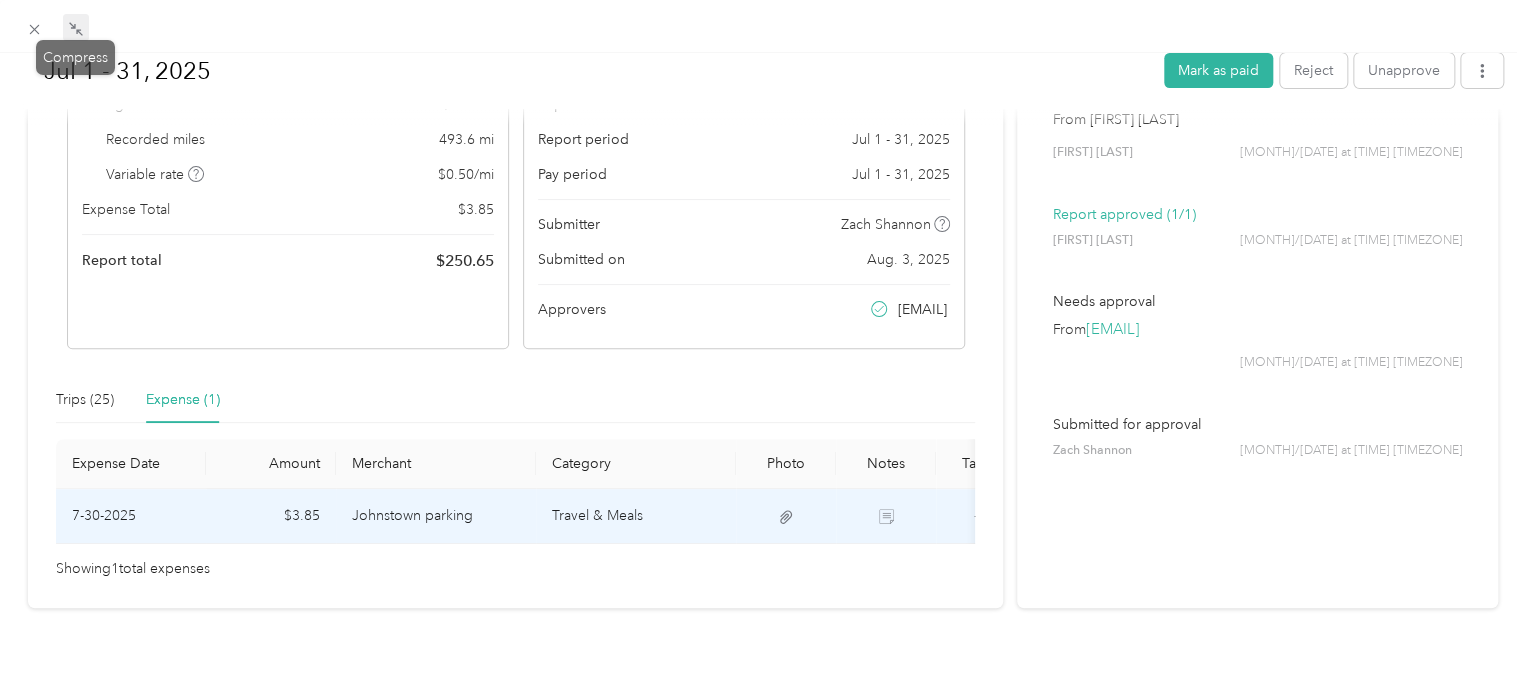 click 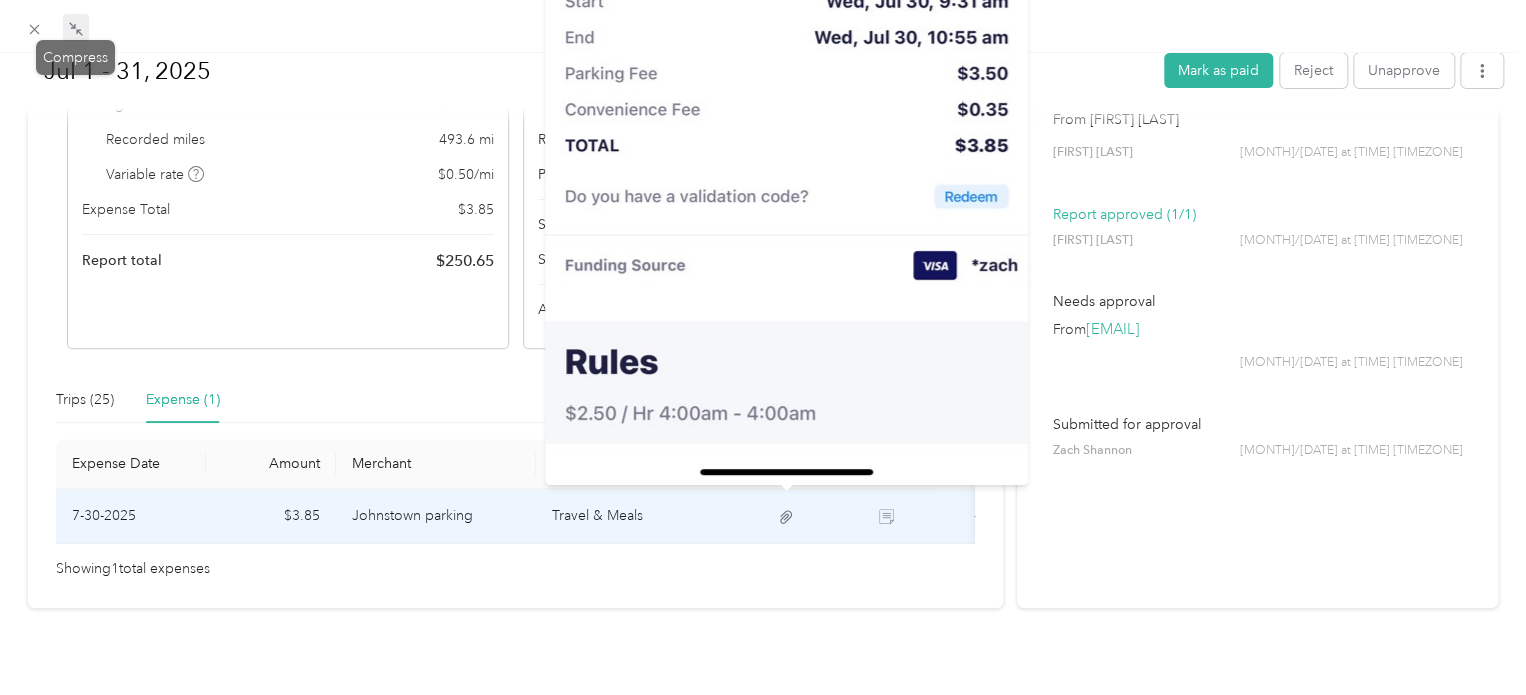 click 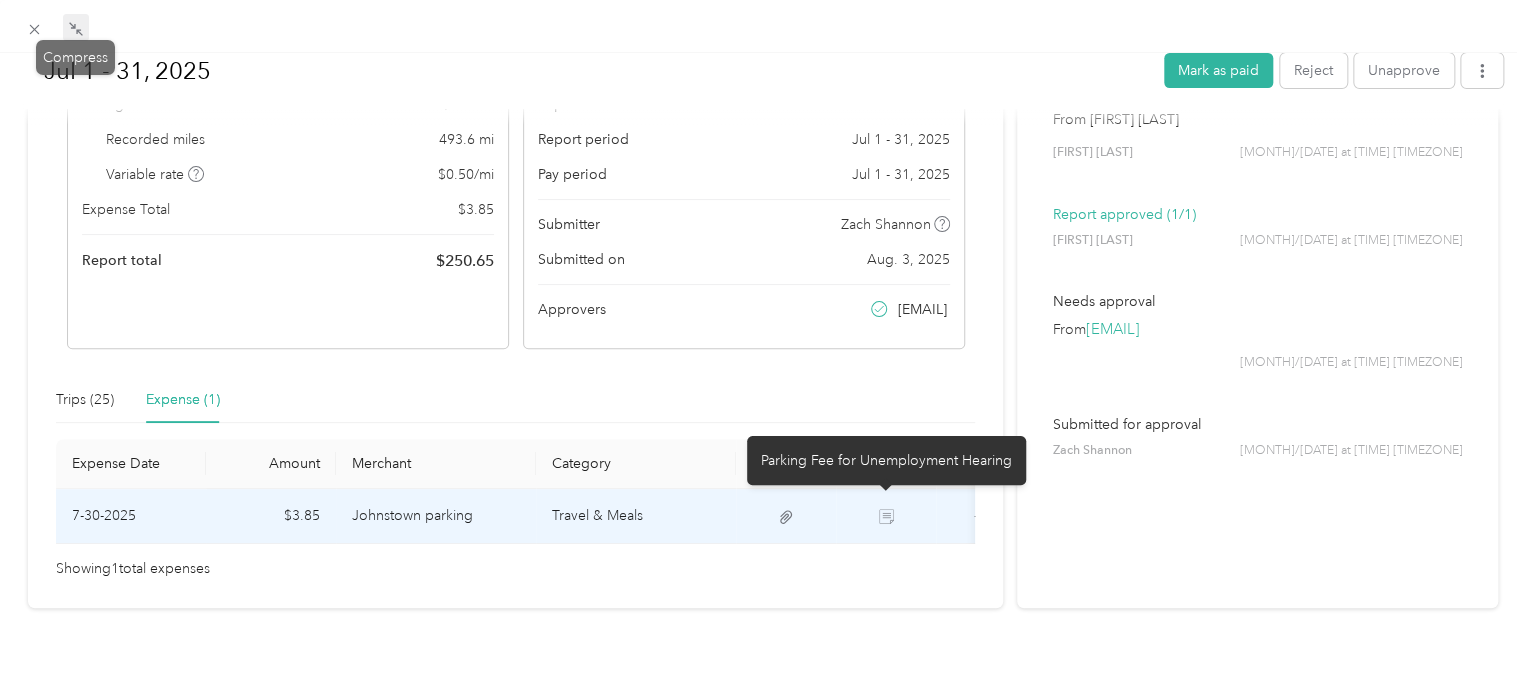 click 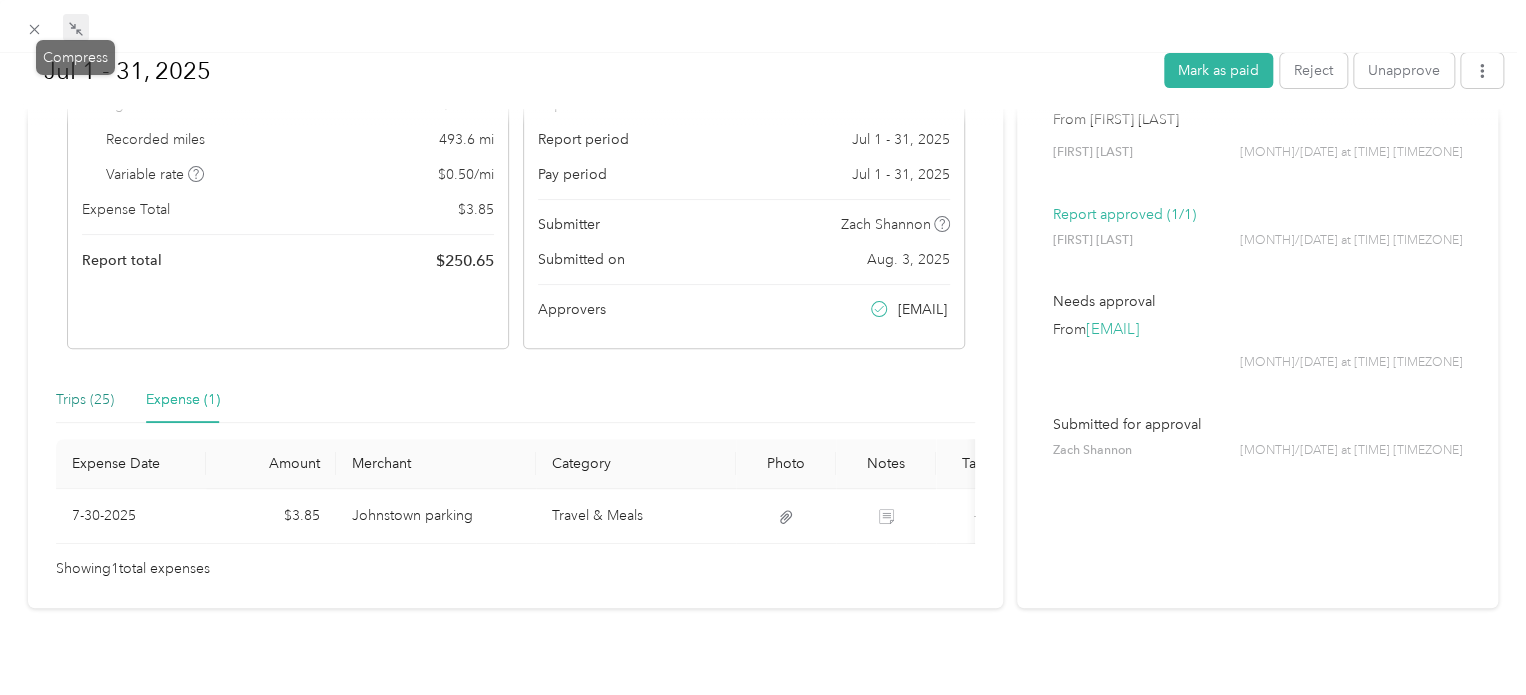 click on "Trips (25)" at bounding box center [85, 400] 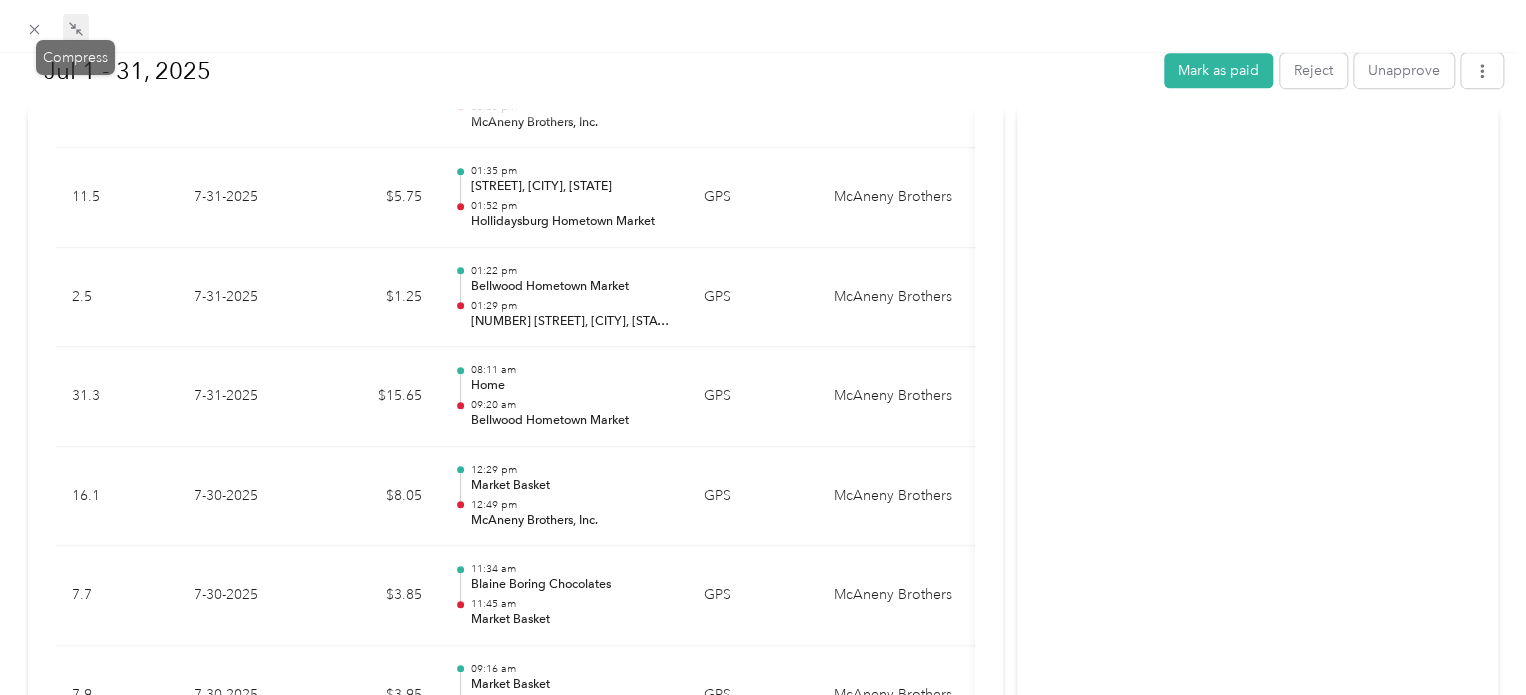 scroll, scrollTop: 0, scrollLeft: 0, axis: both 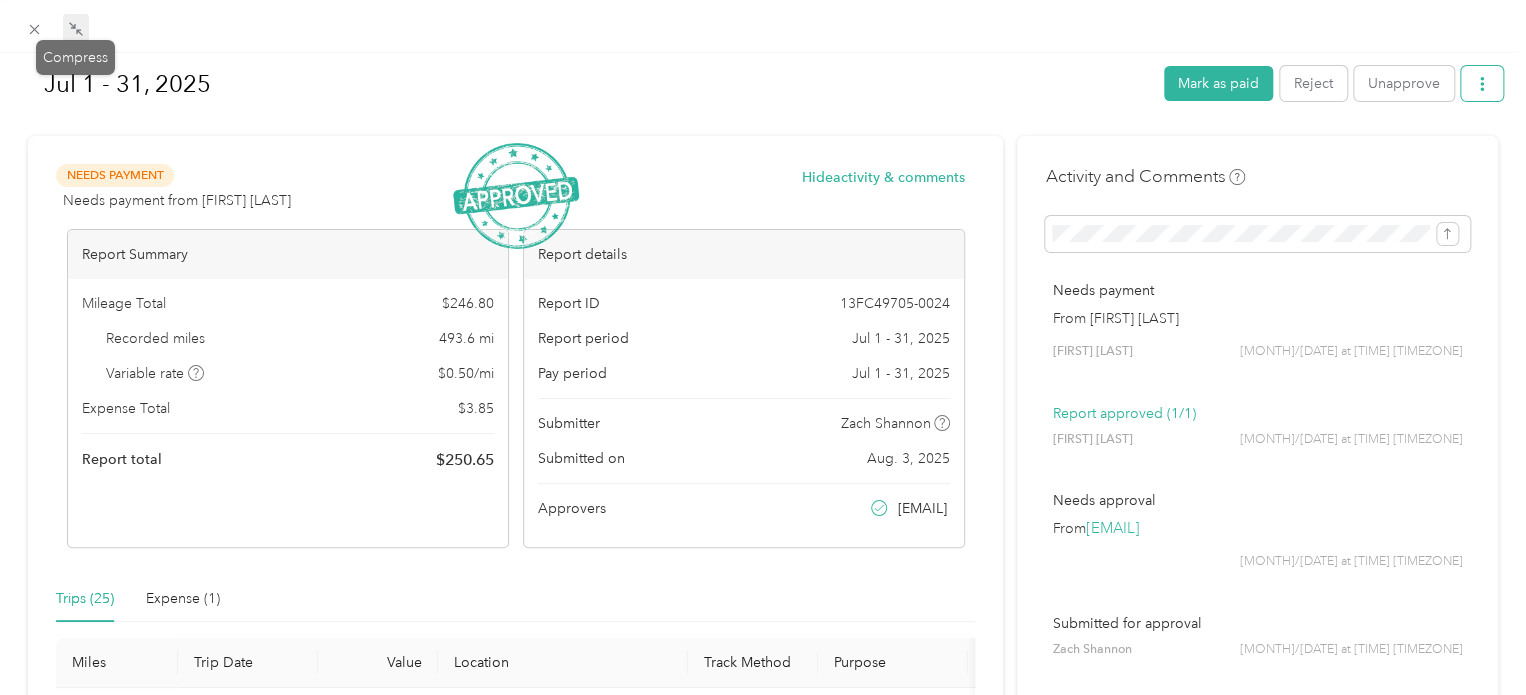 click 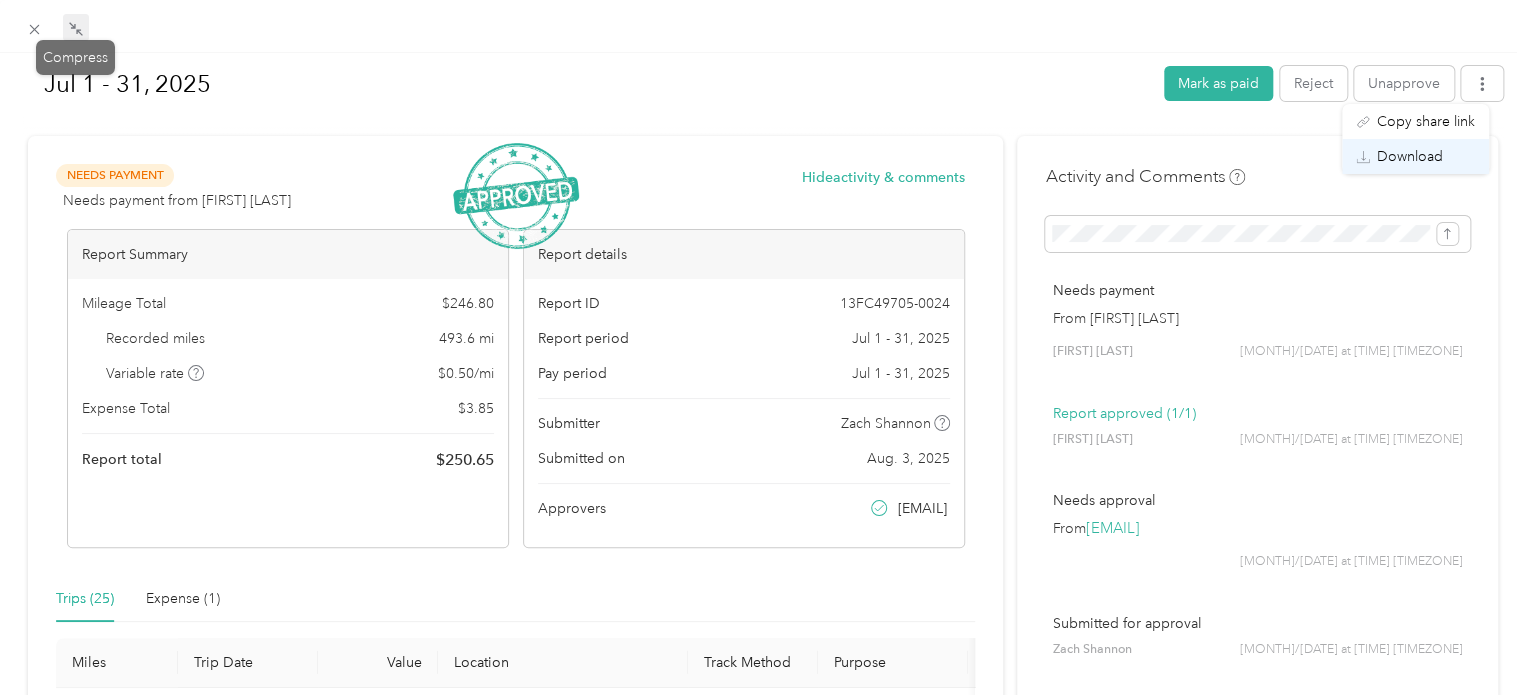 click on "Download" at bounding box center (1410, 156) 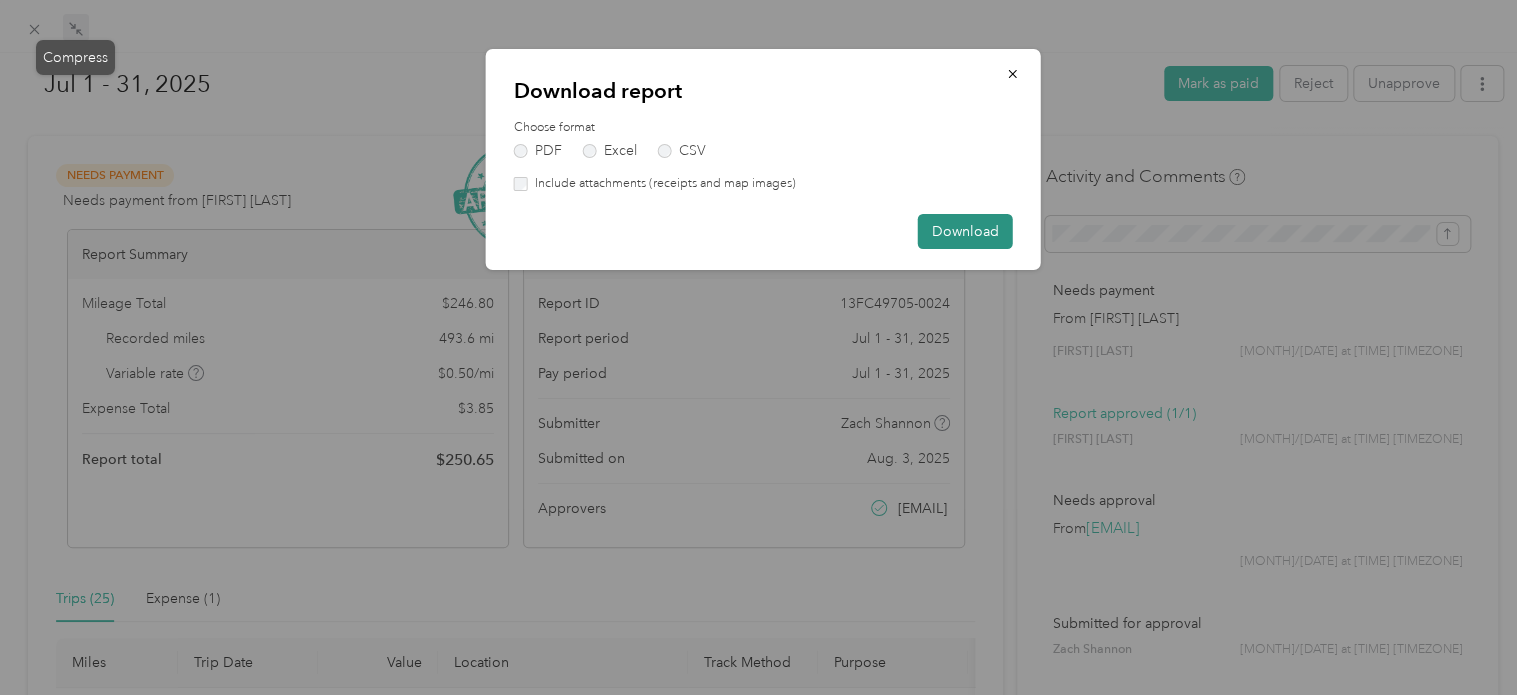 click on "Download" at bounding box center (965, 231) 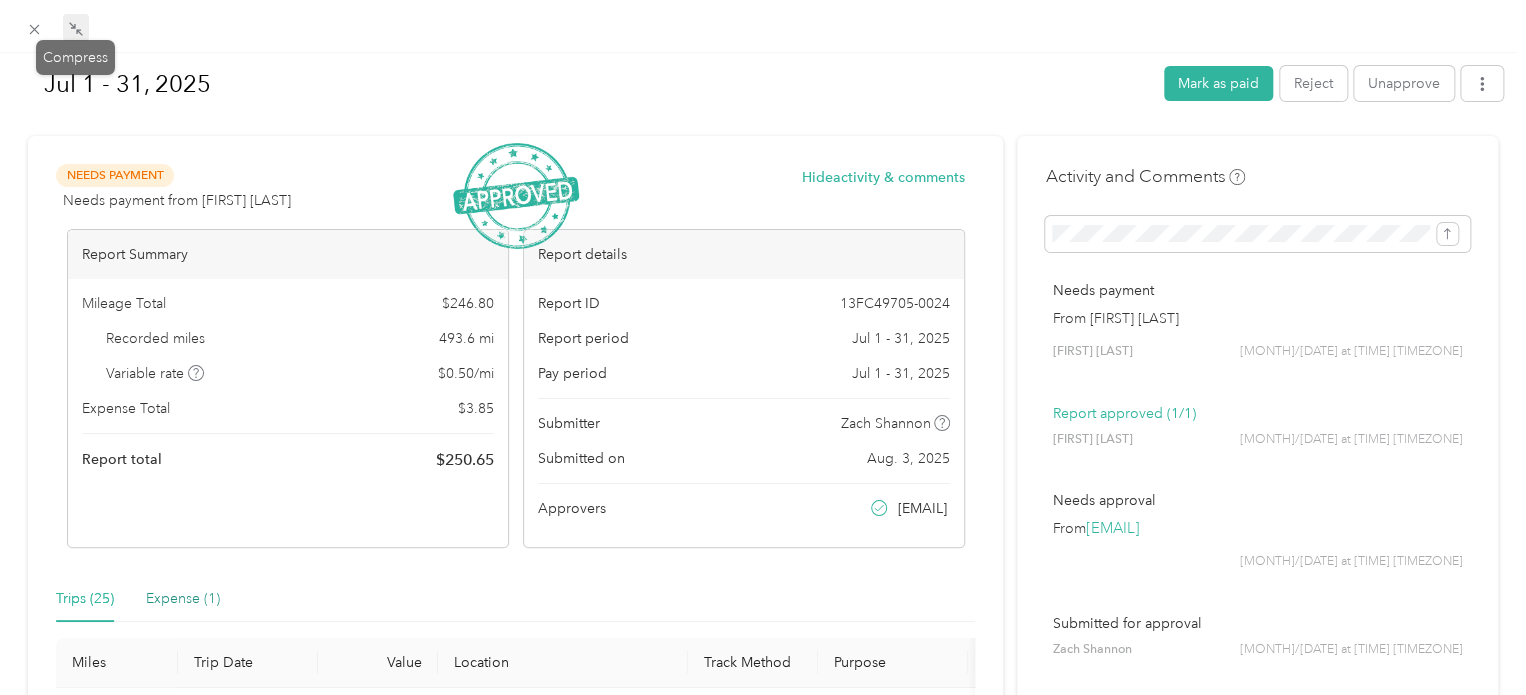 click on "Expense (1)" at bounding box center [183, 599] 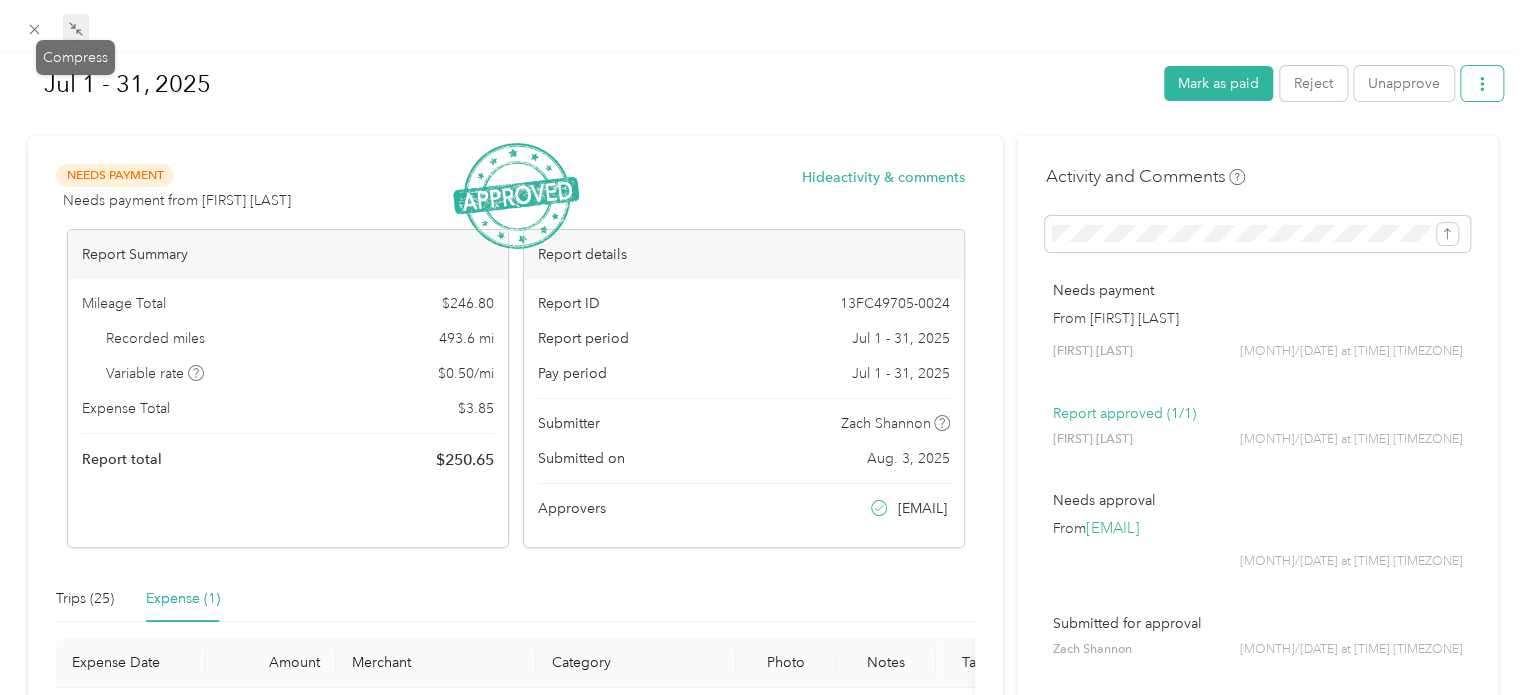 click at bounding box center (1482, 83) 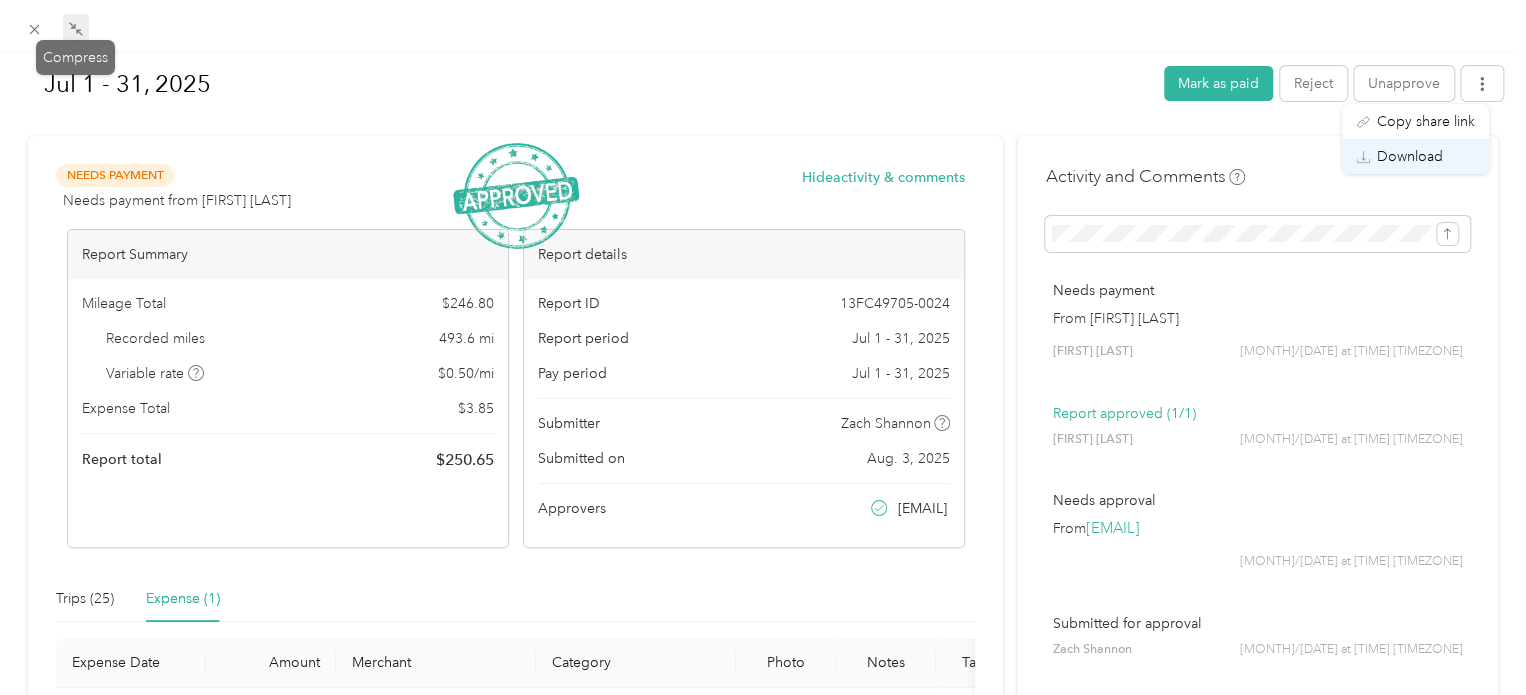 click on "Download" at bounding box center [1415, 156] 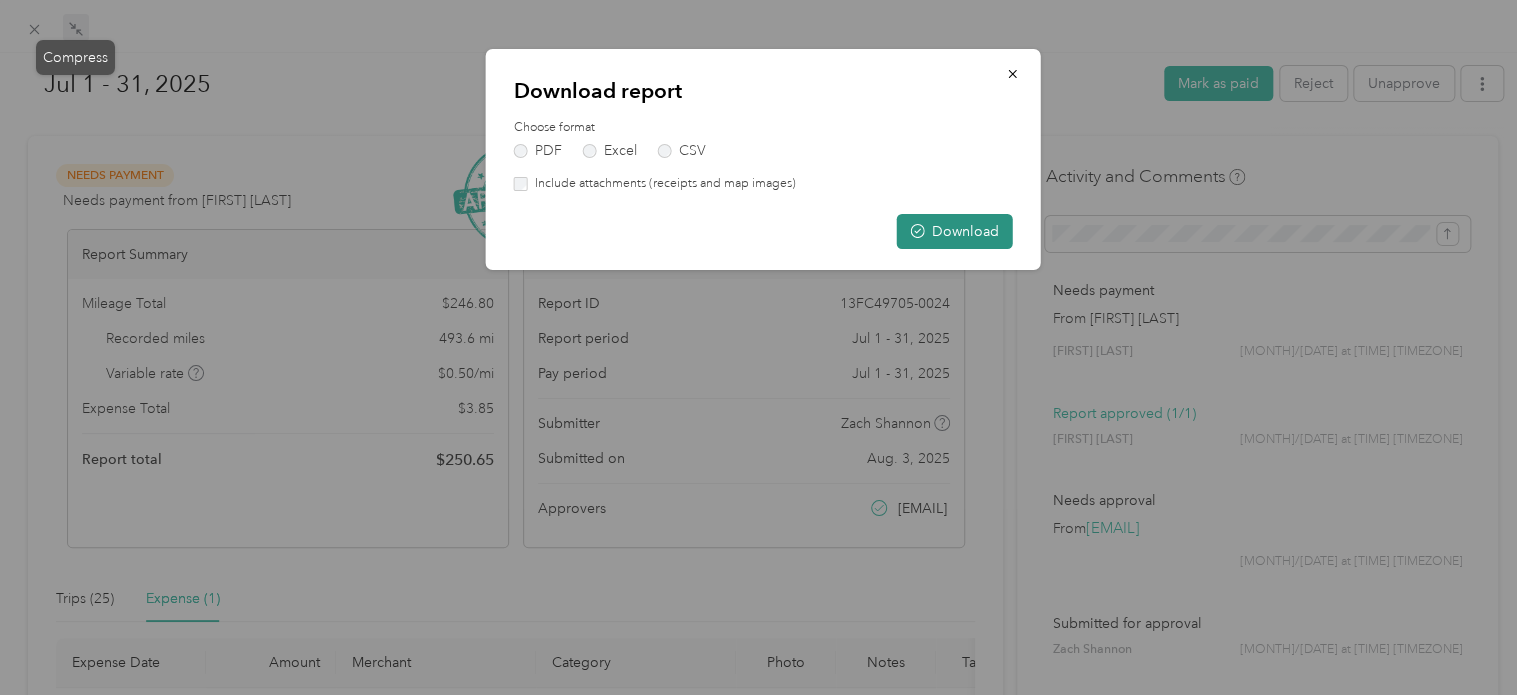 click on "Download" at bounding box center [955, 231] 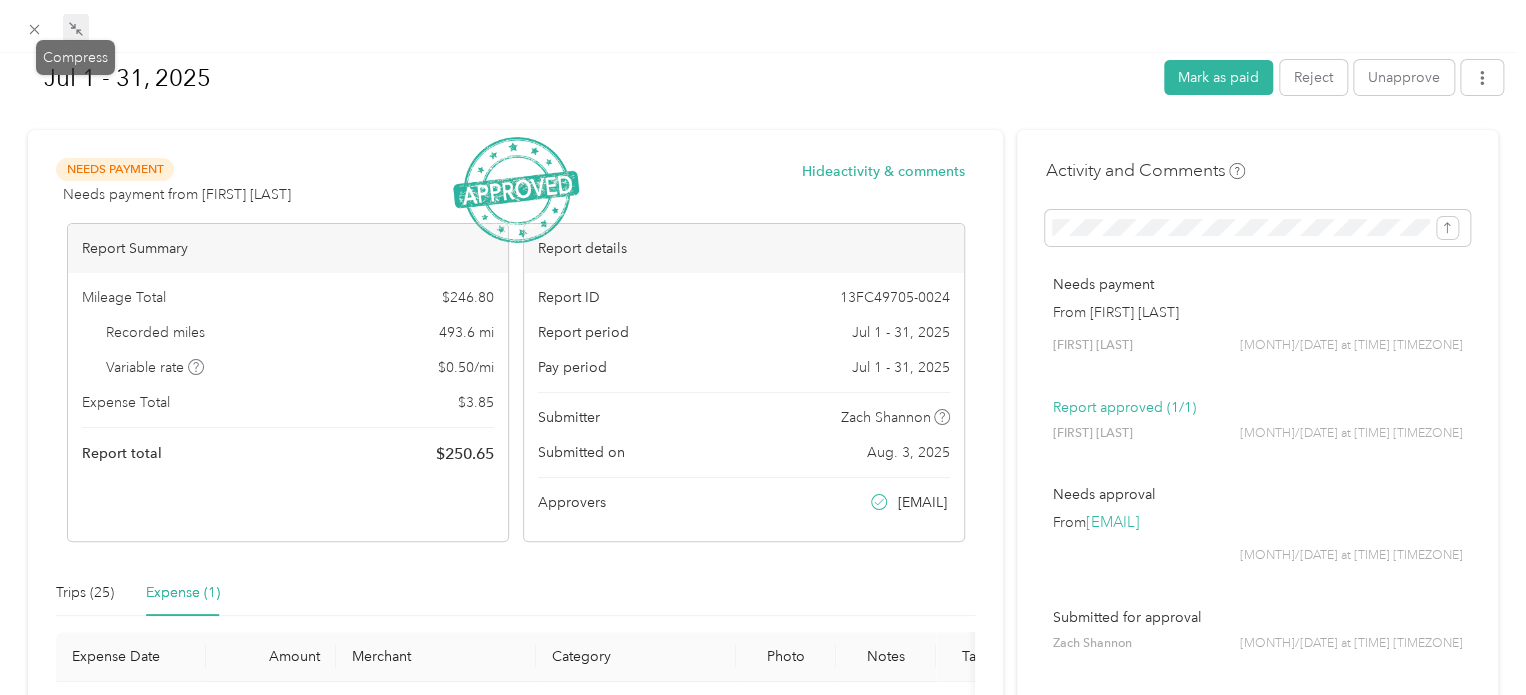 scroll, scrollTop: 0, scrollLeft: 0, axis: both 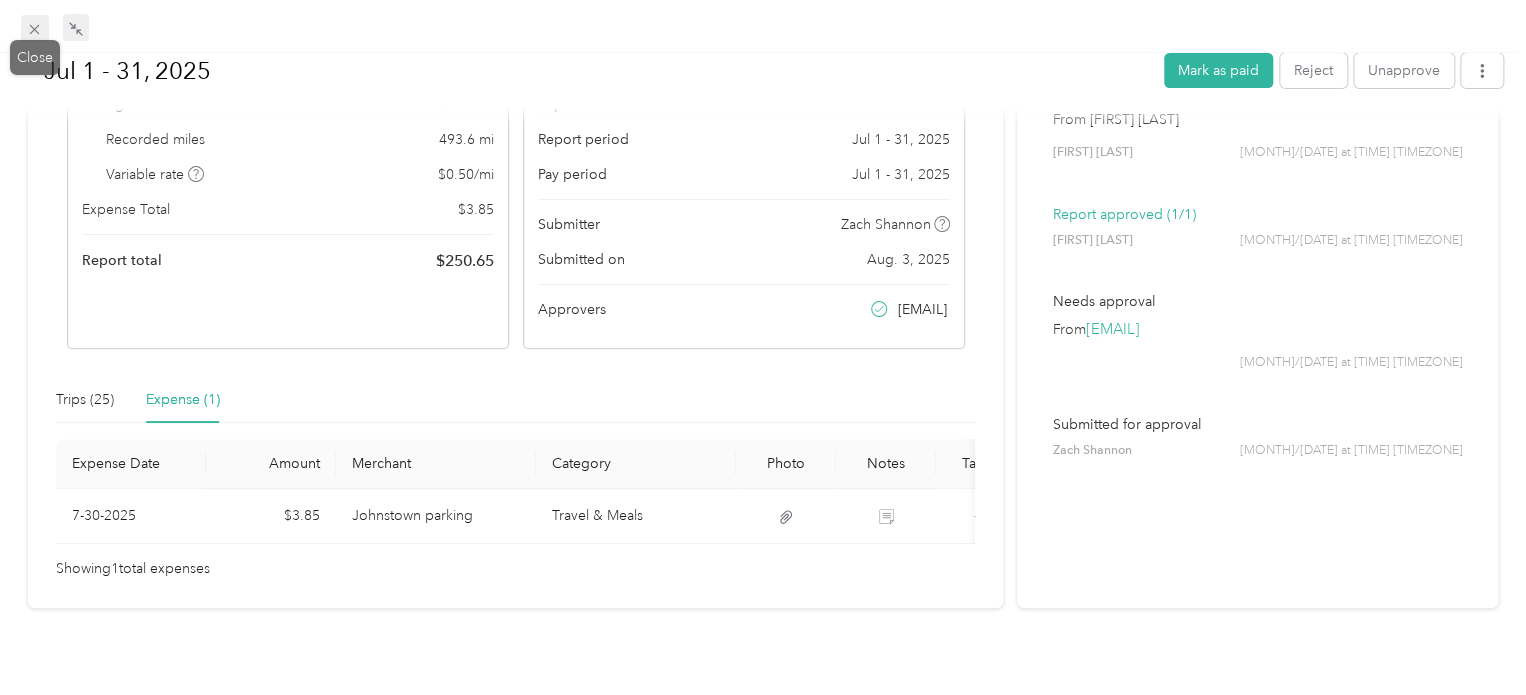 click 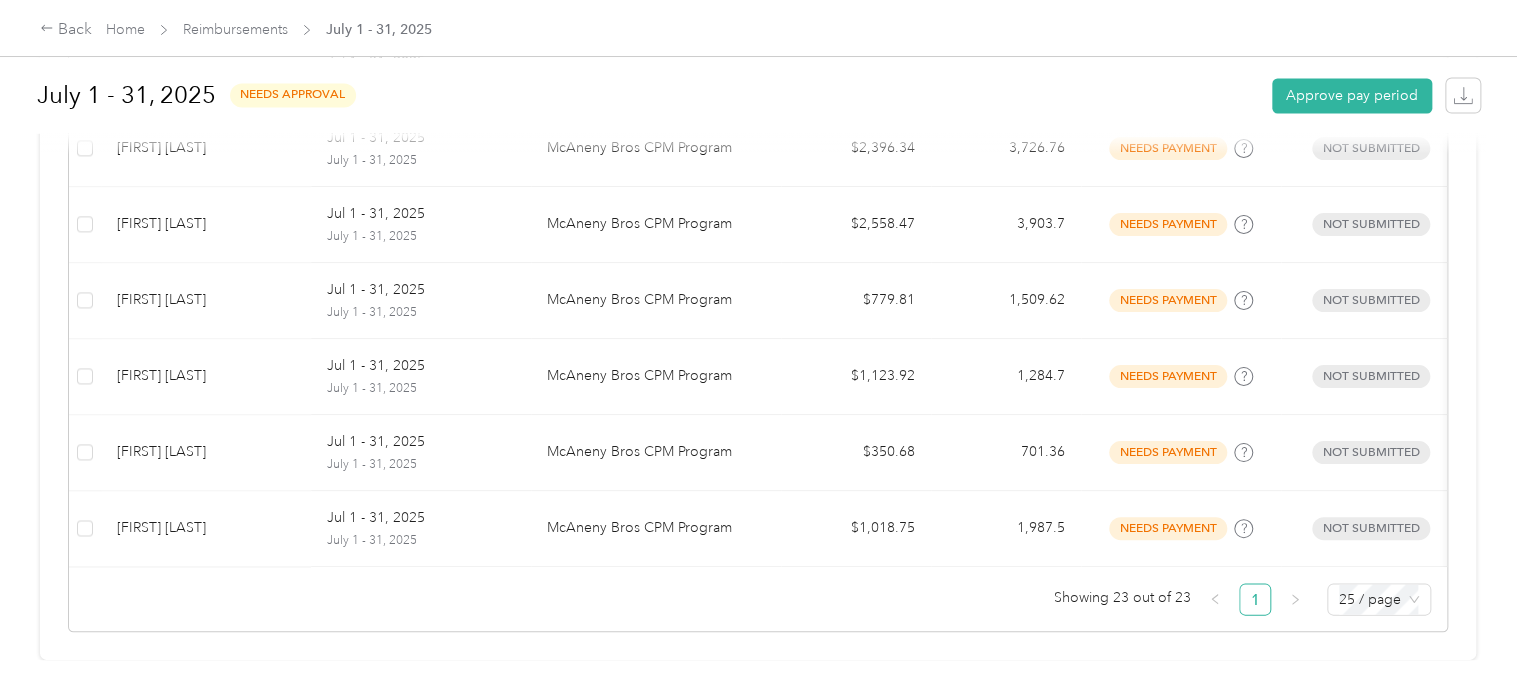 scroll, scrollTop: 1820, scrollLeft: 0, axis: vertical 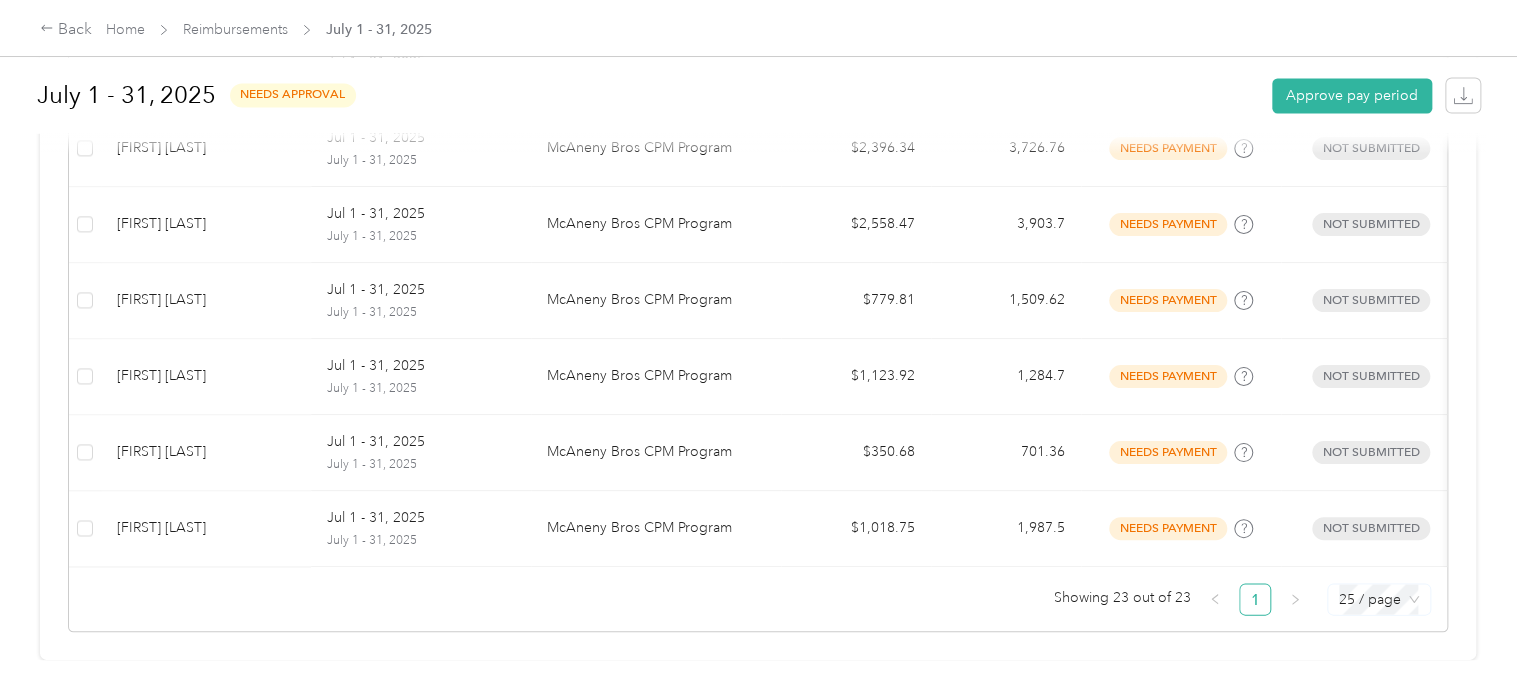 click on "25 / page" at bounding box center (1379, 599) 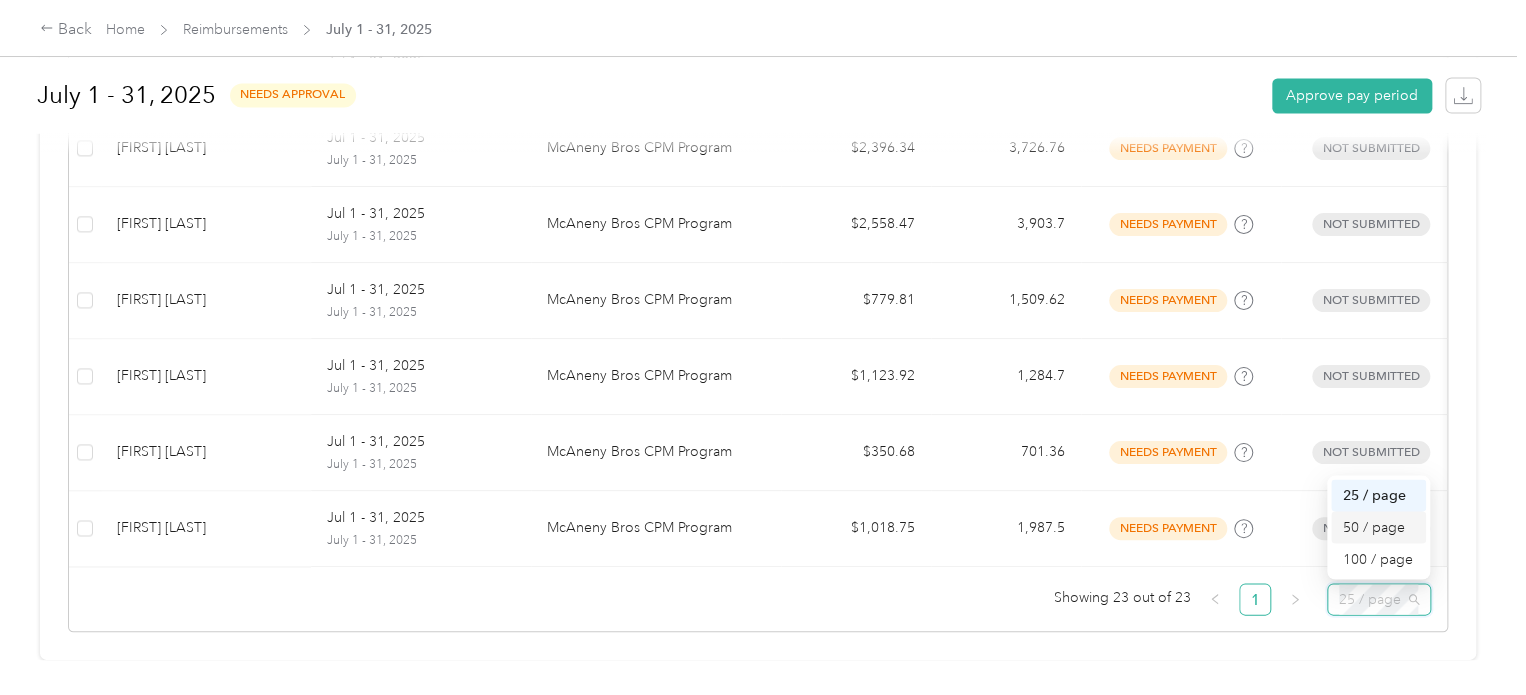 click on "50 / page" at bounding box center (1378, 527) 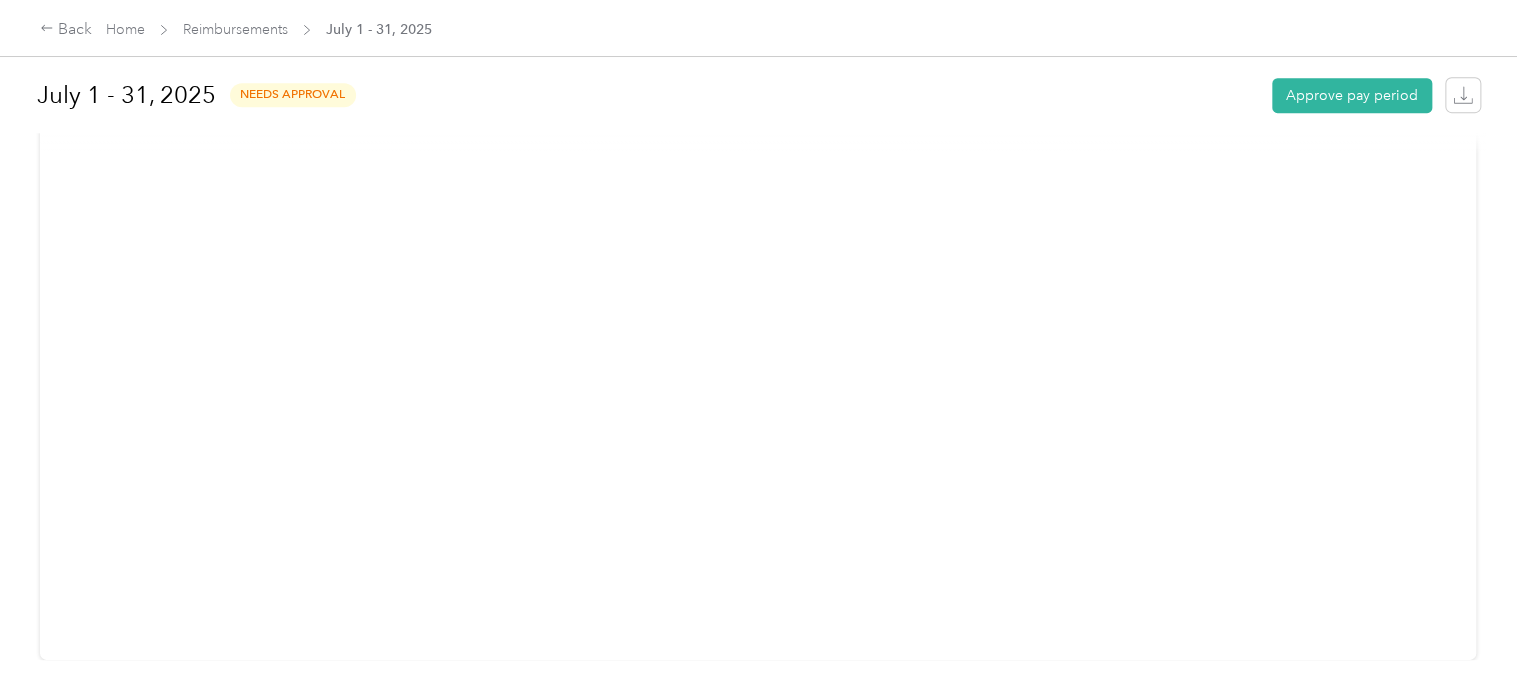 scroll, scrollTop: 522, scrollLeft: 0, axis: vertical 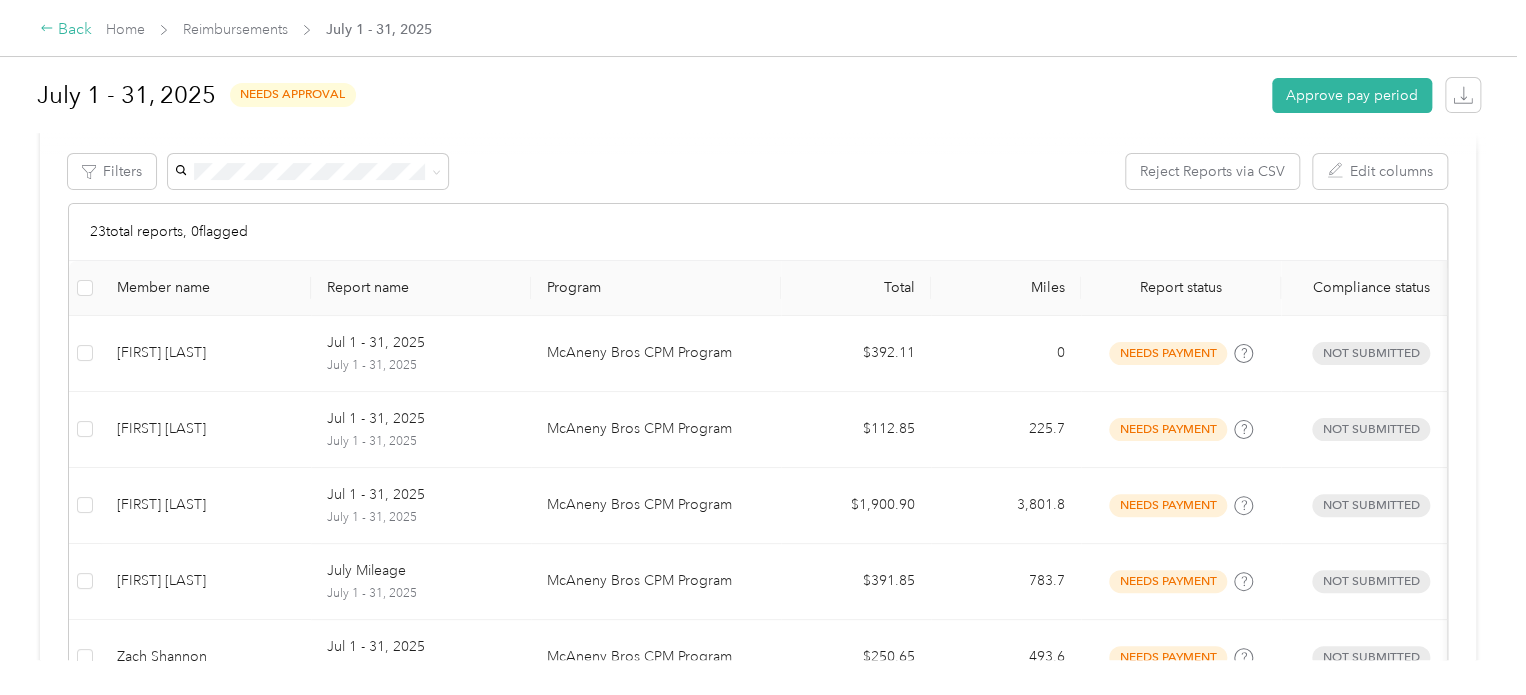 click on "Back" at bounding box center [66, 30] 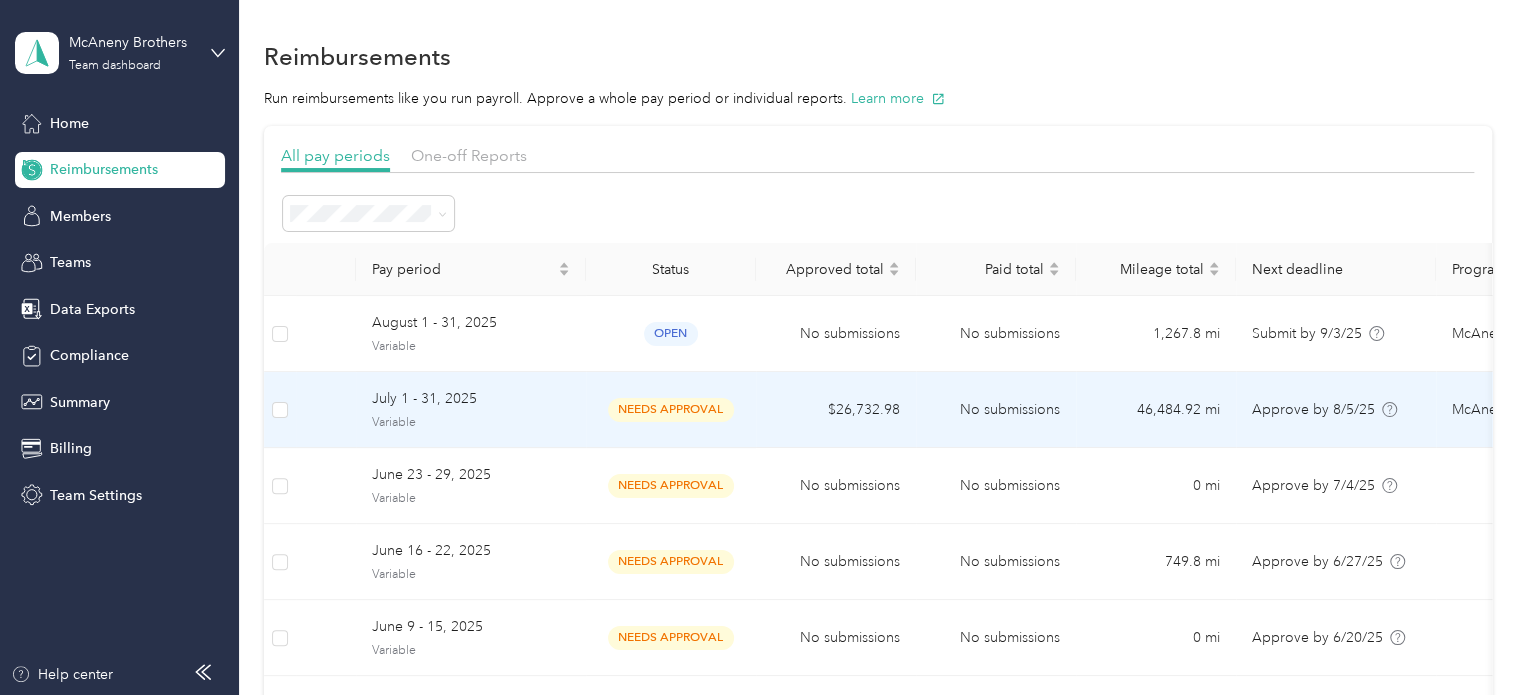 click on "July 1 - 31, 2025" at bounding box center [471, 399] 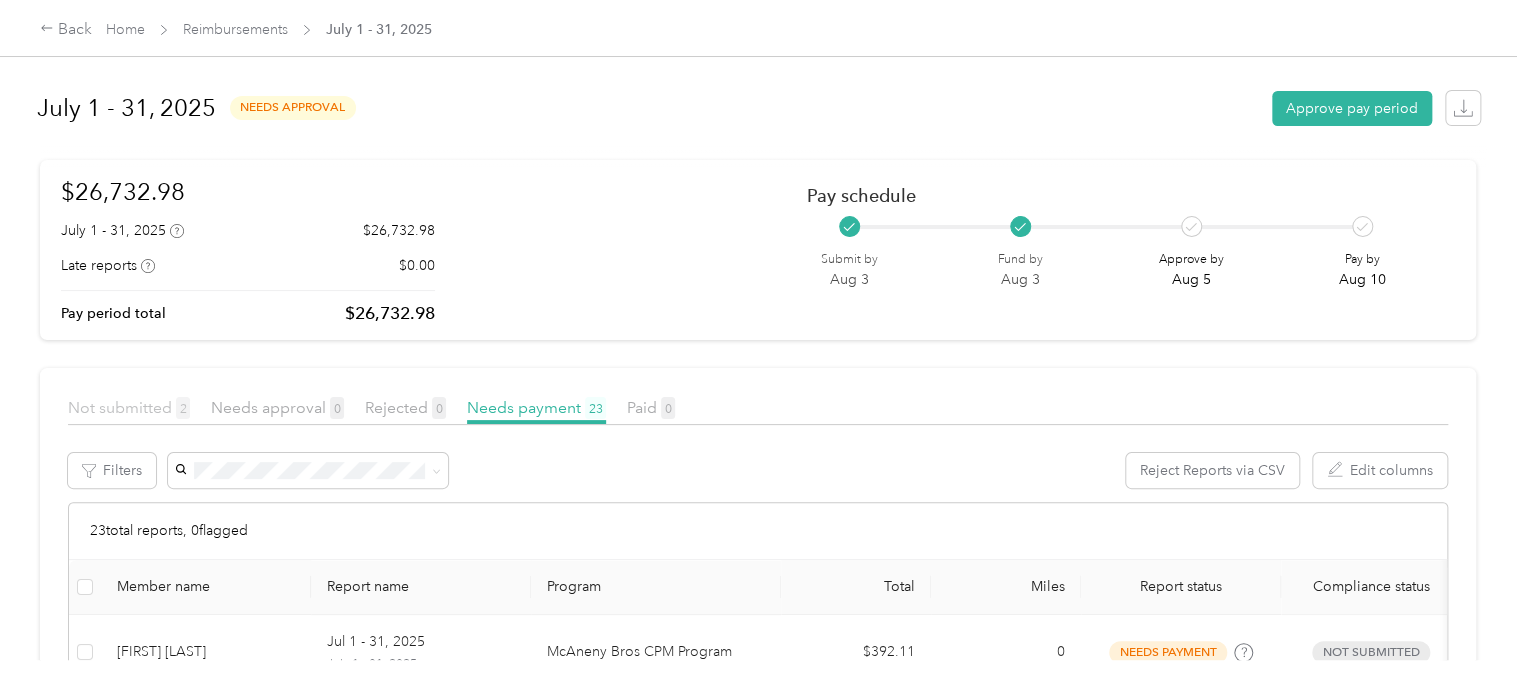 click on "Not submitted   2" at bounding box center (129, 407) 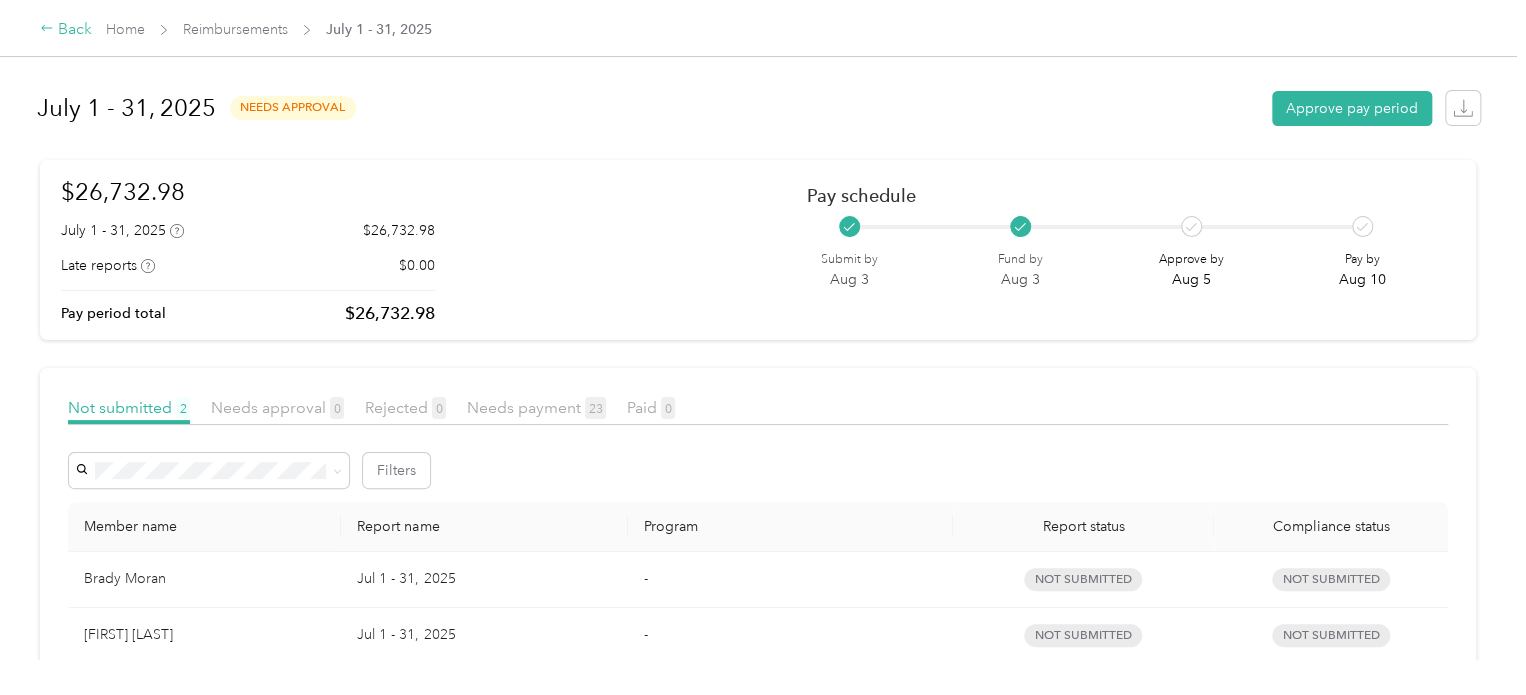 click on "Back" at bounding box center [66, 30] 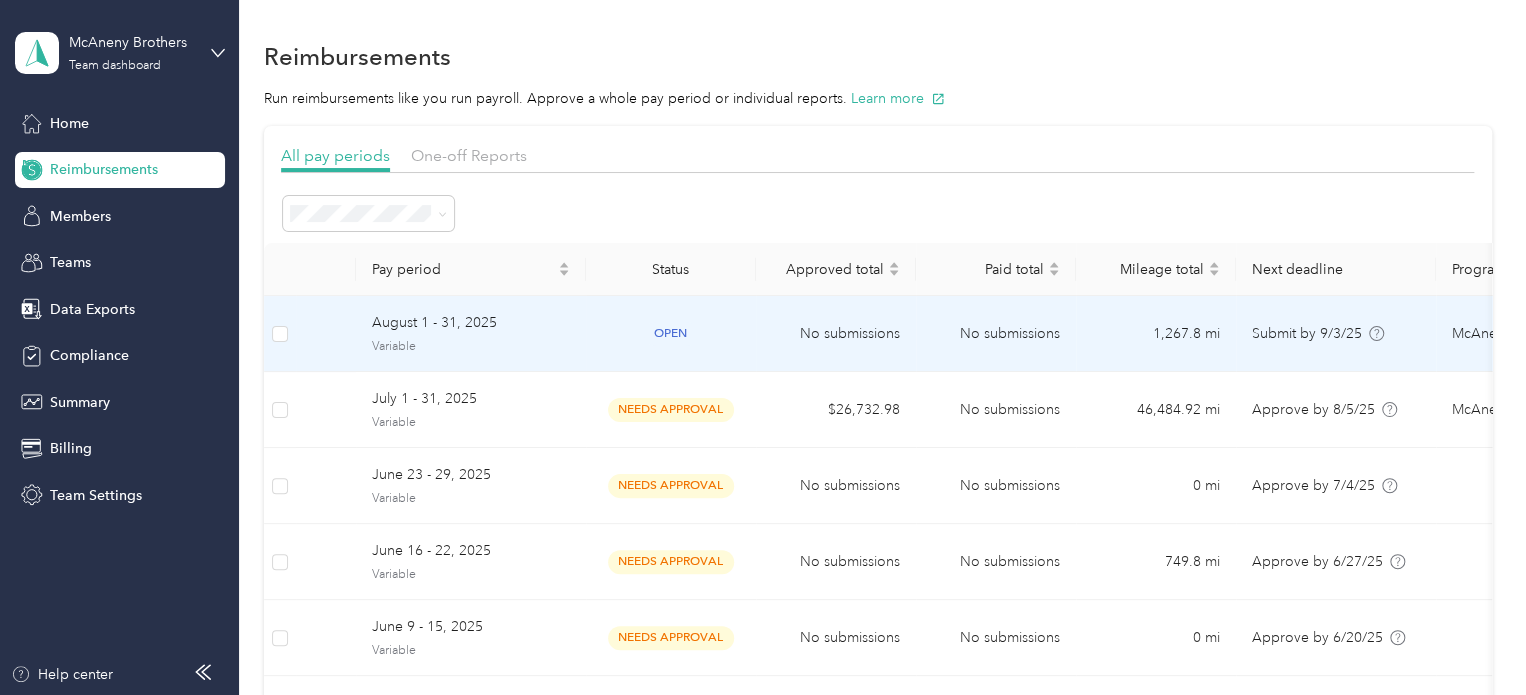 click on "open" at bounding box center (671, 333) 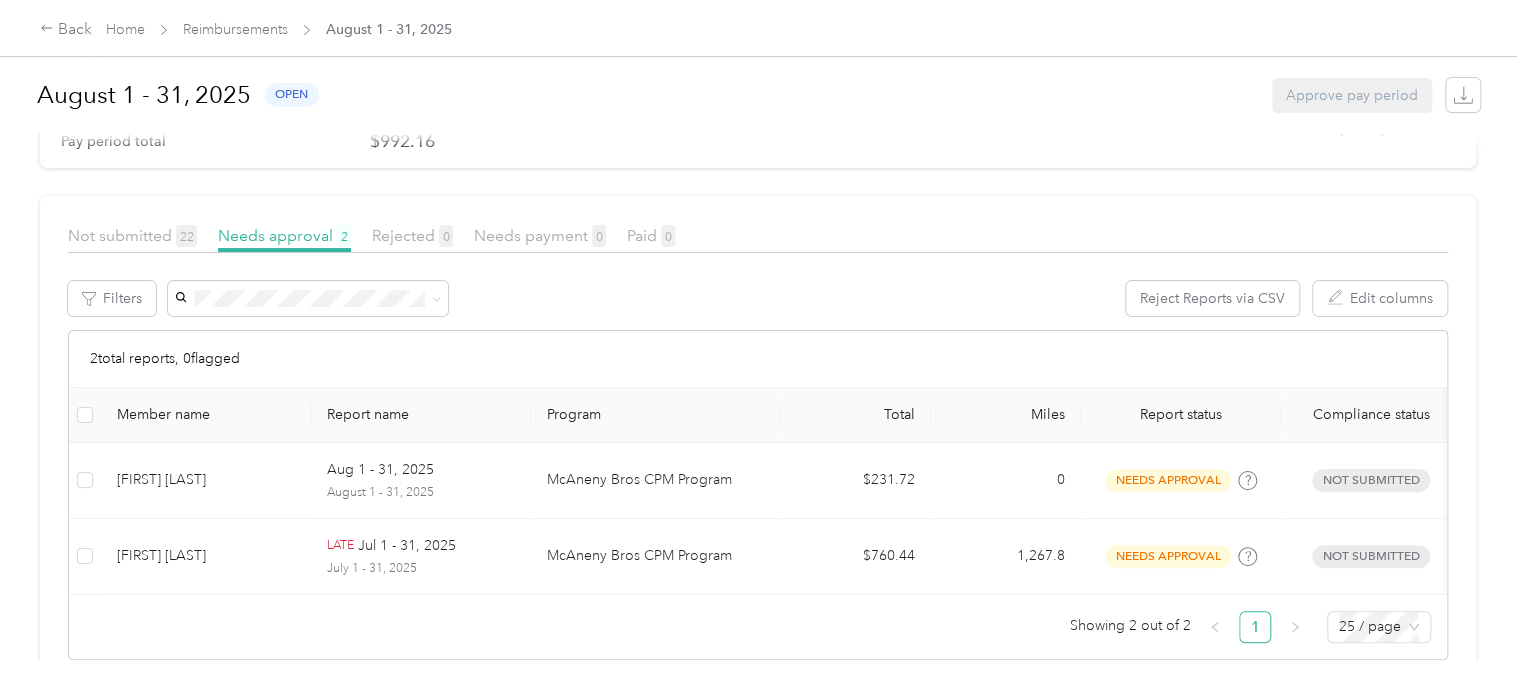 scroll, scrollTop: 179, scrollLeft: 0, axis: vertical 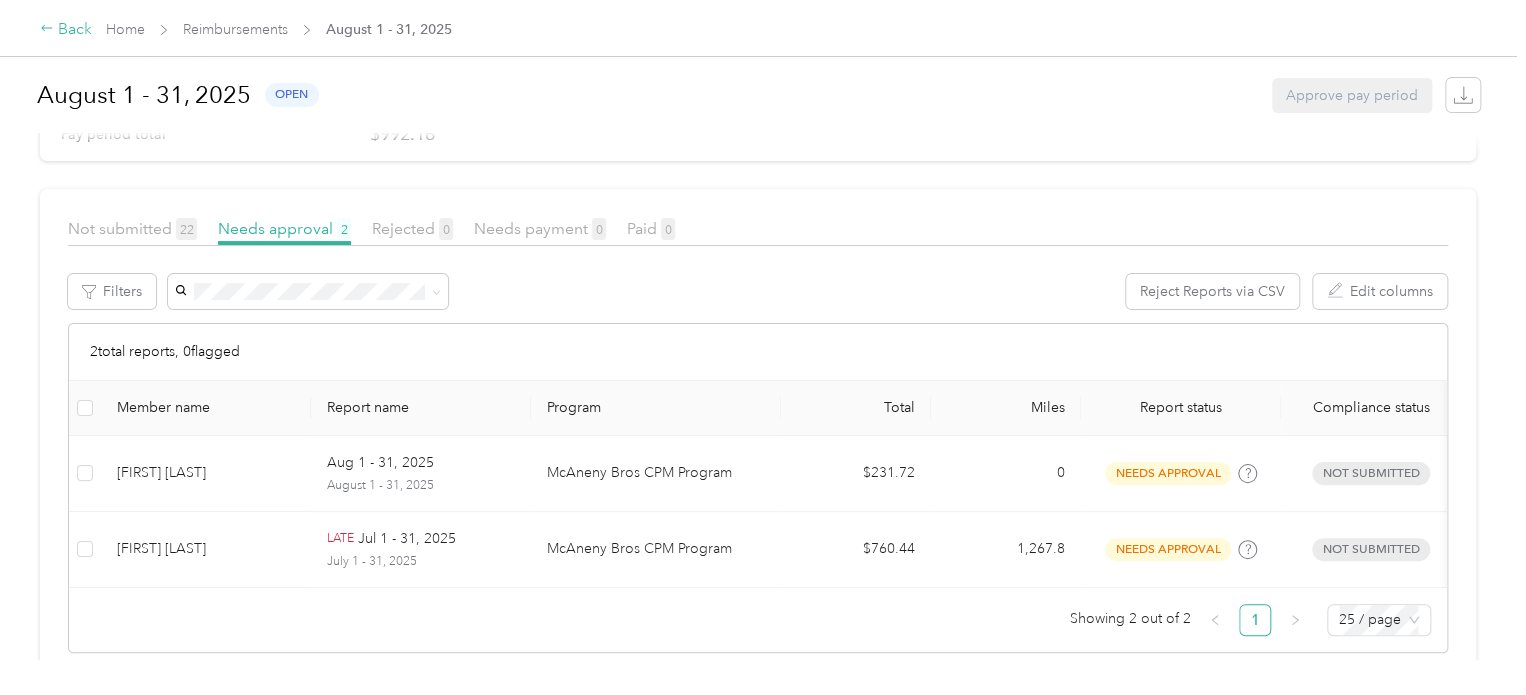 click on "Back" at bounding box center [66, 30] 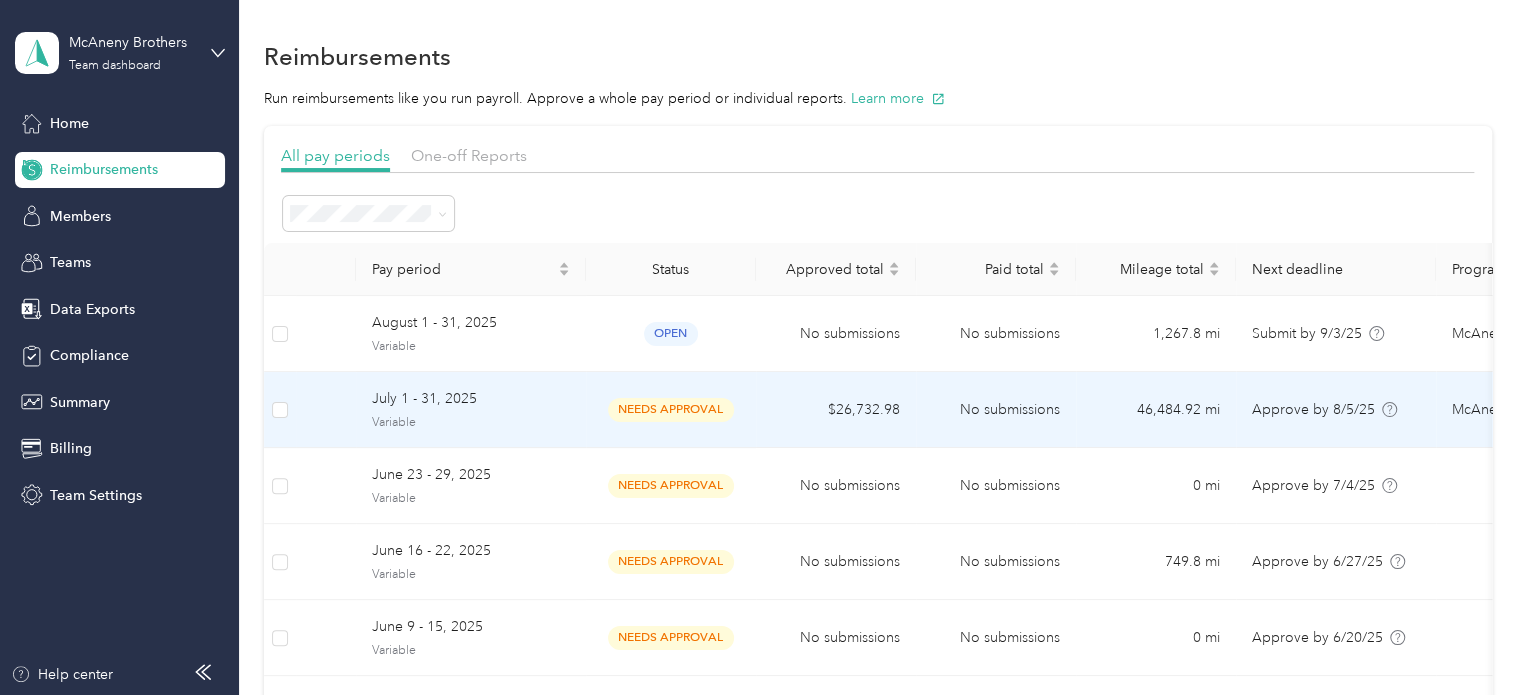 click on "July 1 - 31, 2025" at bounding box center [471, 399] 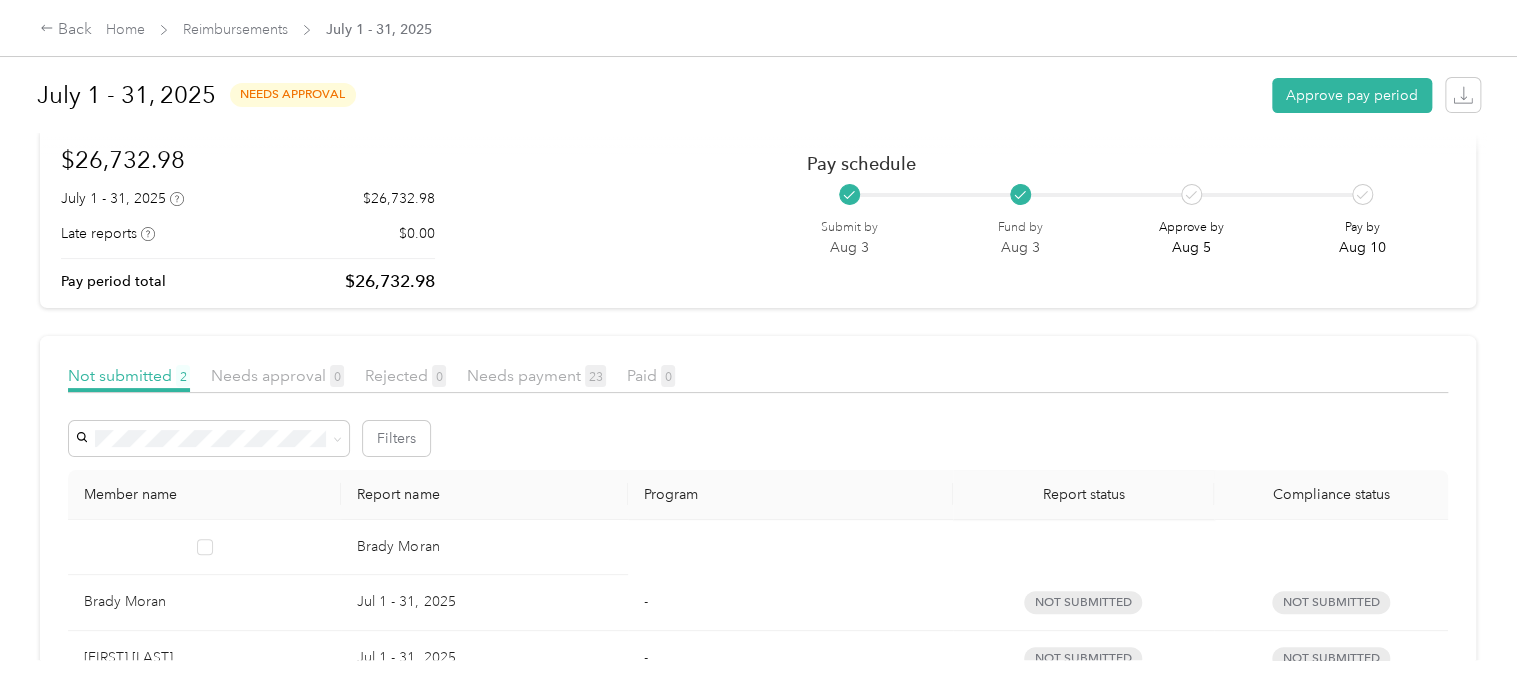 scroll, scrollTop: 29, scrollLeft: 0, axis: vertical 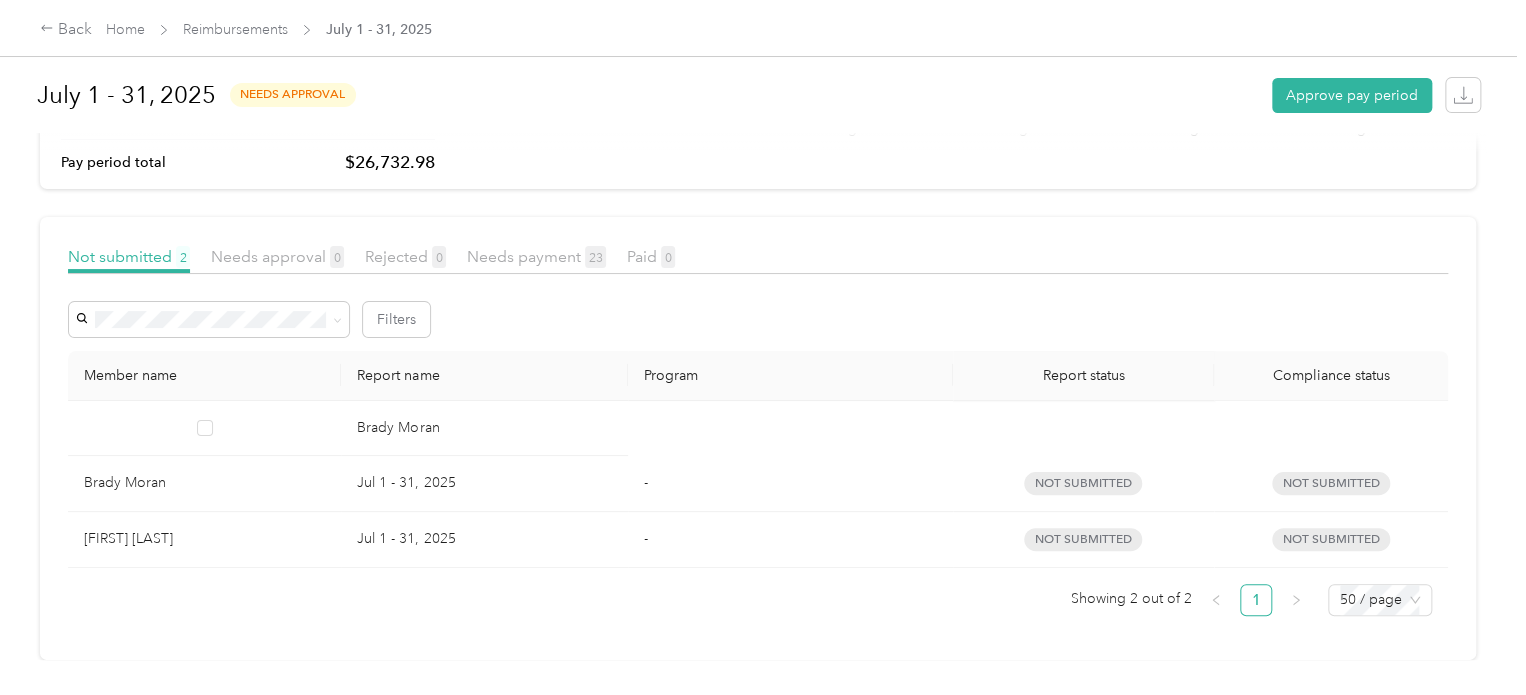 click on "Brady Moran" at bounding box center [204, 483] 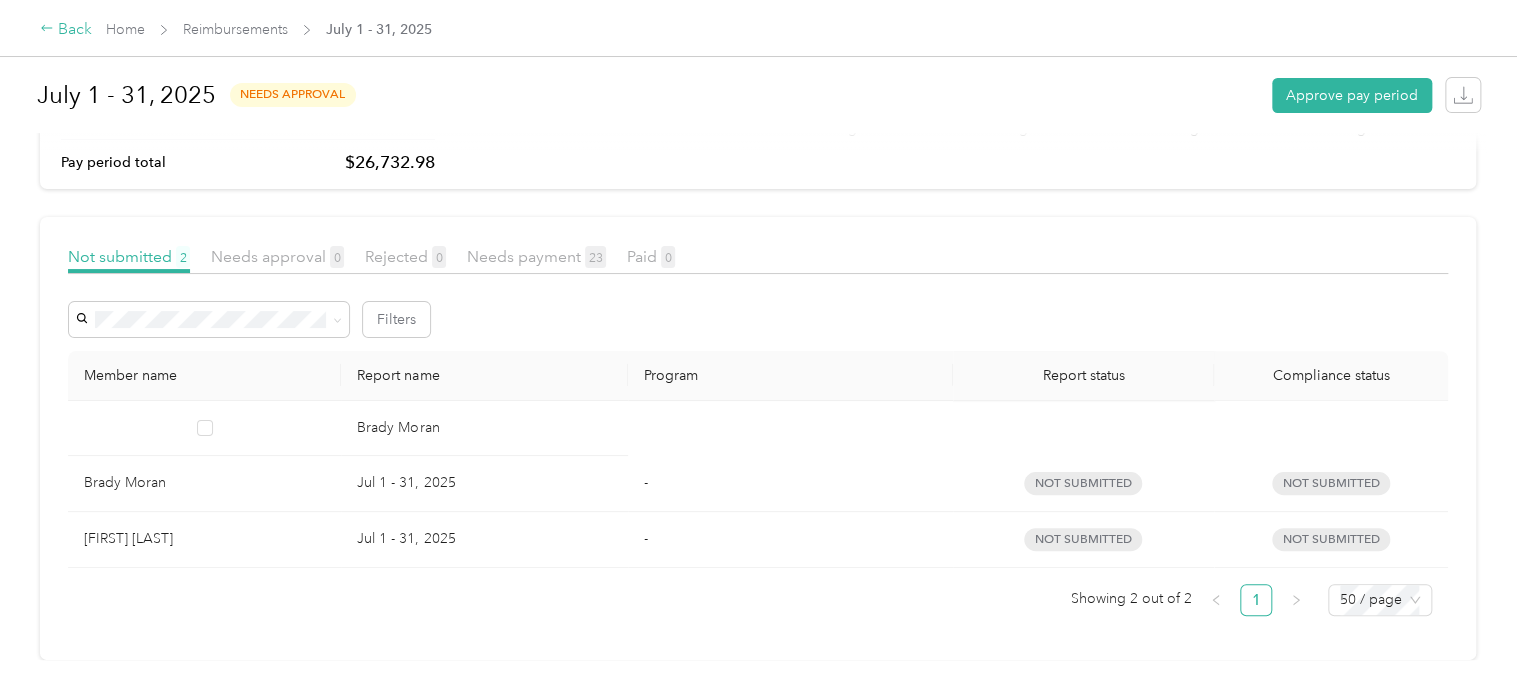 click on "Back" at bounding box center (66, 30) 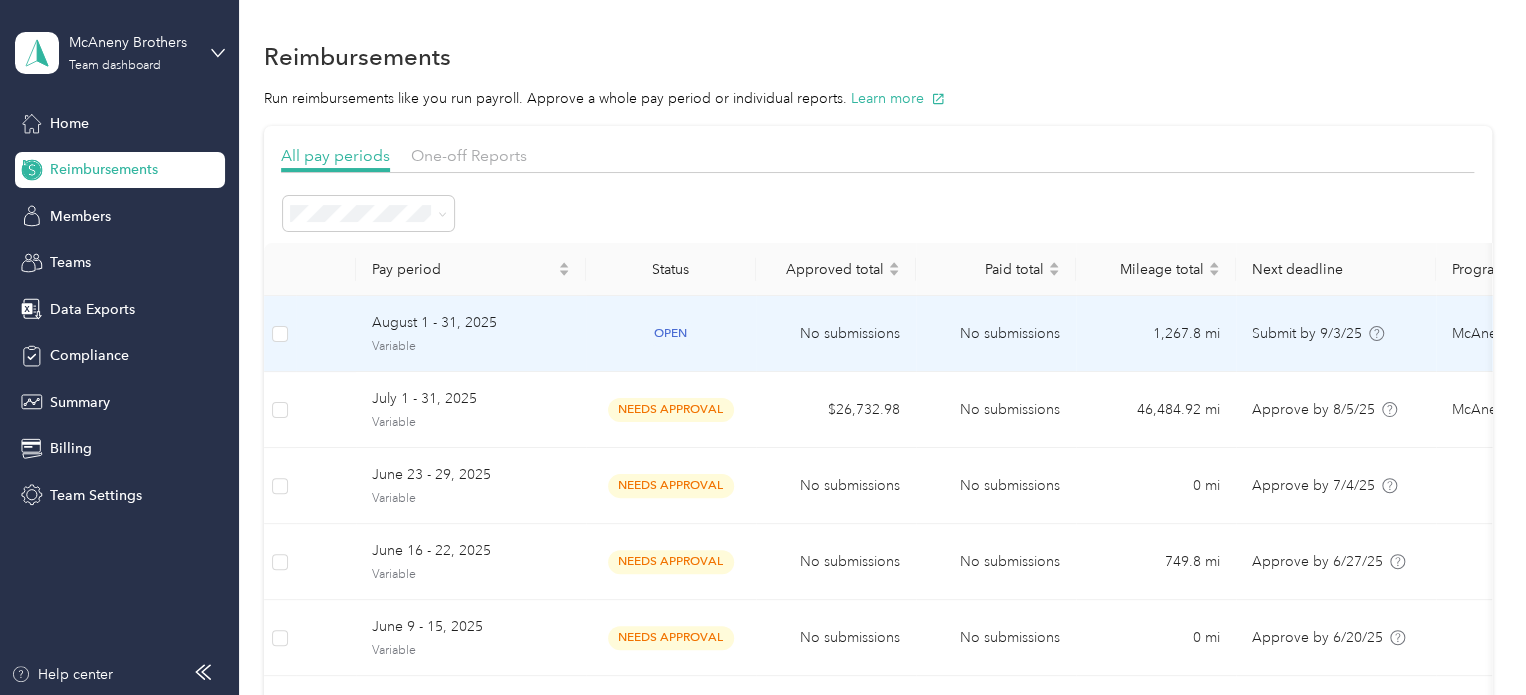 click on "August 1 - 31, 2025" at bounding box center (471, 323) 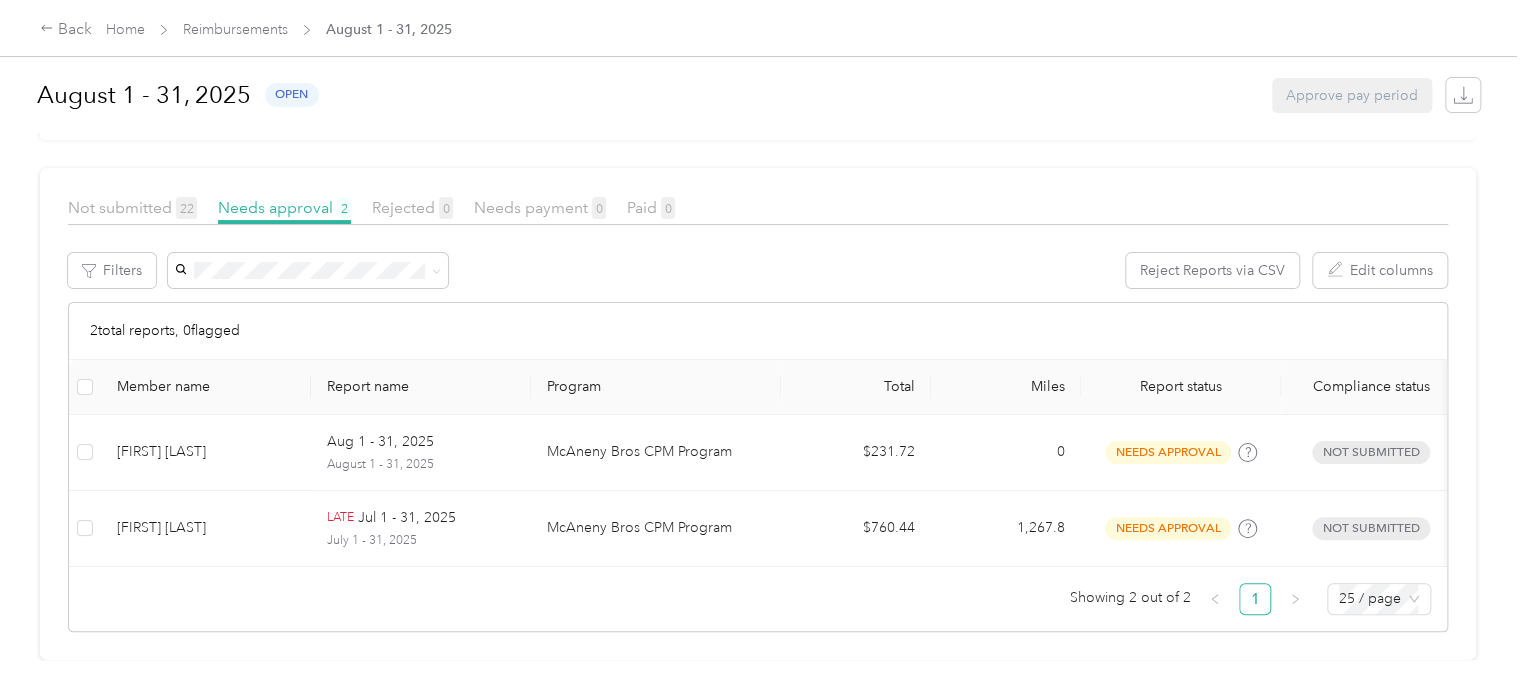 scroll, scrollTop: 222, scrollLeft: 0, axis: vertical 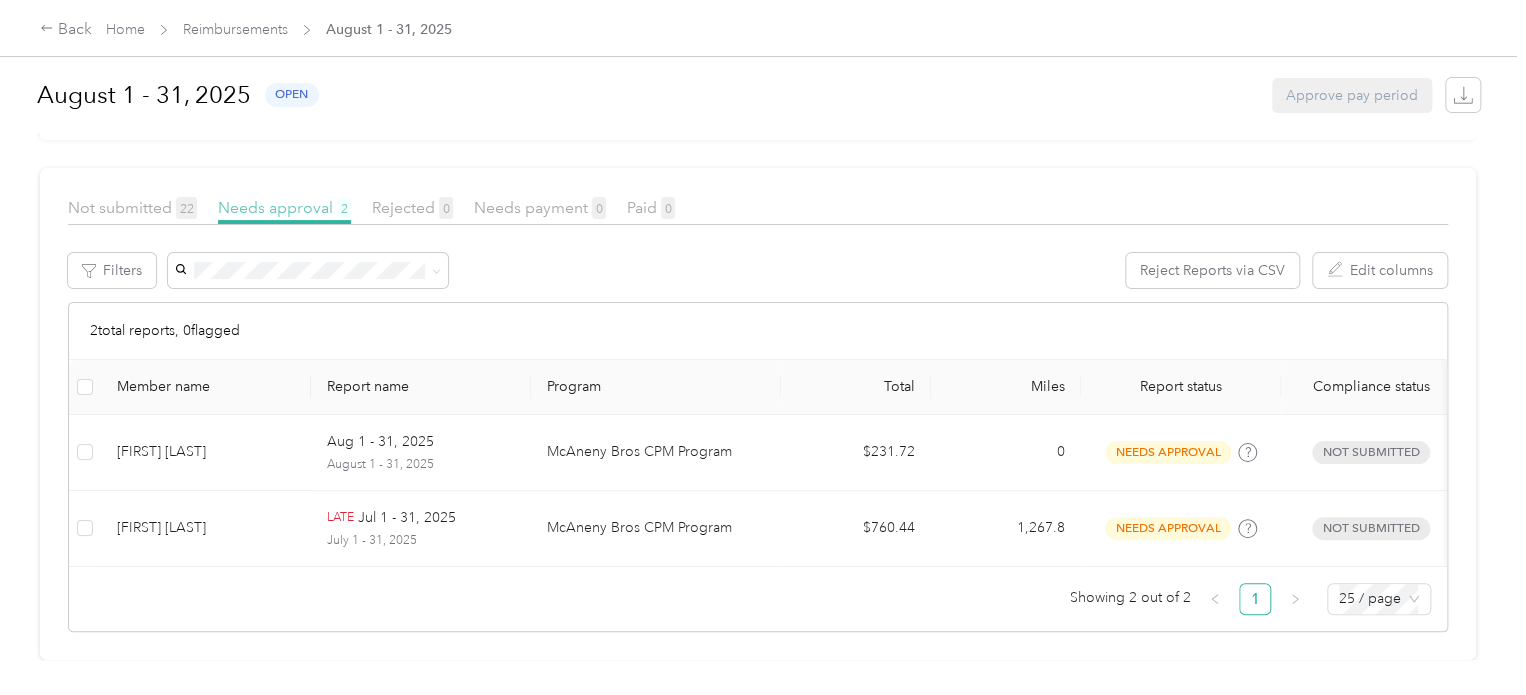click on "Needs approval   2" at bounding box center [284, 207] 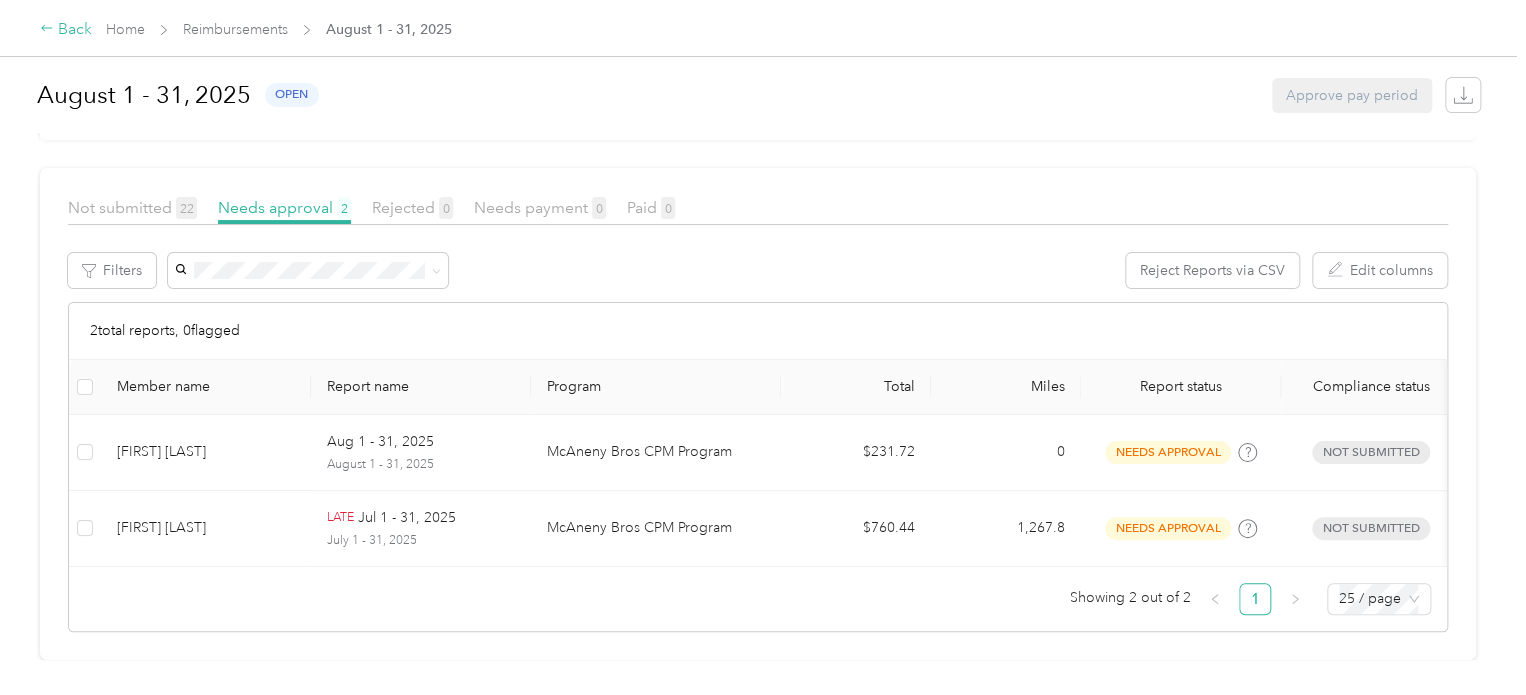 click on "Back" at bounding box center [66, 30] 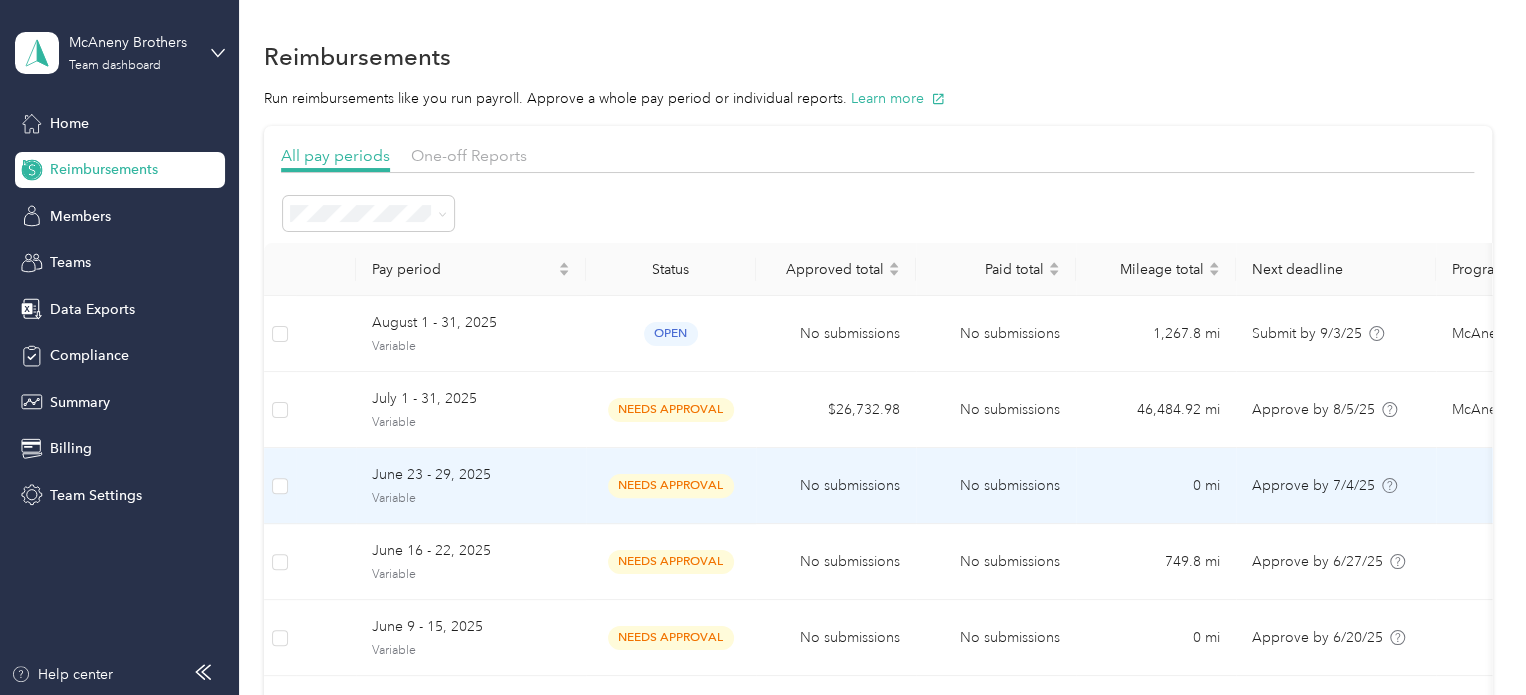 click on "June 23 - 29, 2025" at bounding box center (471, 475) 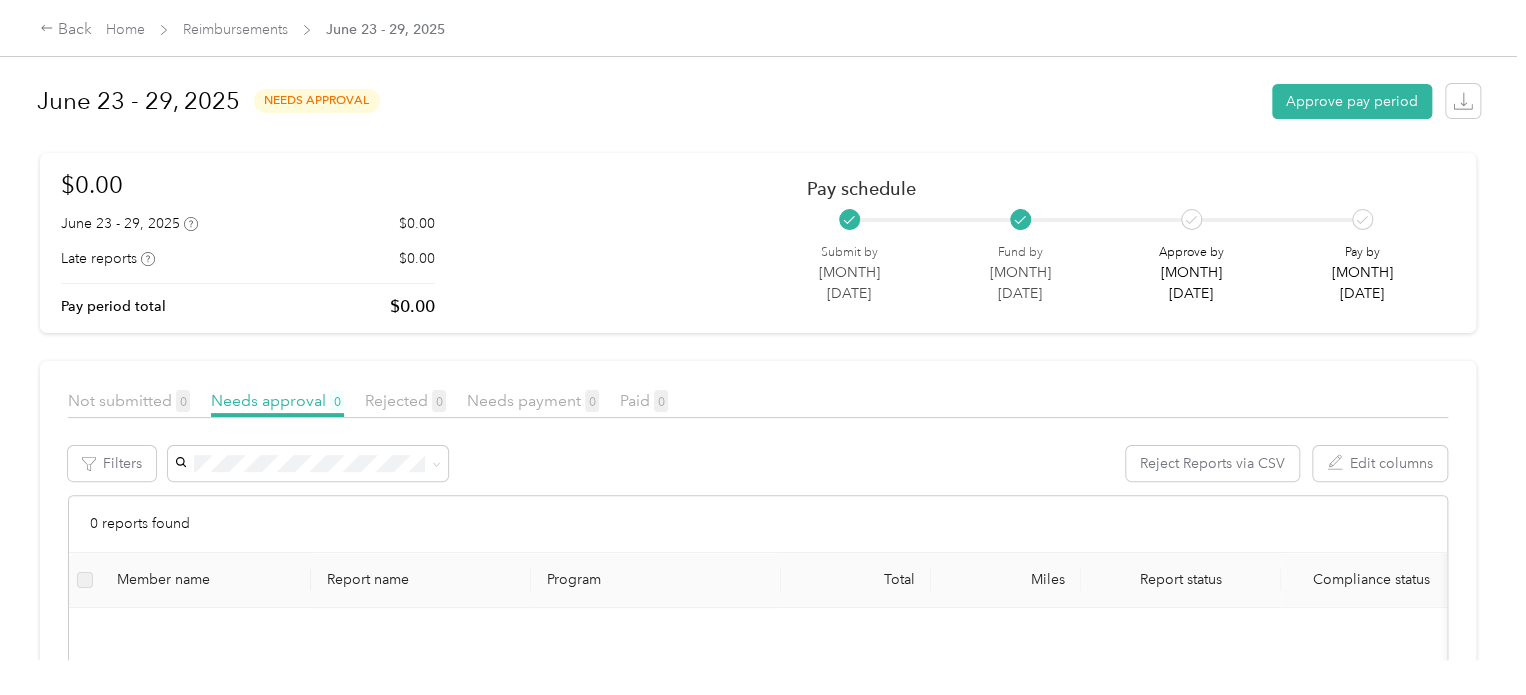 scroll, scrollTop: 4, scrollLeft: 0, axis: vertical 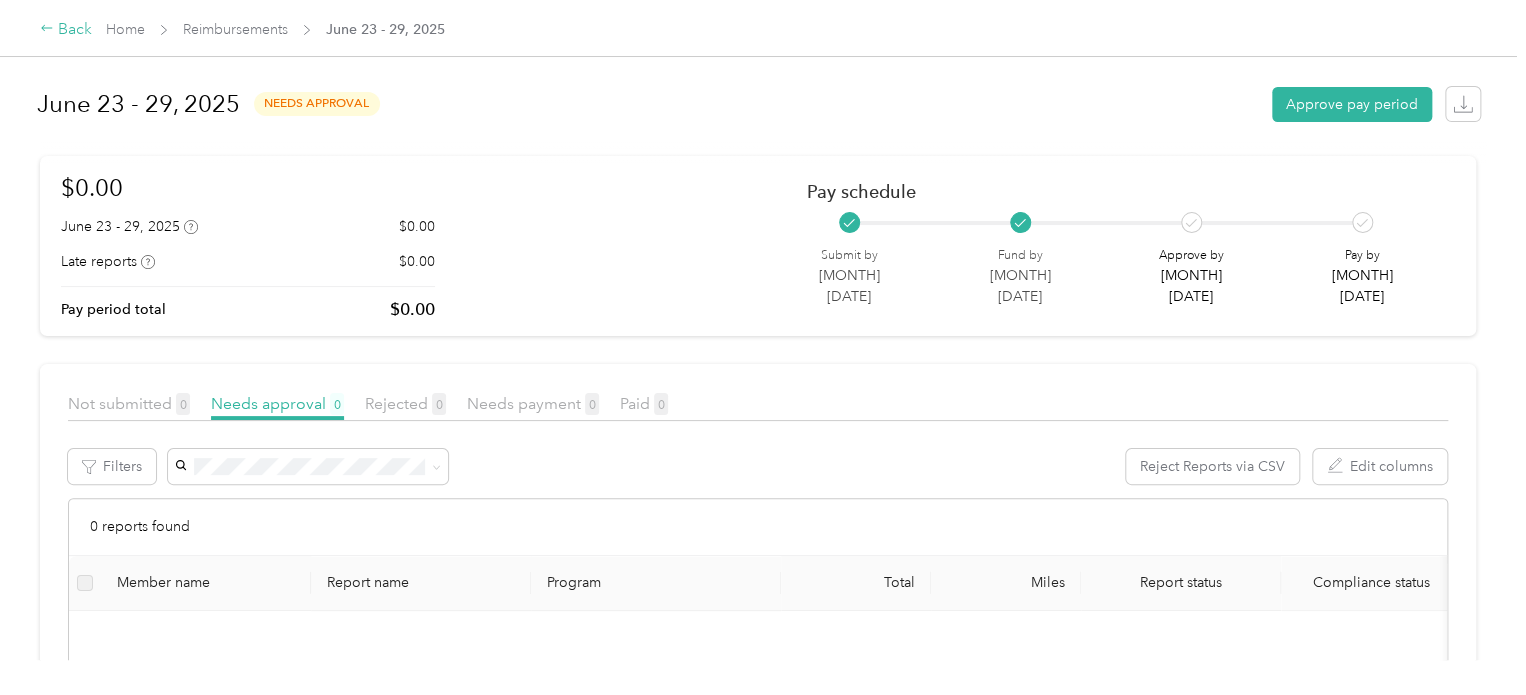click on "Back" at bounding box center [66, 30] 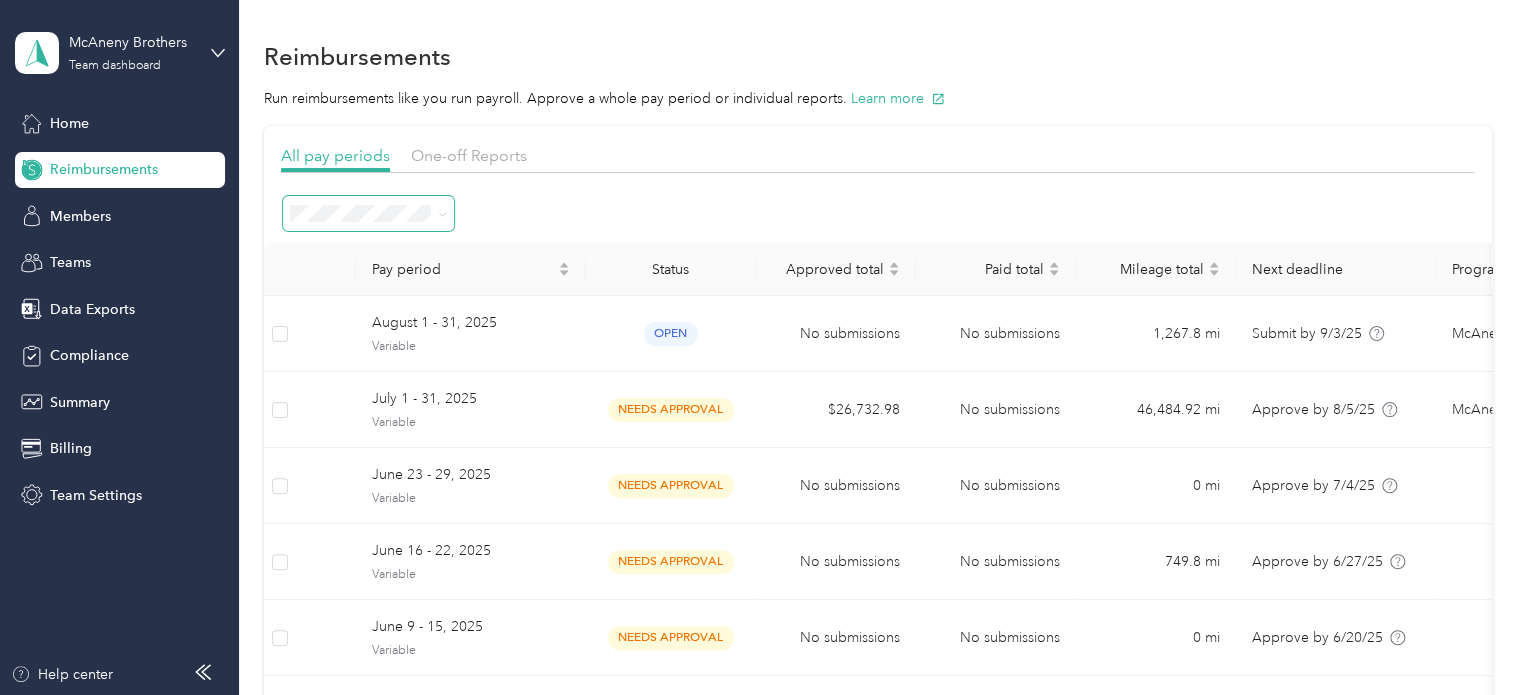 click 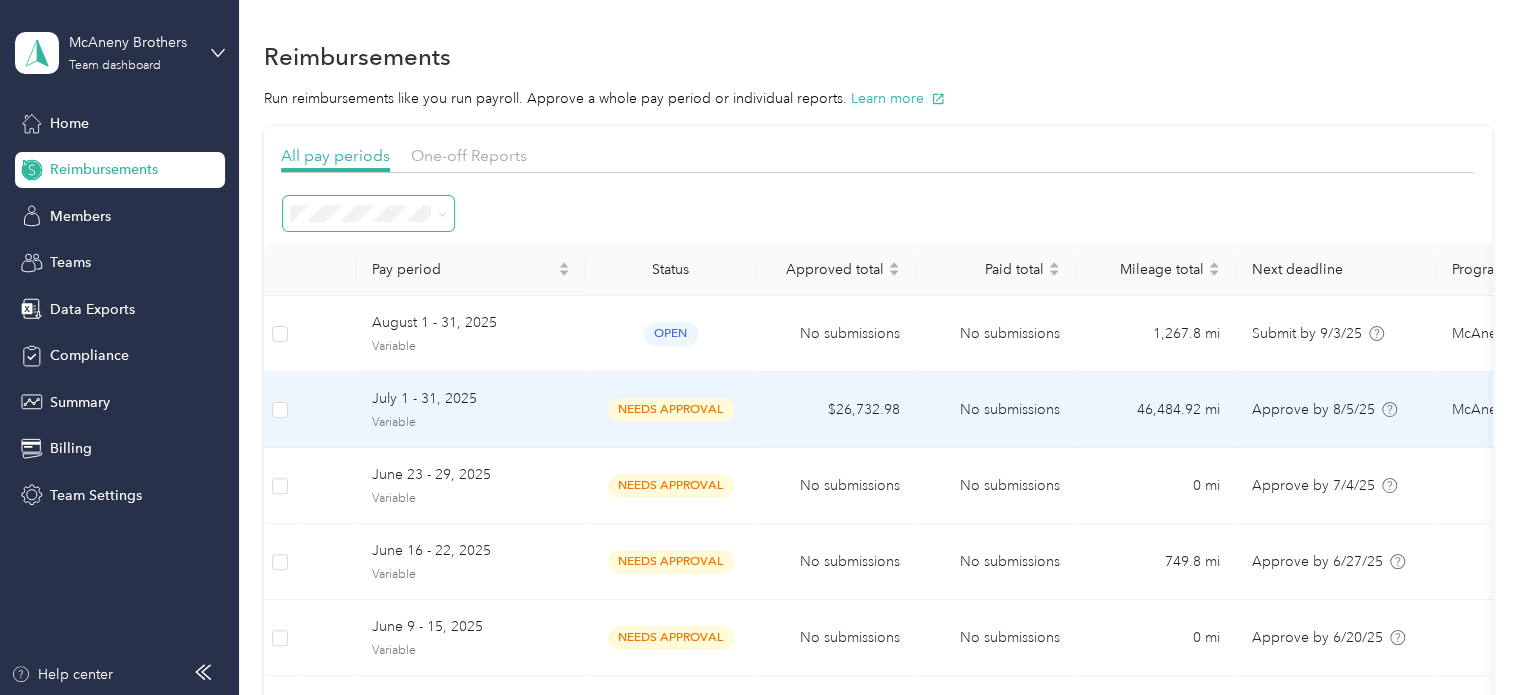 click on "July 1 - 31, 2025" at bounding box center [471, 399] 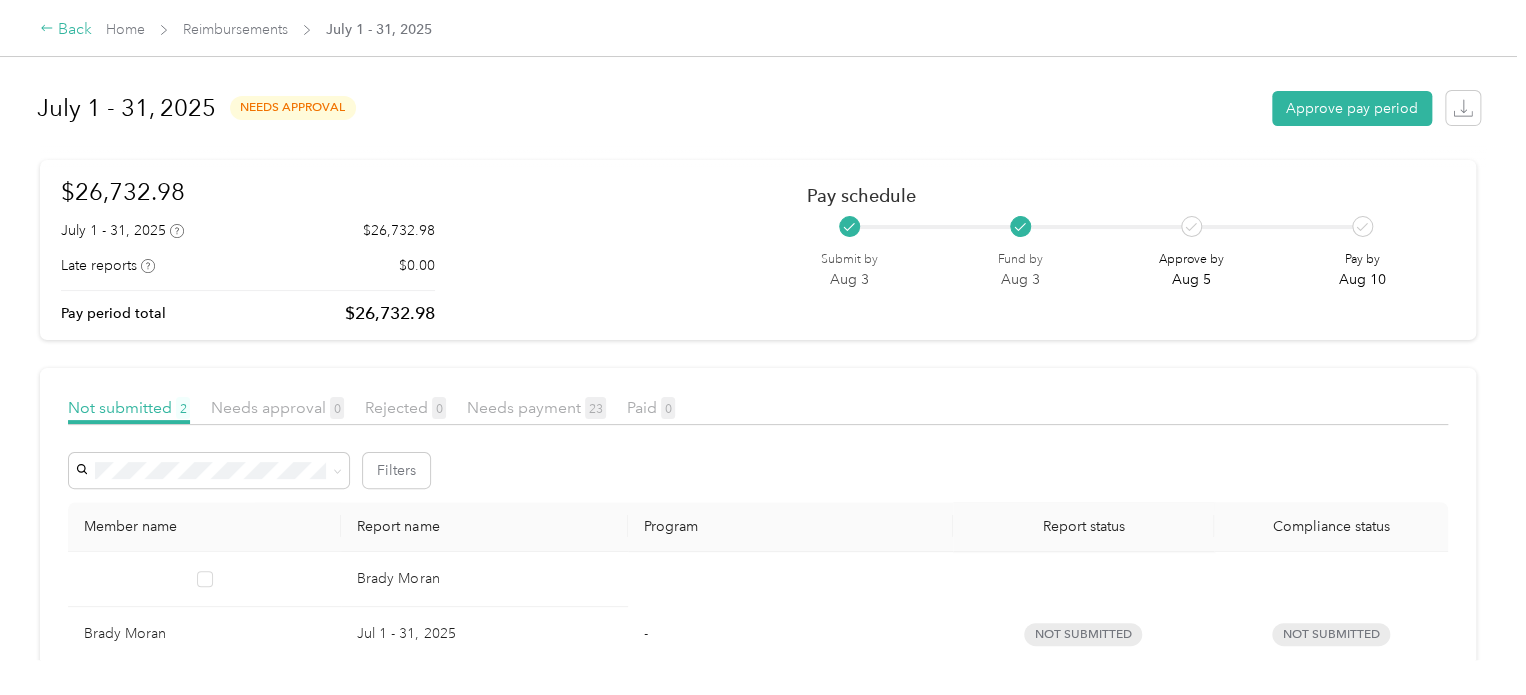 click on "Back" at bounding box center (66, 30) 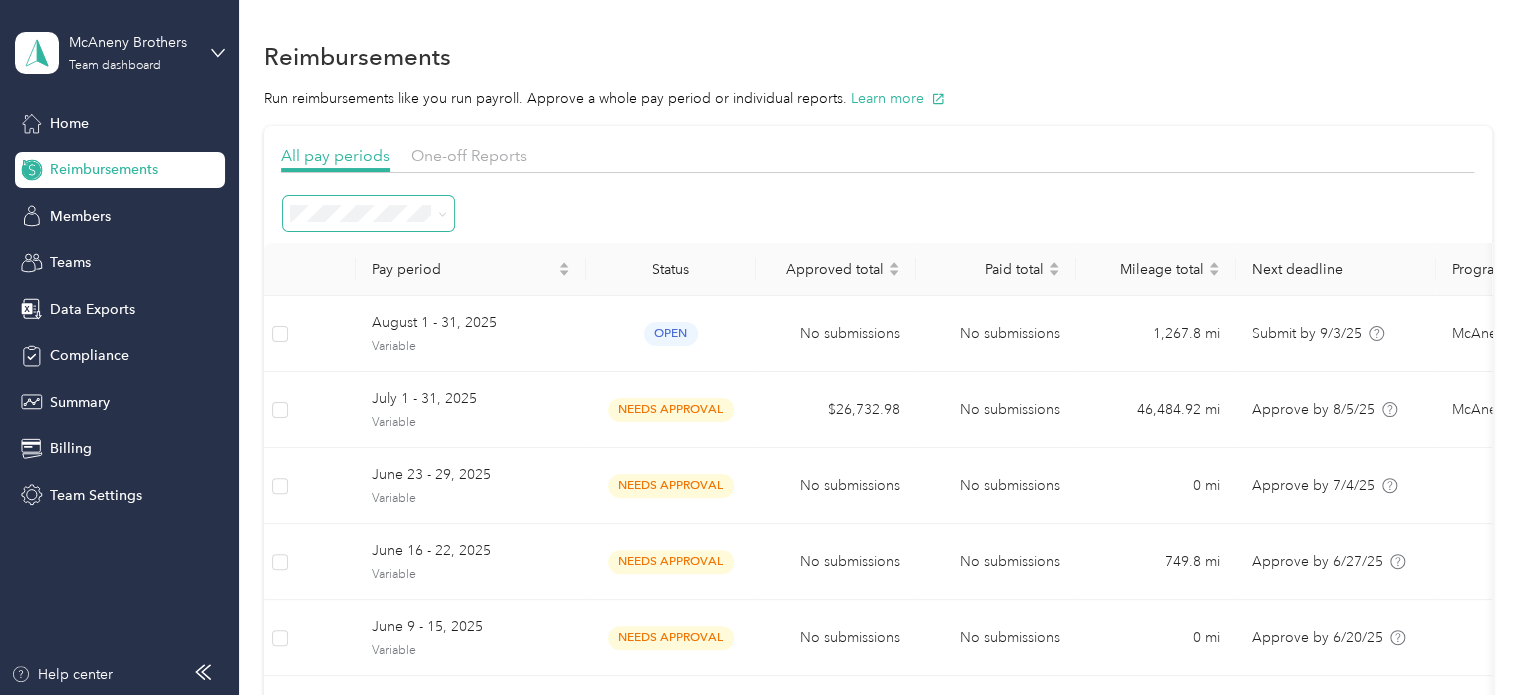 click at bounding box center [439, 213] 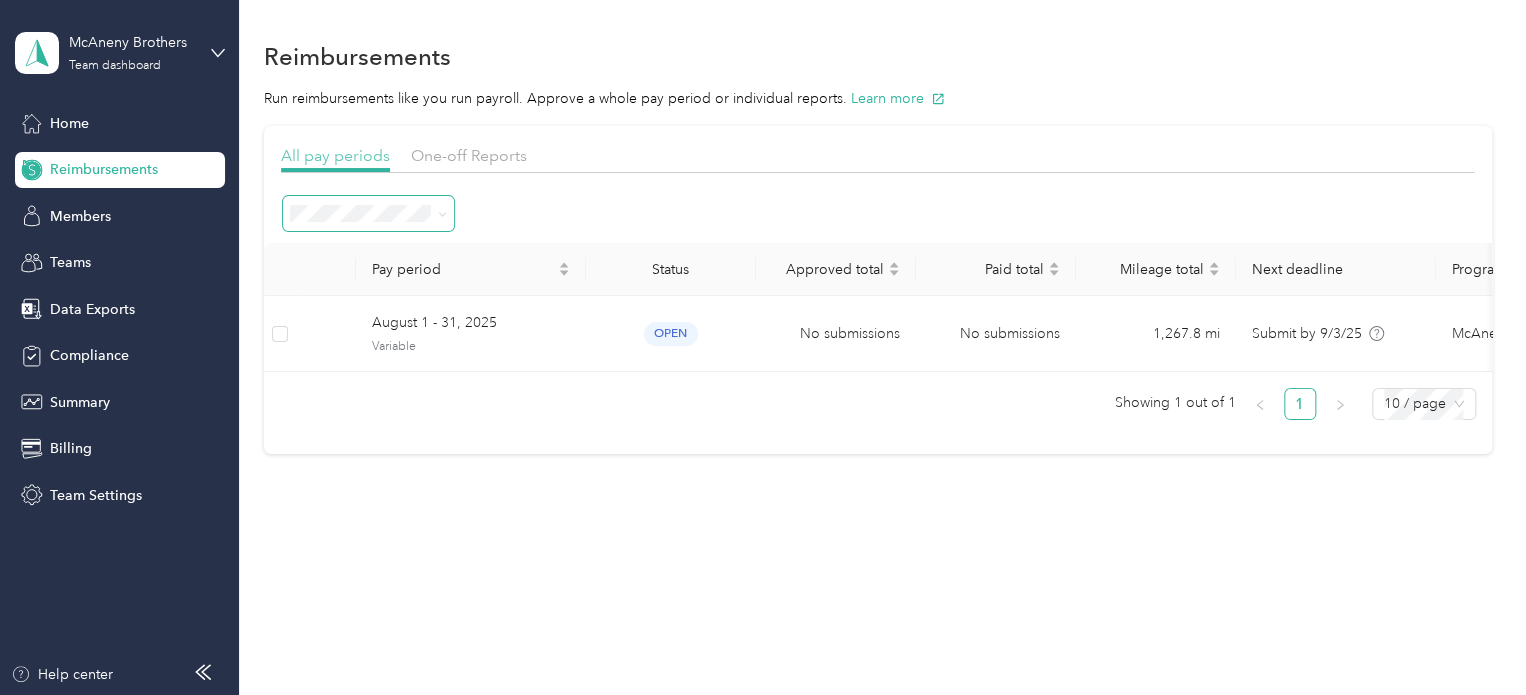 click on "All pay periods" at bounding box center [335, 155] 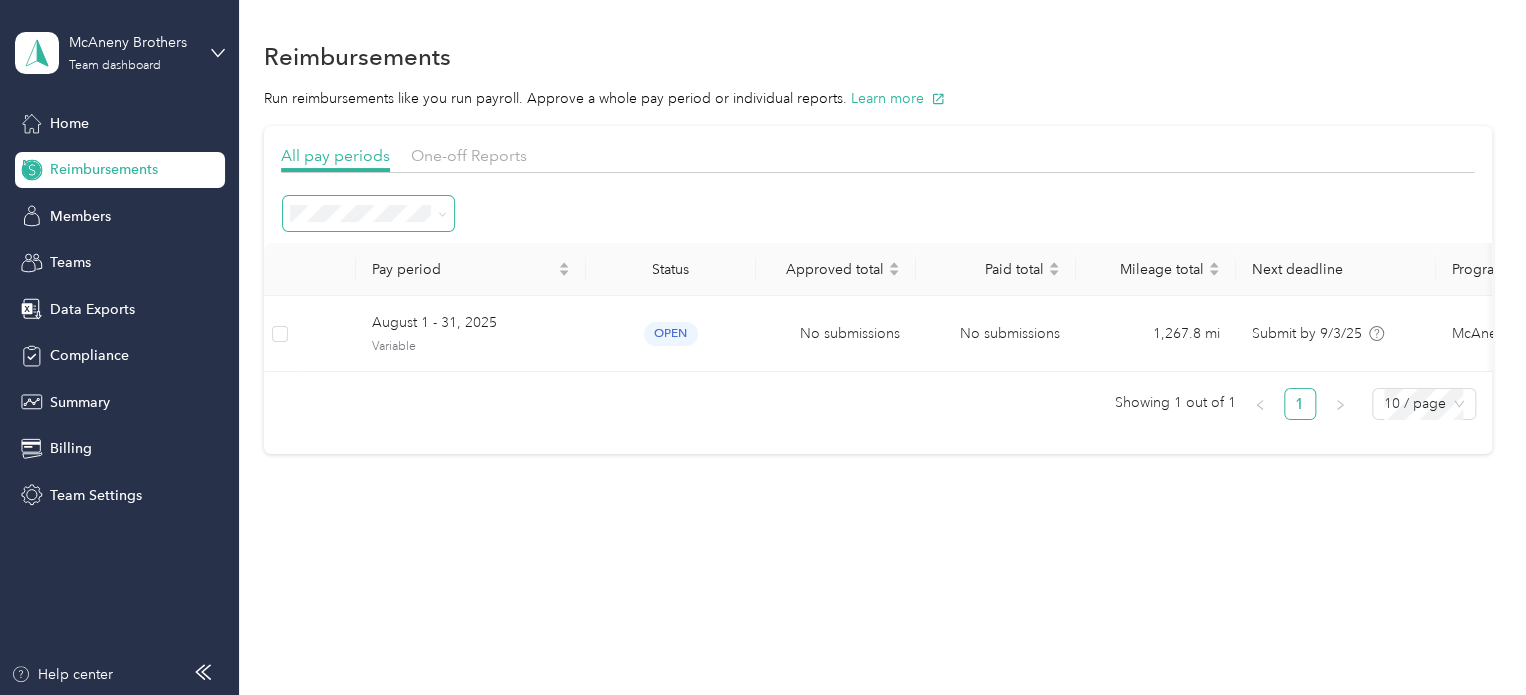 click 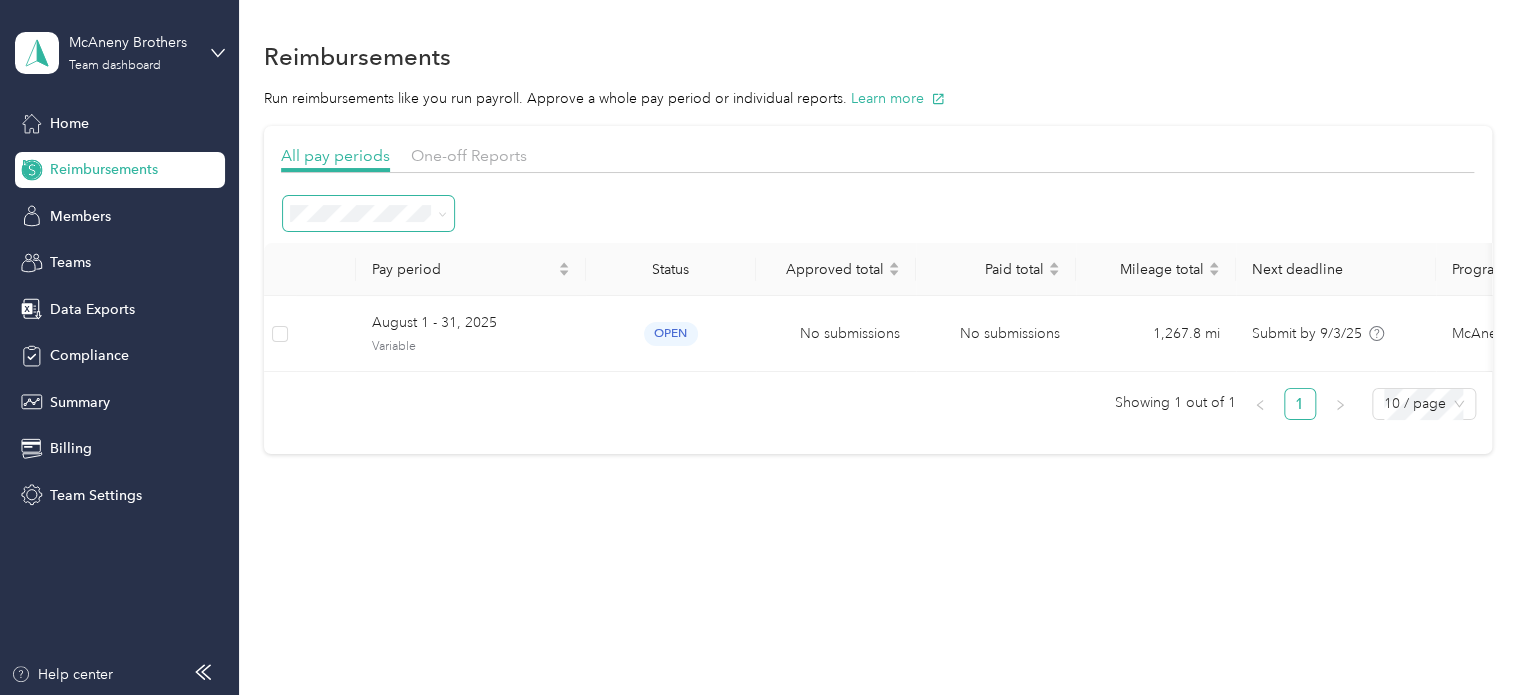 click on "All periods" at bounding box center (368, 249) 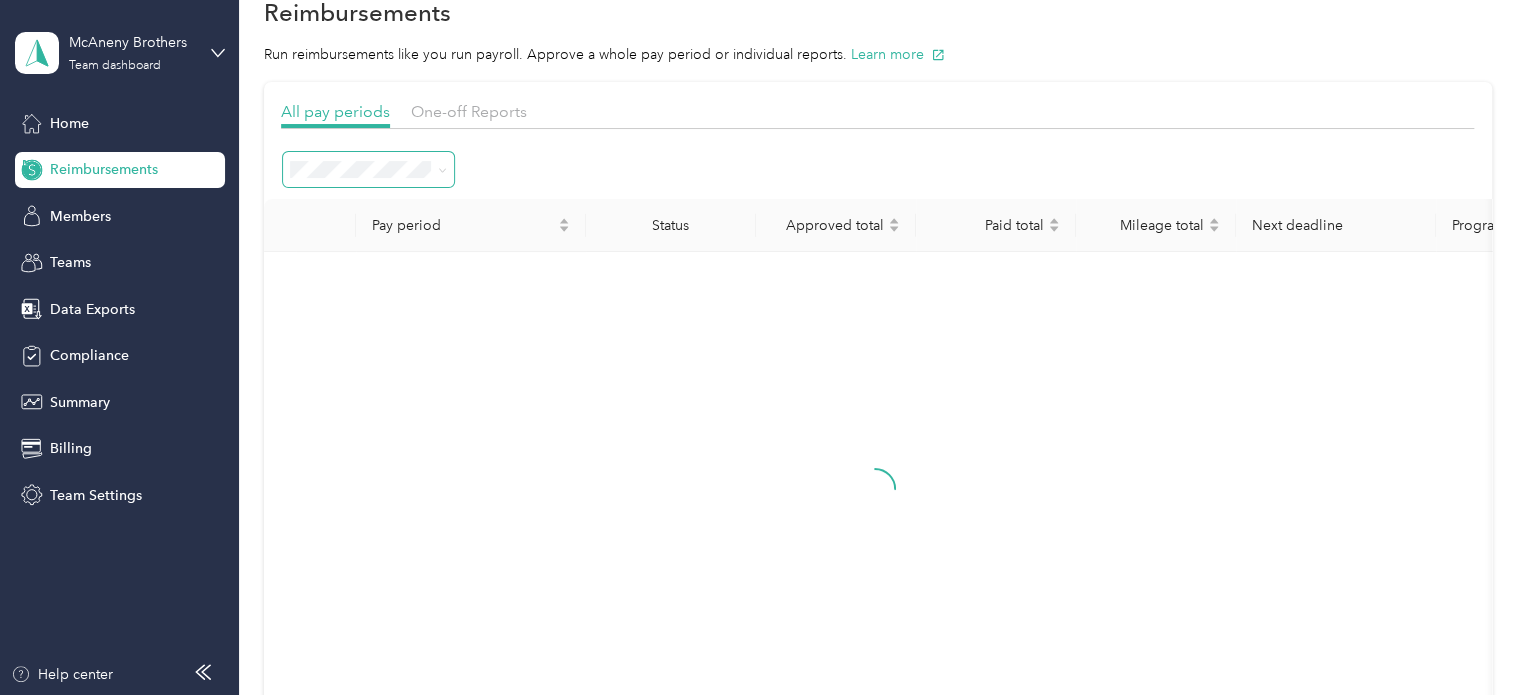 scroll, scrollTop: 0, scrollLeft: 0, axis: both 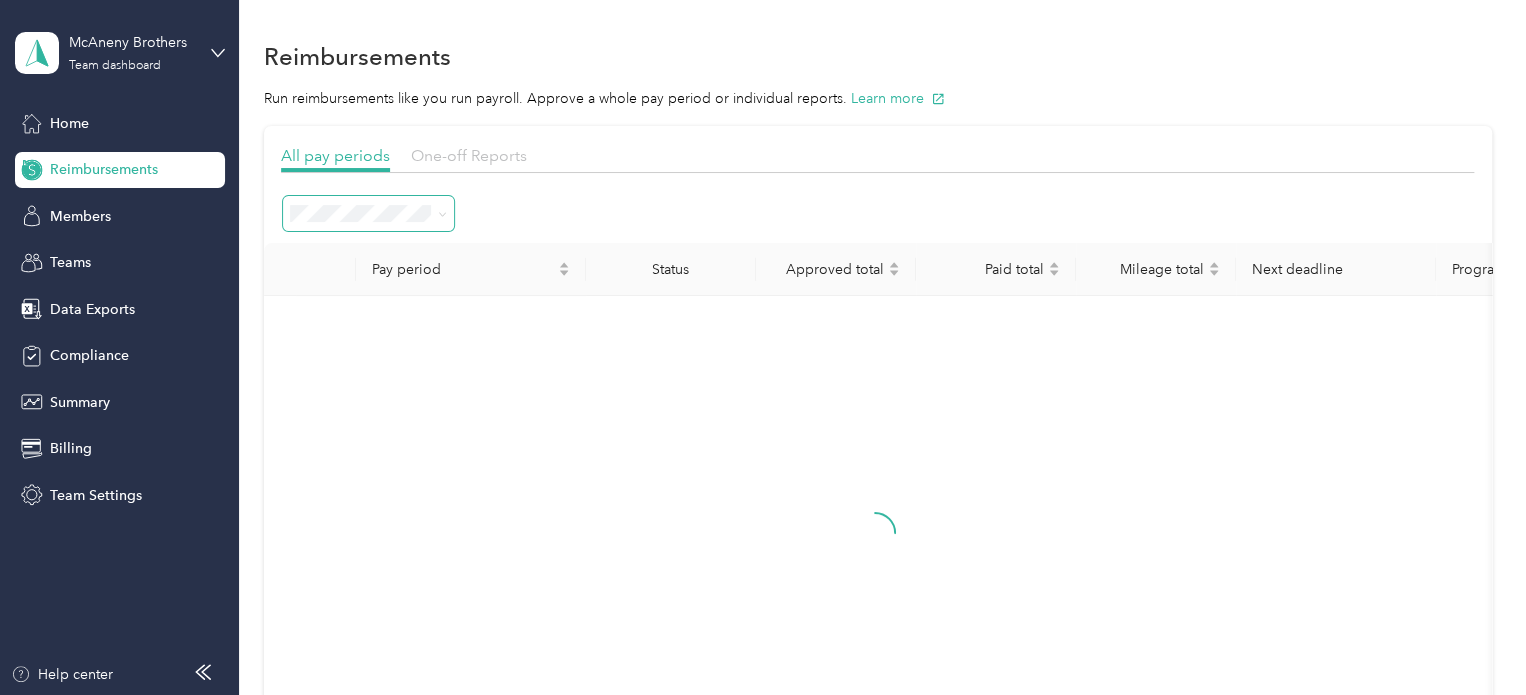 click on "One-off Reports" at bounding box center [469, 155] 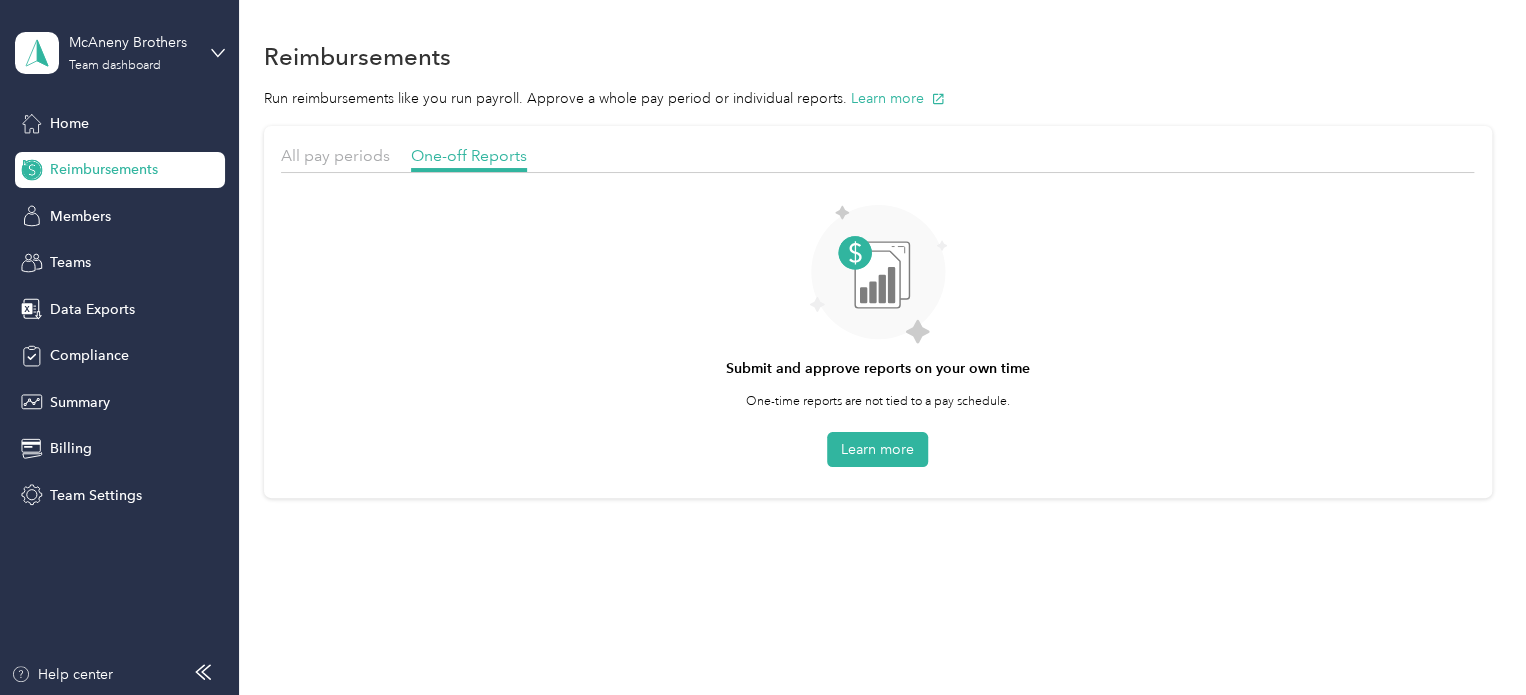 click on "All pay periods One-off Reports Submit and approve reports on your own time One-time reports are not tied to a pay schedule.   Learn more" at bounding box center (878, 312) 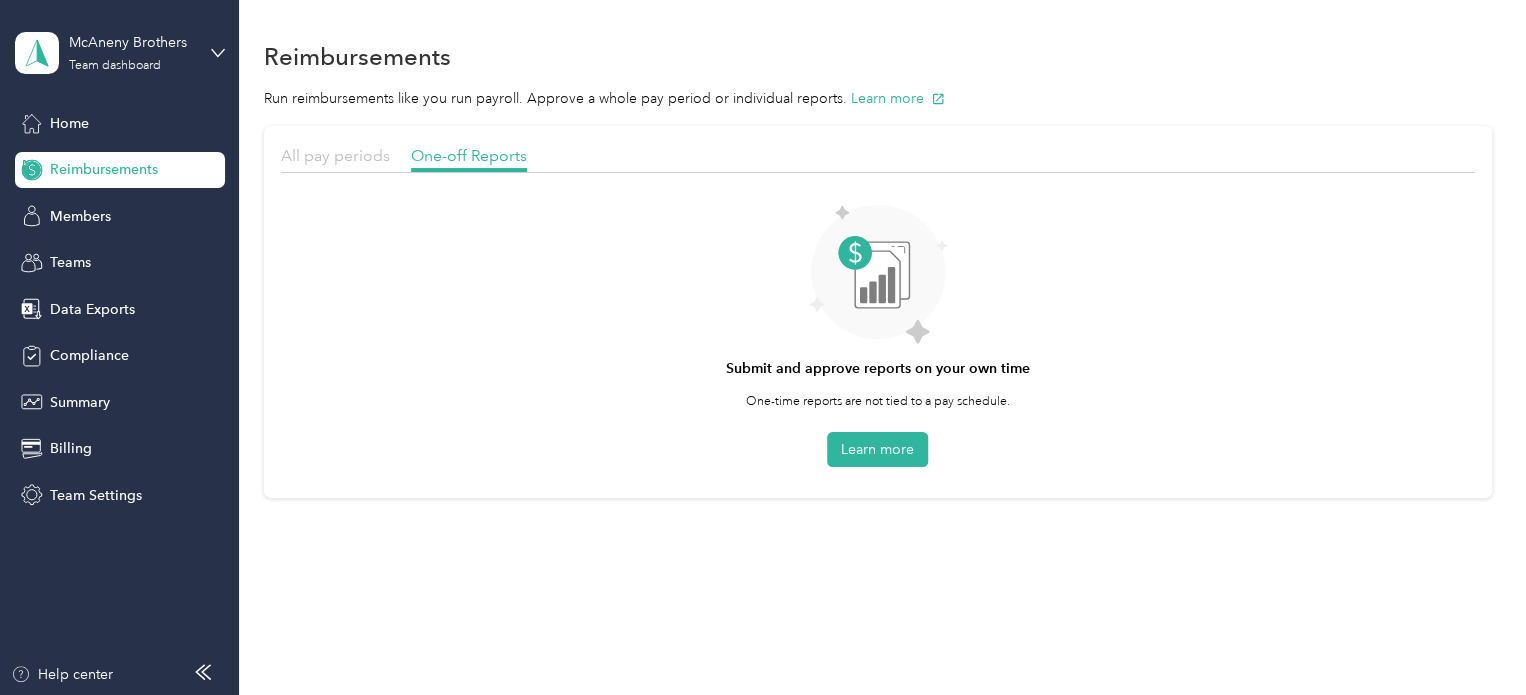 click on "All pay periods" at bounding box center (335, 155) 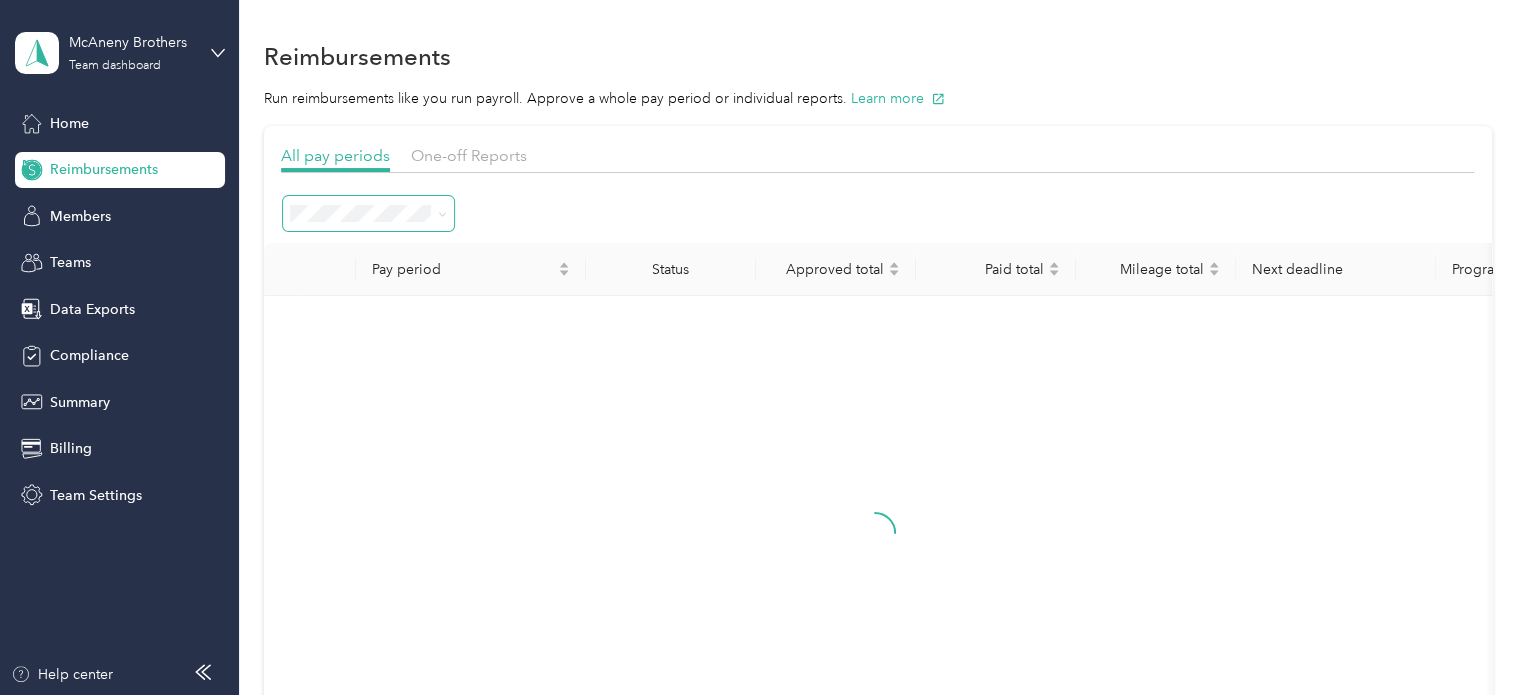 click 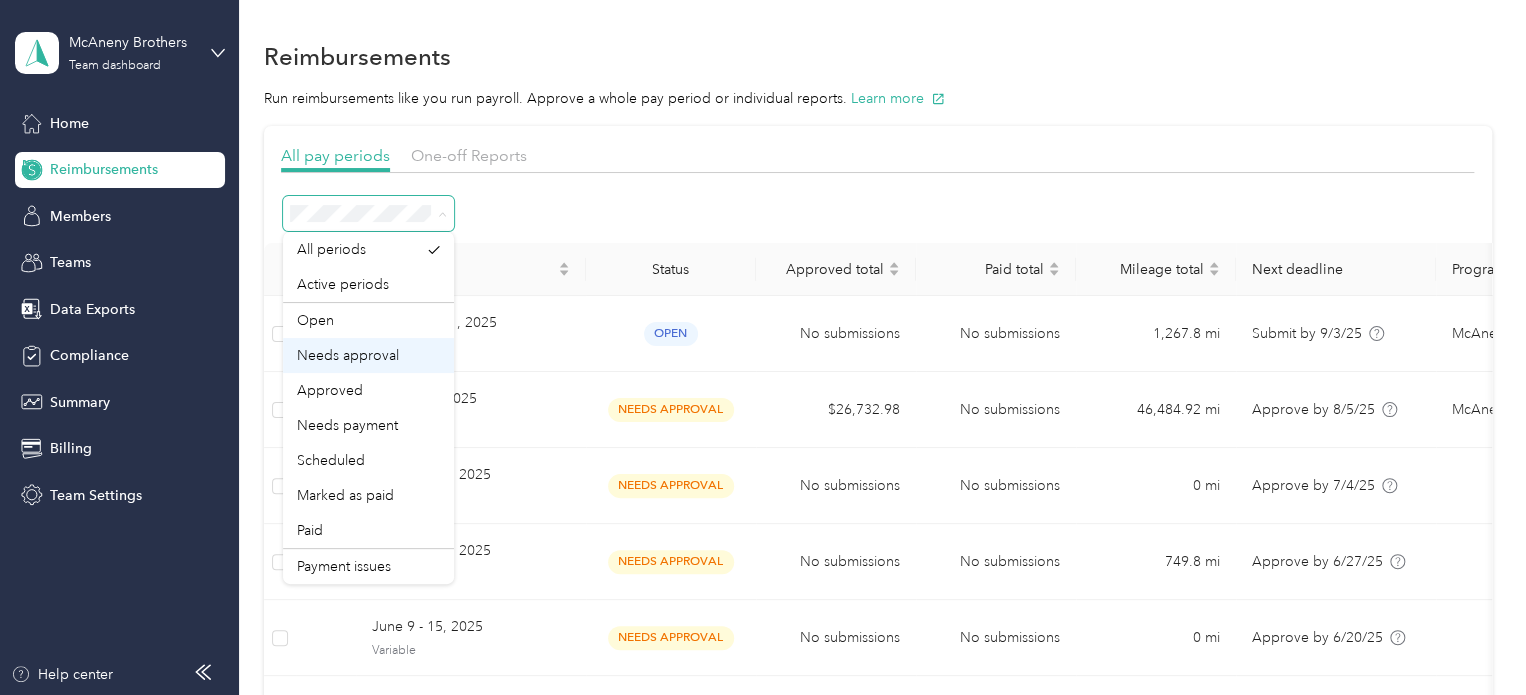 click on "Needs approval" at bounding box center [368, 355] 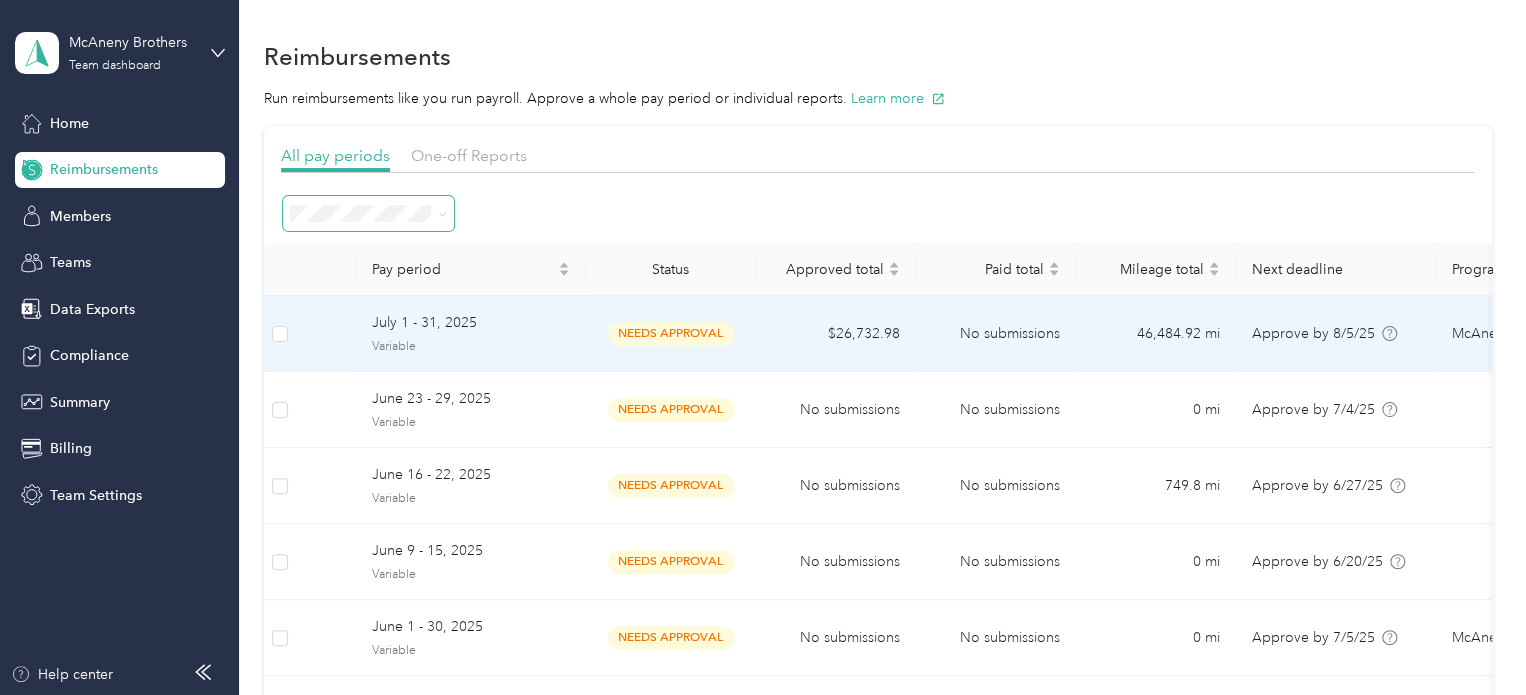 click on "July 1 - 31, 2025" at bounding box center (471, 323) 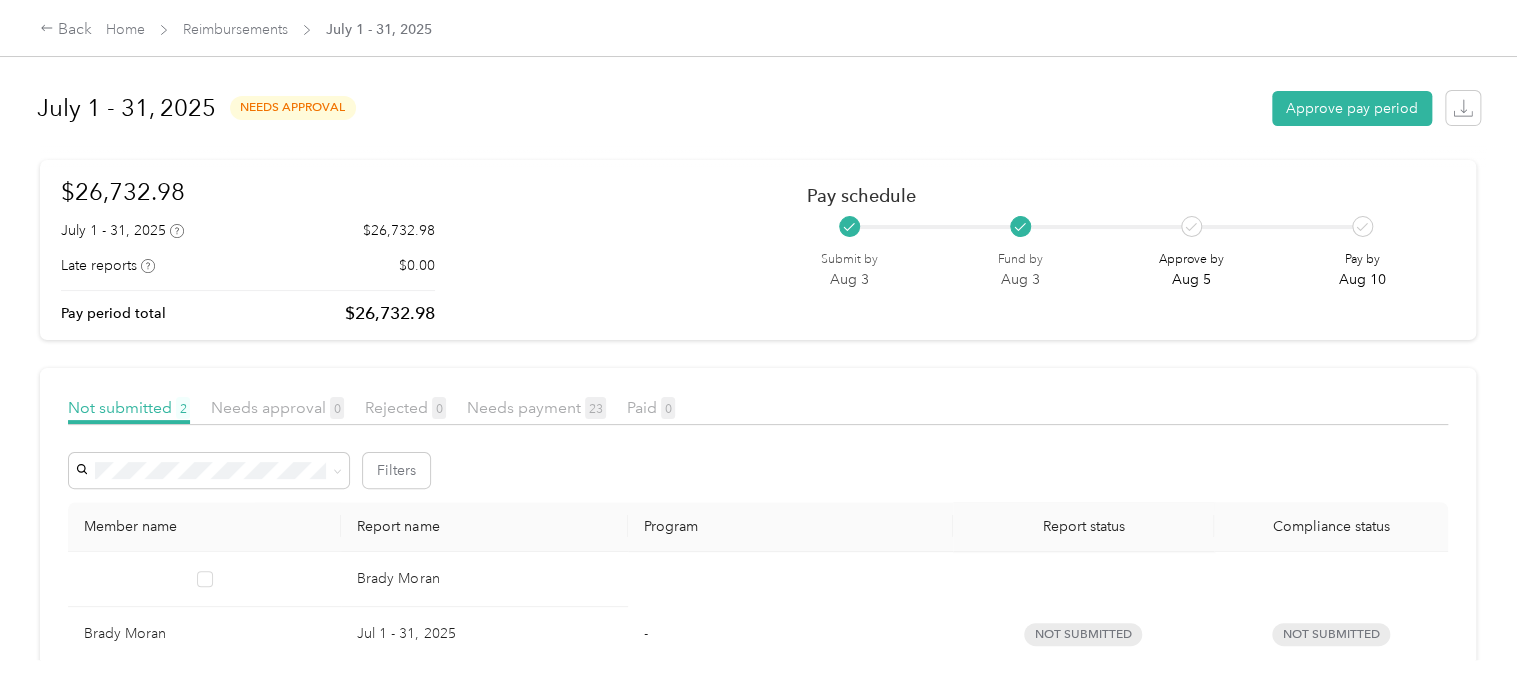click on "Brady Moran" at bounding box center [484, 579] 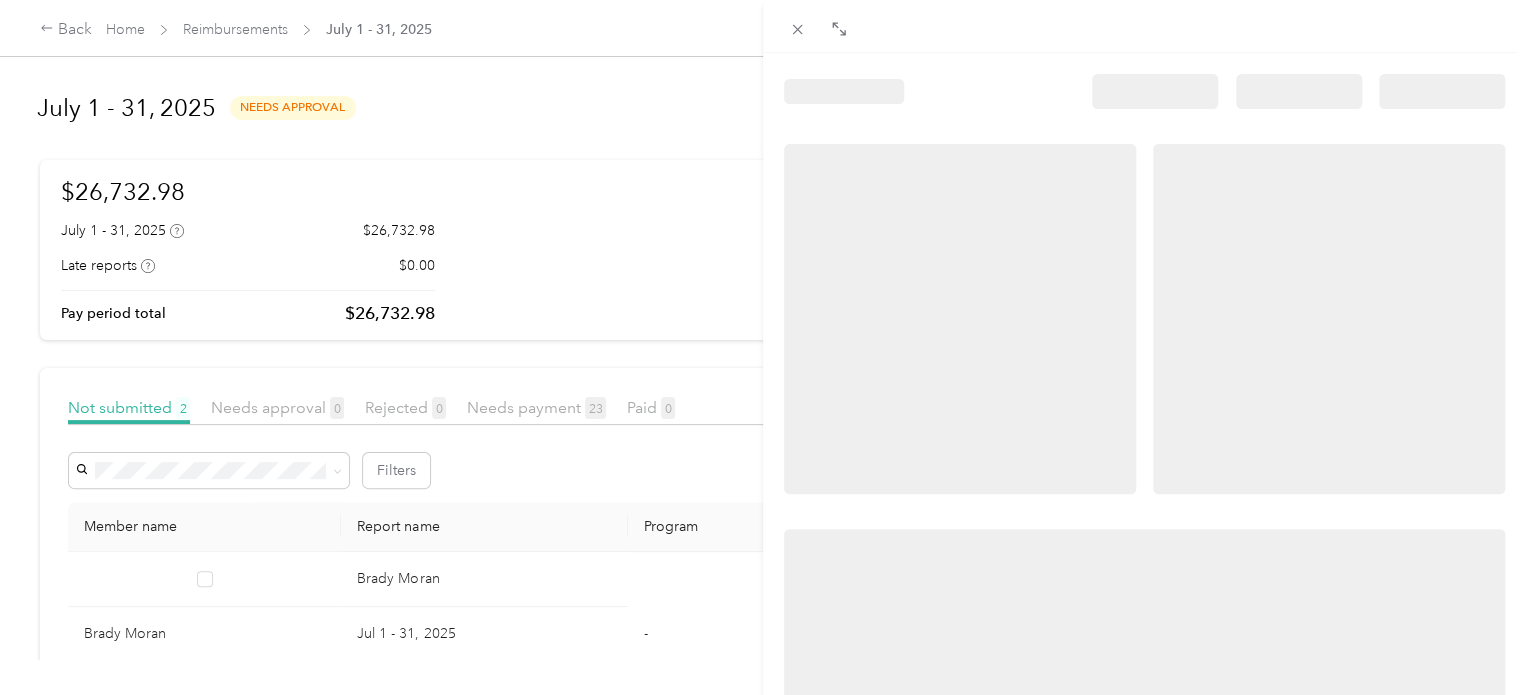 click at bounding box center [763, 347] 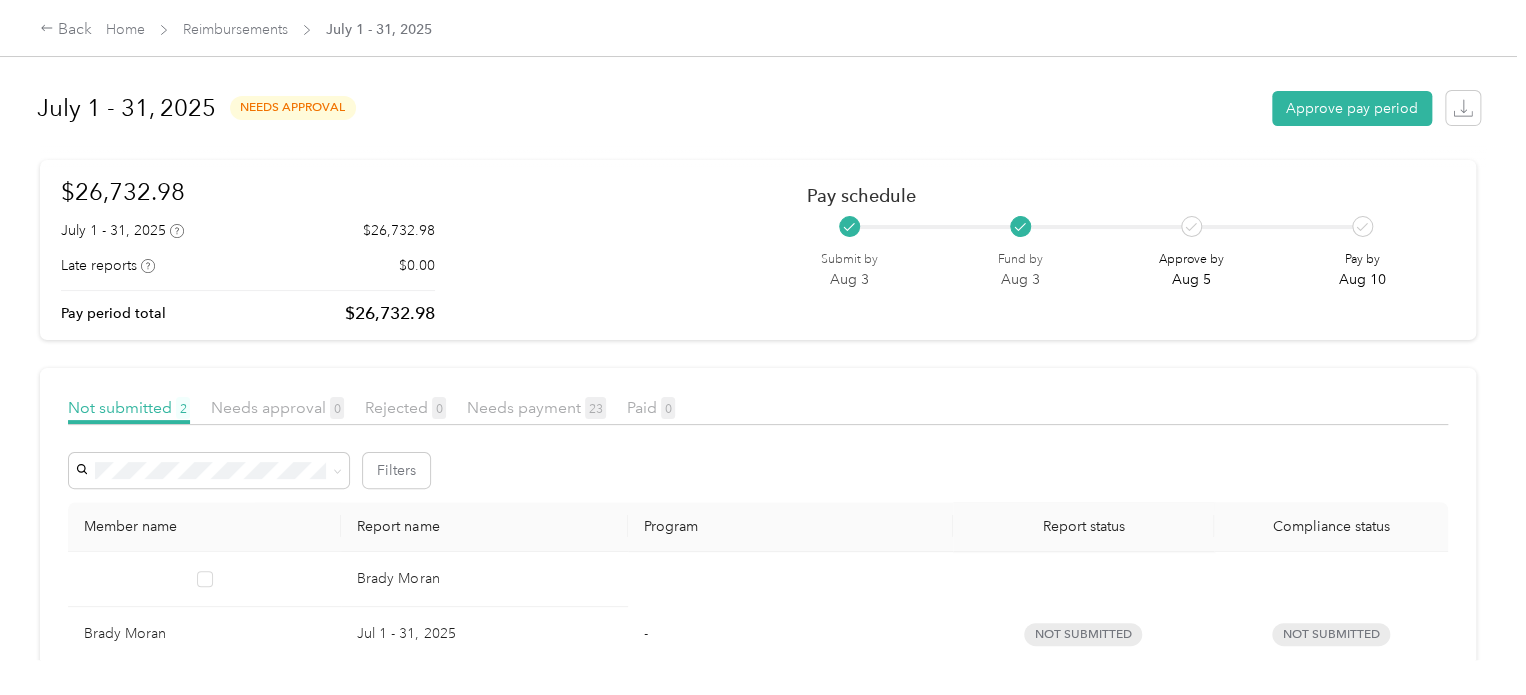 click on "Brady Moran" at bounding box center (204, 634) 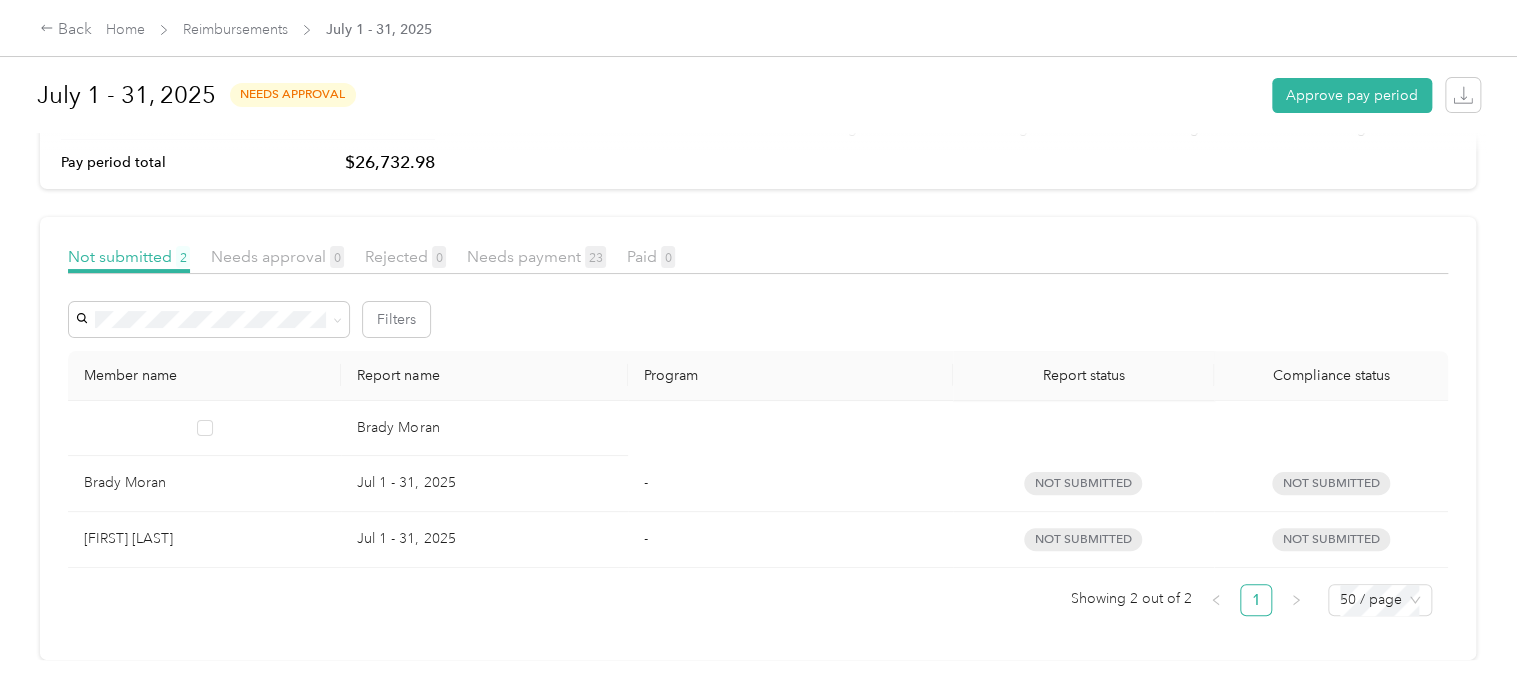 scroll, scrollTop: 165, scrollLeft: 0, axis: vertical 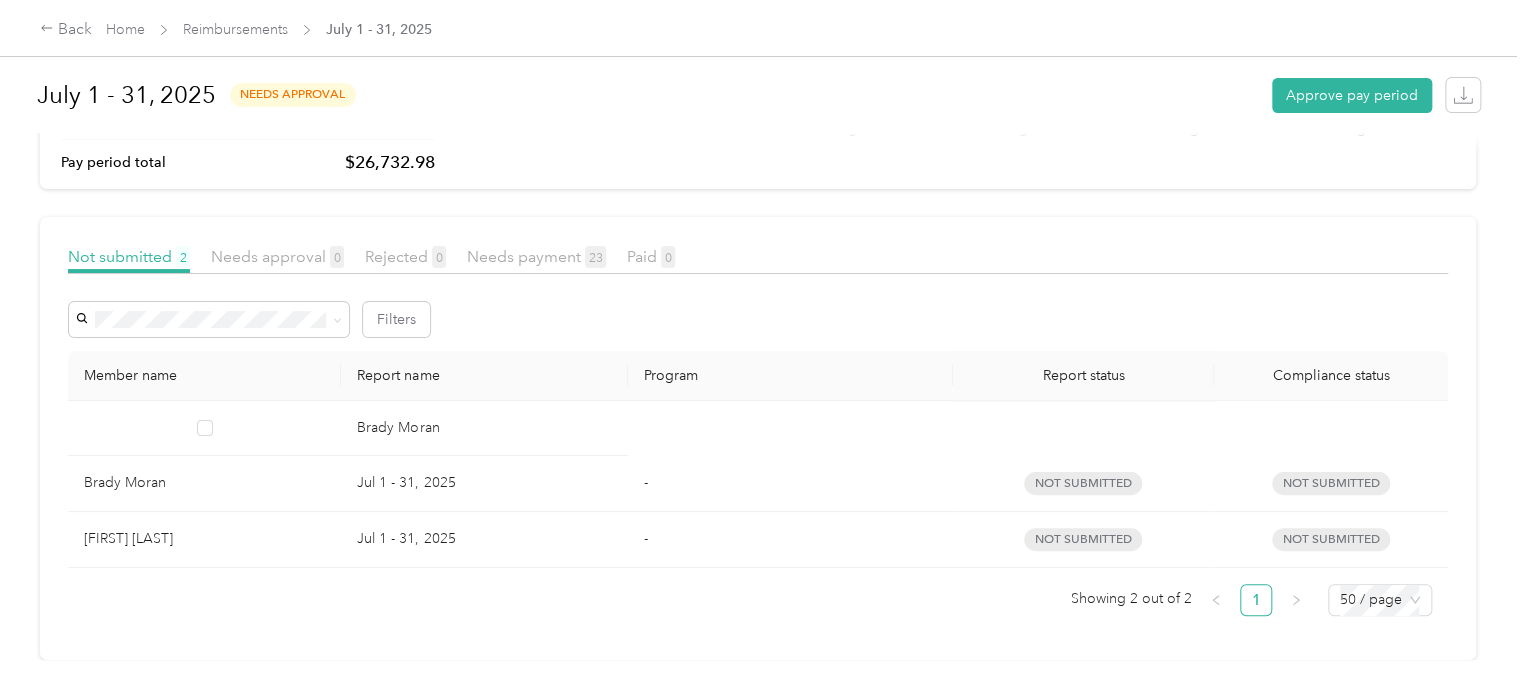 click on "Brady Moran" at bounding box center [204, 483] 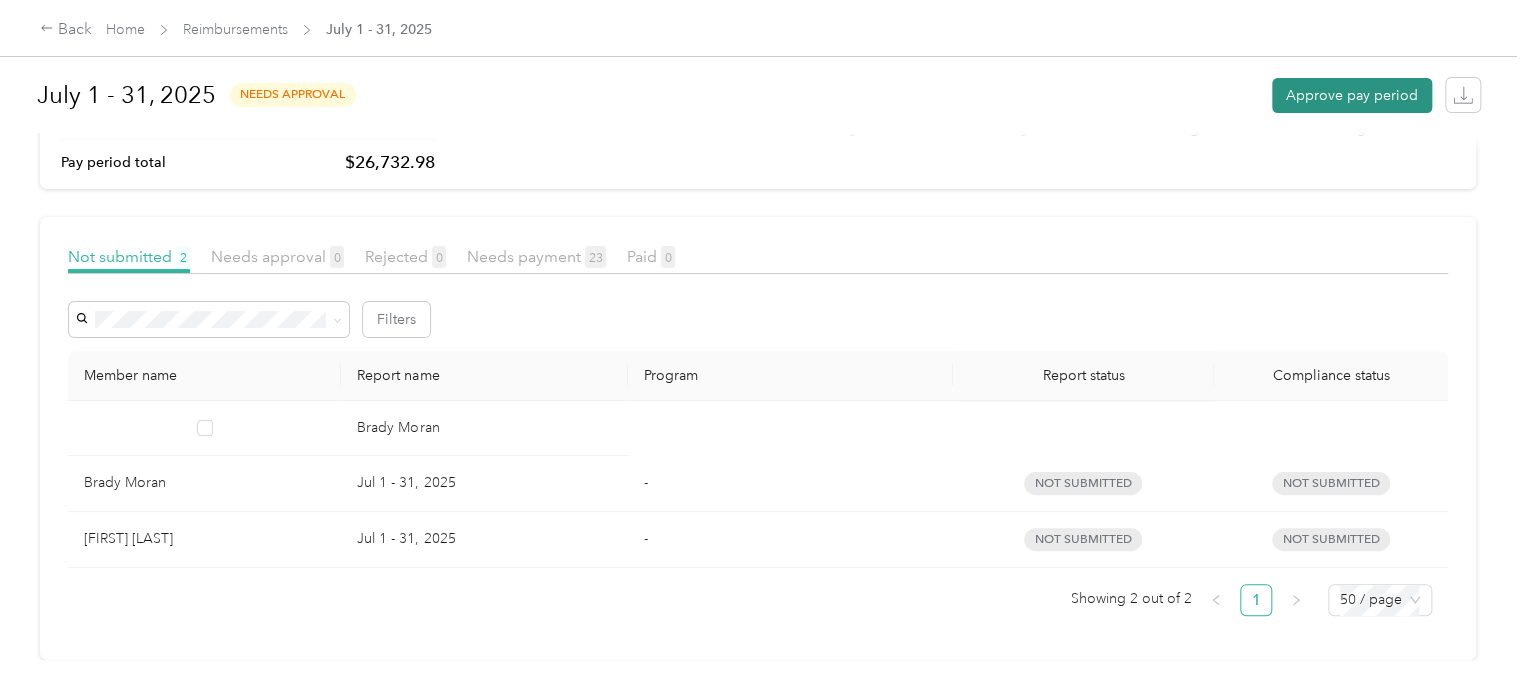 click on "Approve pay period" at bounding box center [1352, 95] 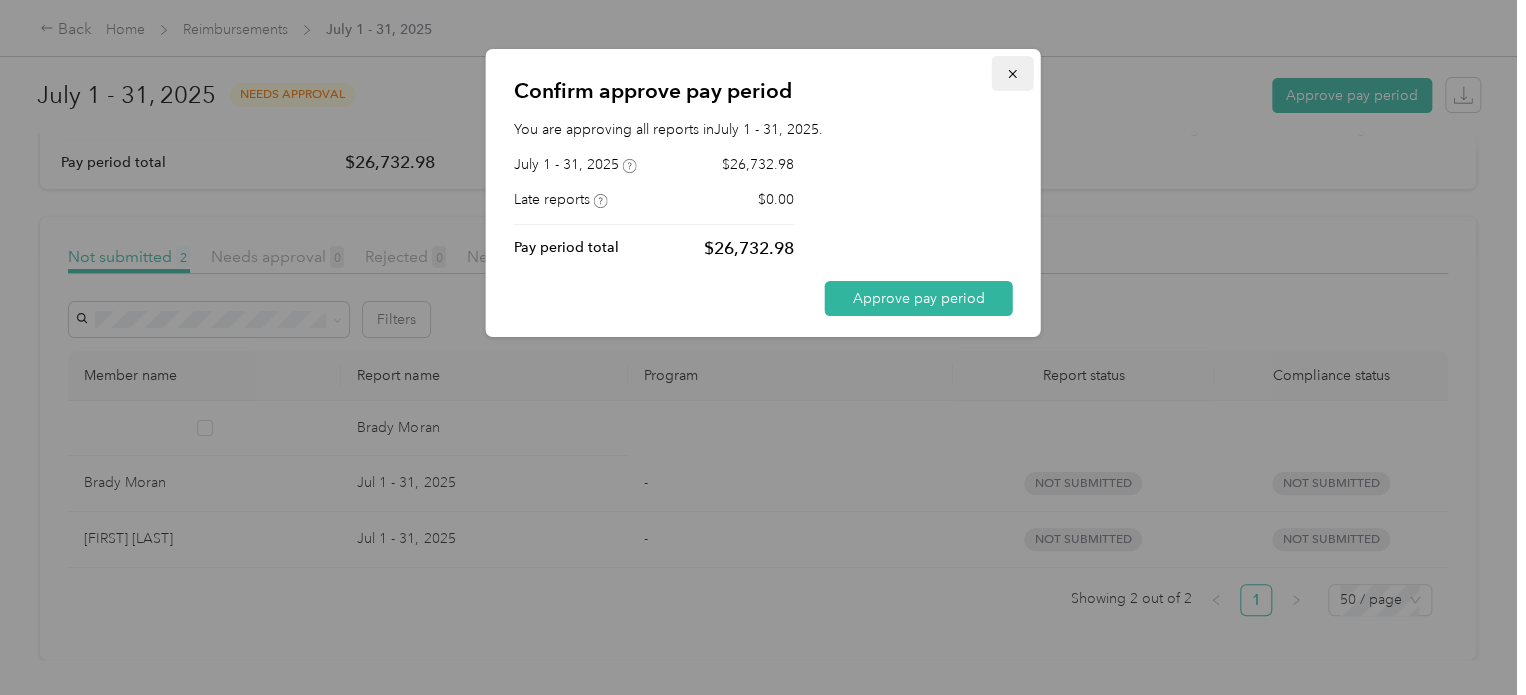click 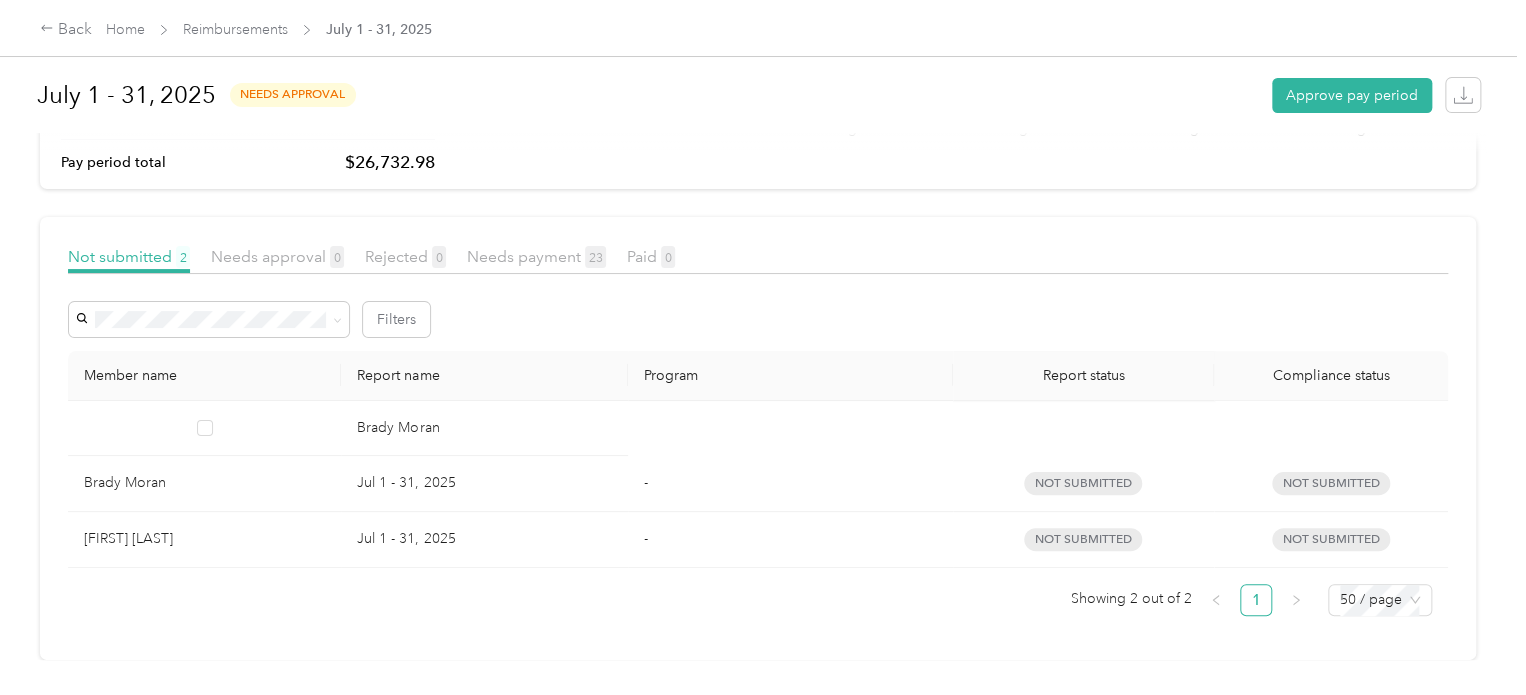 click on "Brady Moran" at bounding box center (204, 483) 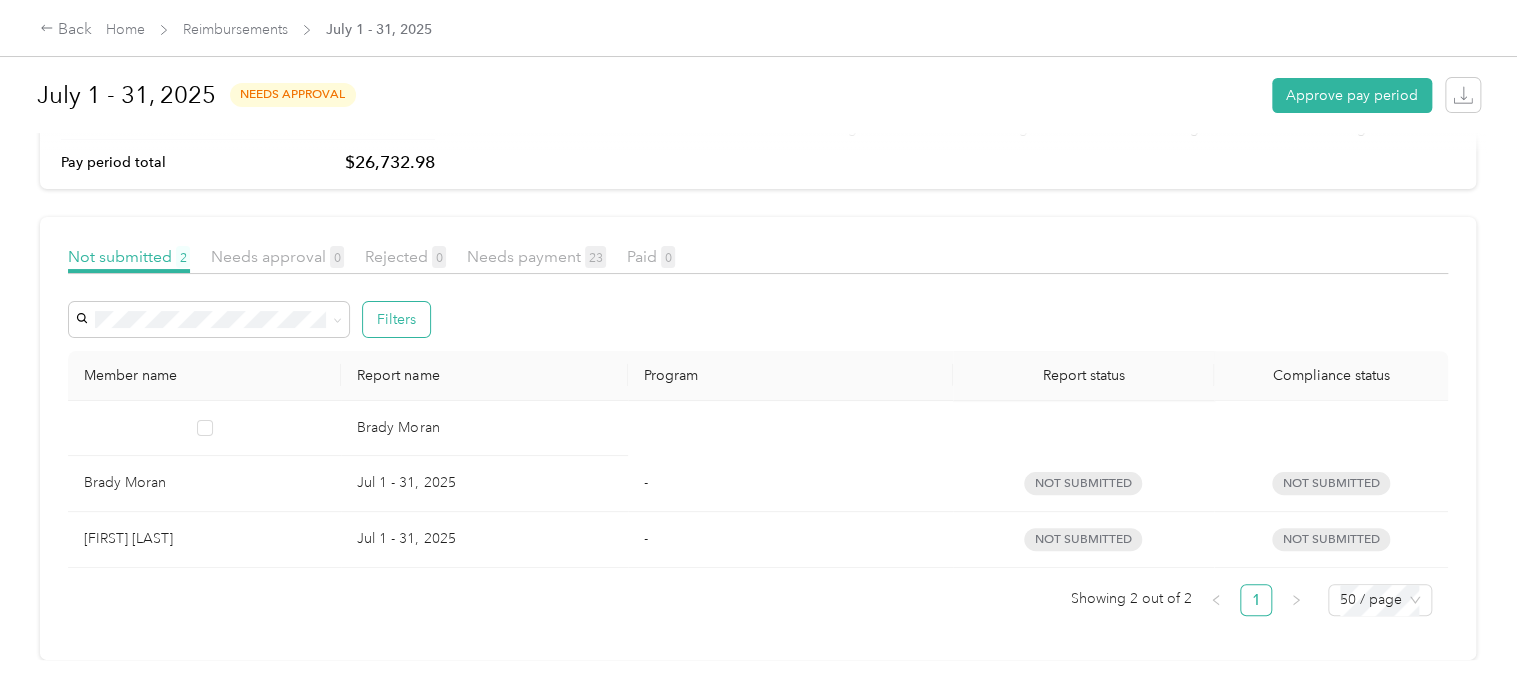 click on "Filters" at bounding box center (396, 319) 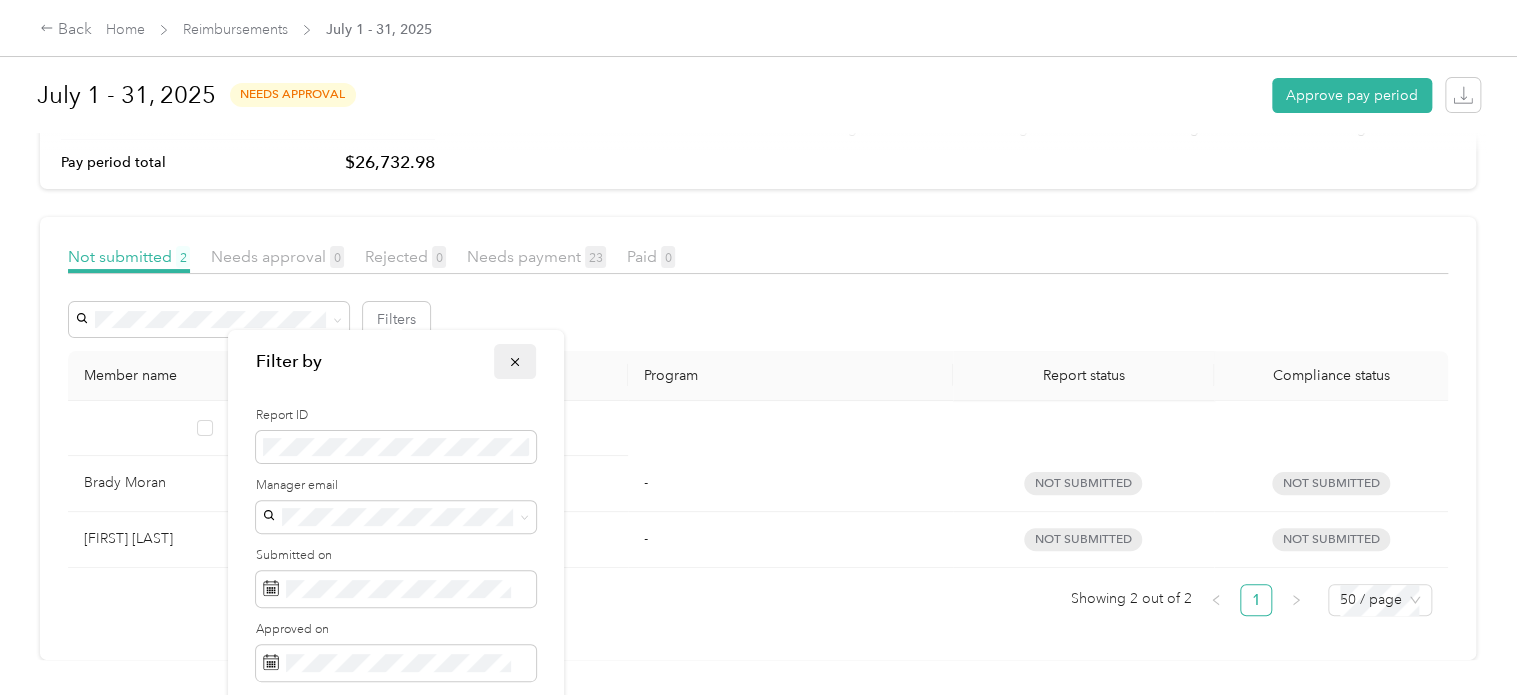 click 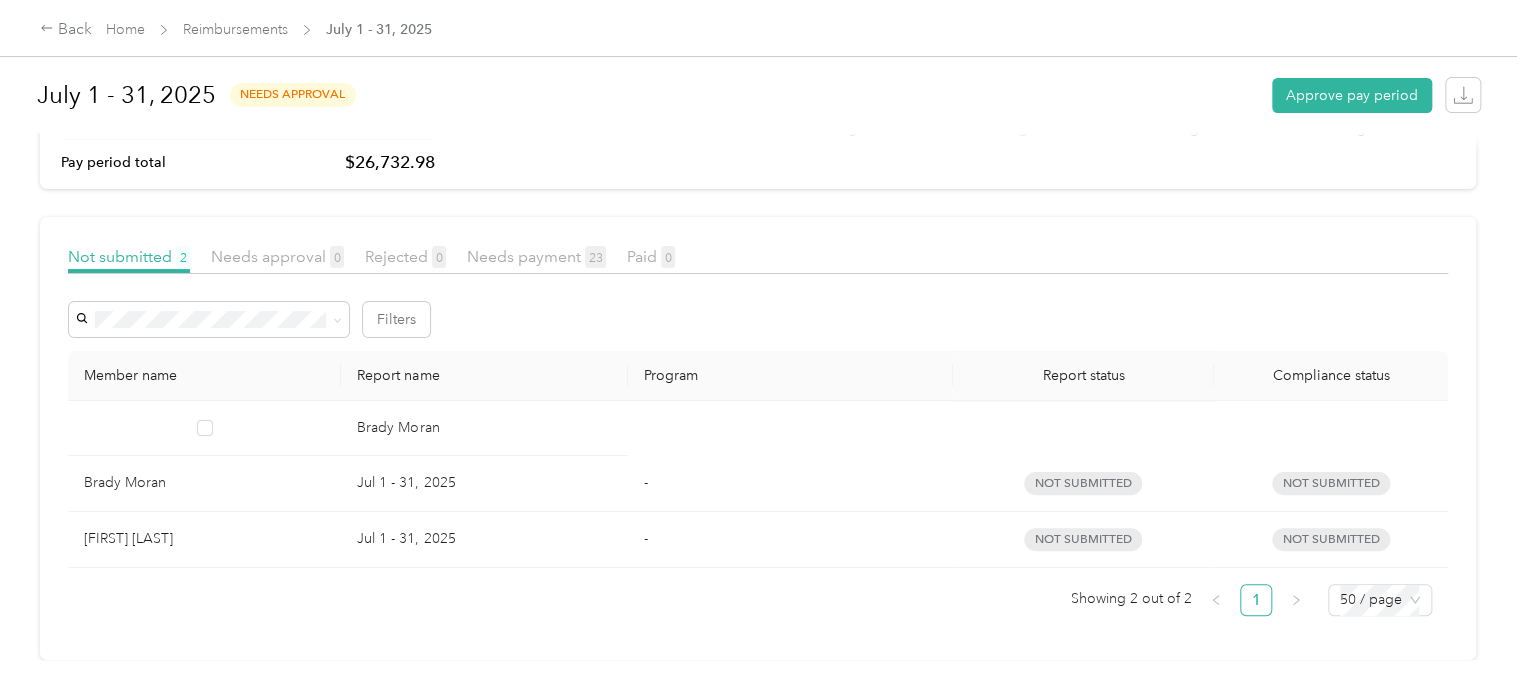 click on "[FIRST] [LAST]" at bounding box center [204, 539] 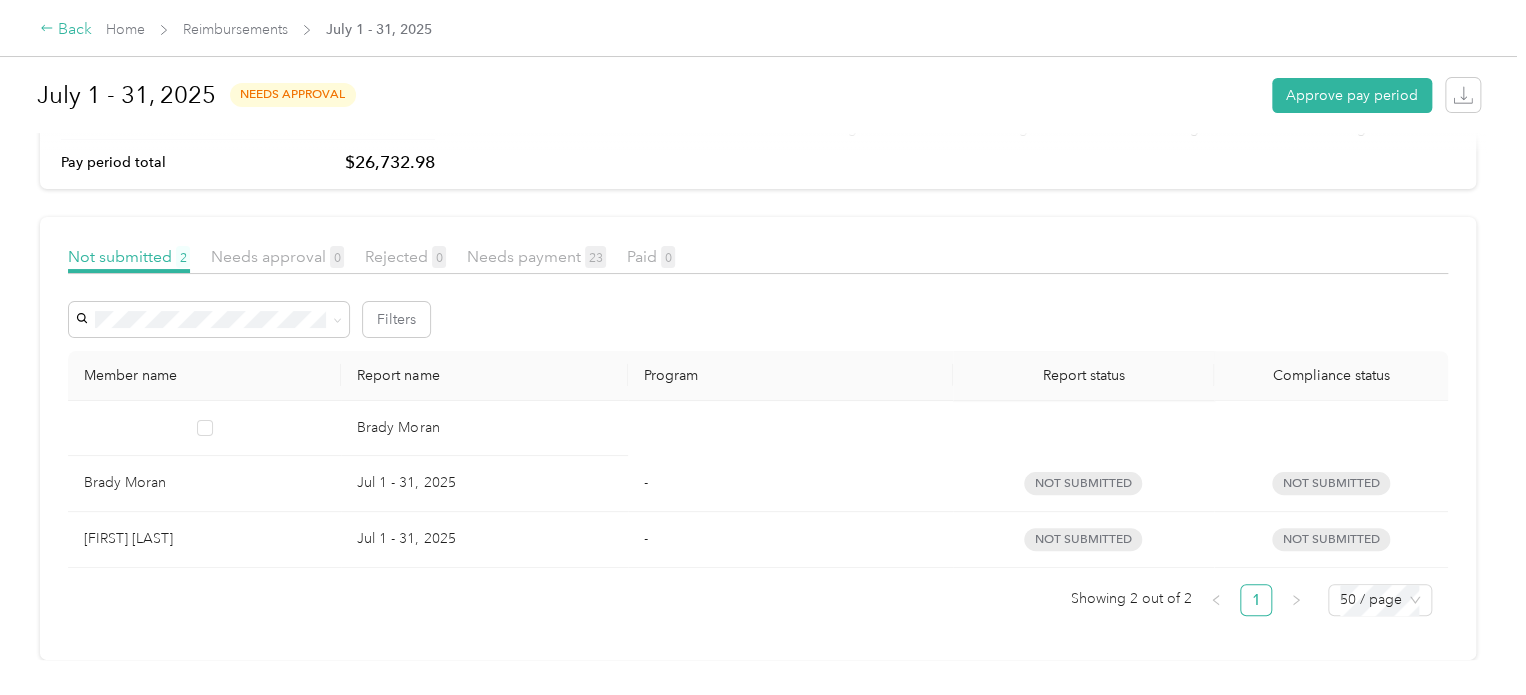 click on "Back" at bounding box center (66, 30) 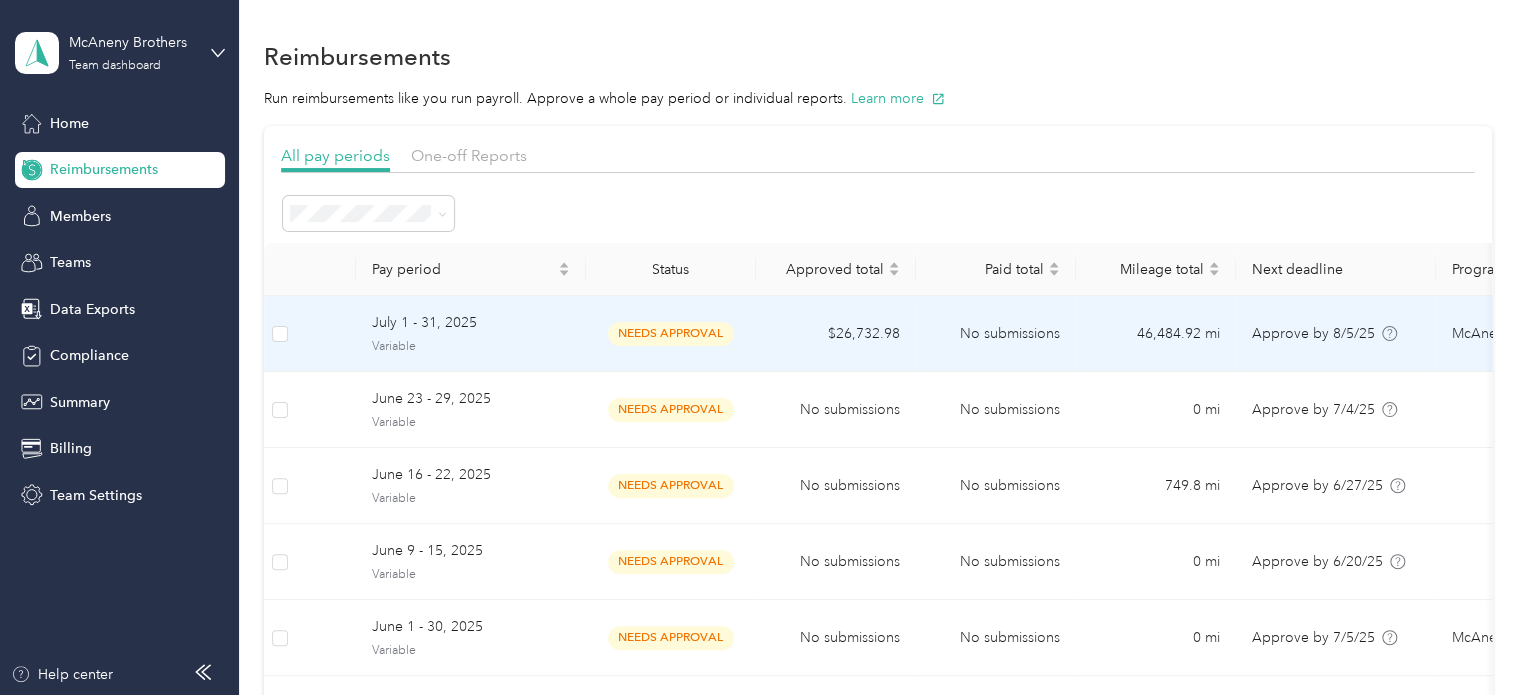 click on "July 1 - 31, 2025" at bounding box center (471, 323) 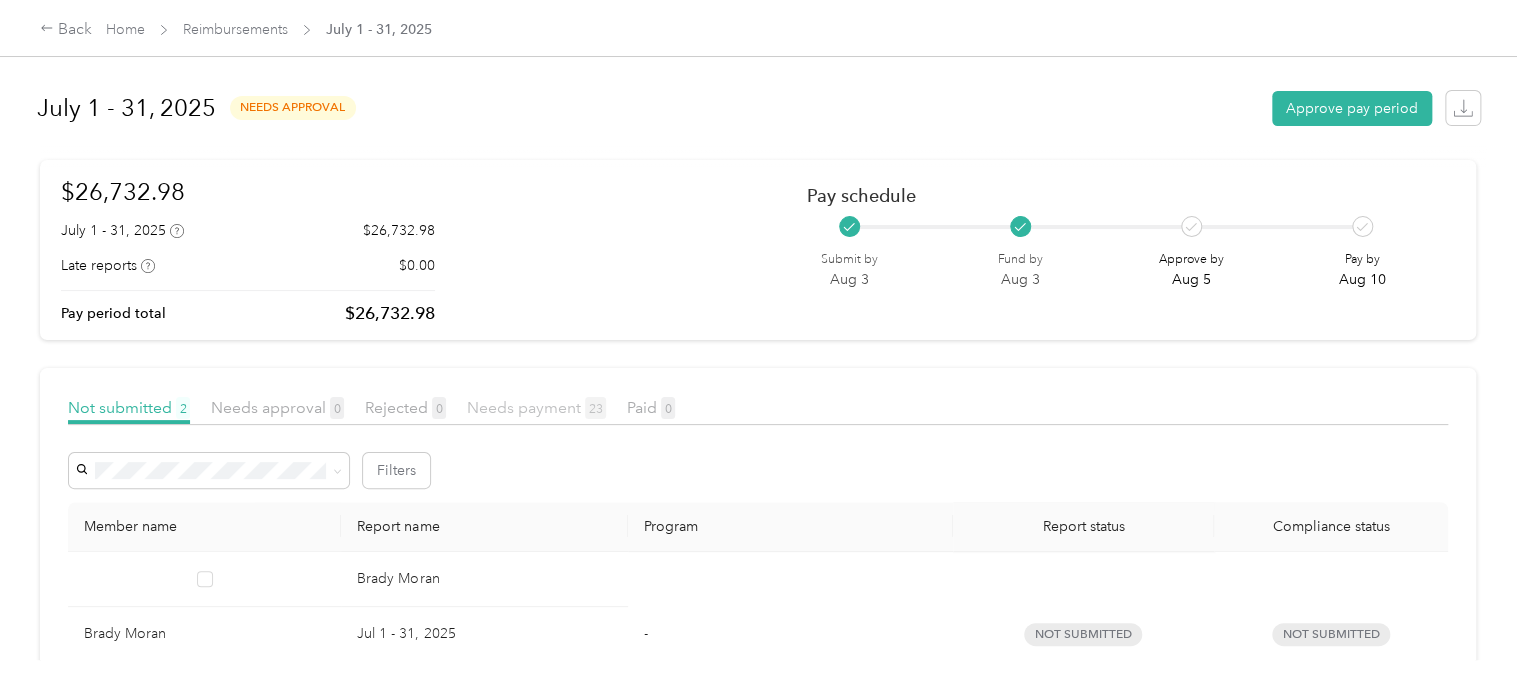 click on "Needs payment   23" at bounding box center (536, 407) 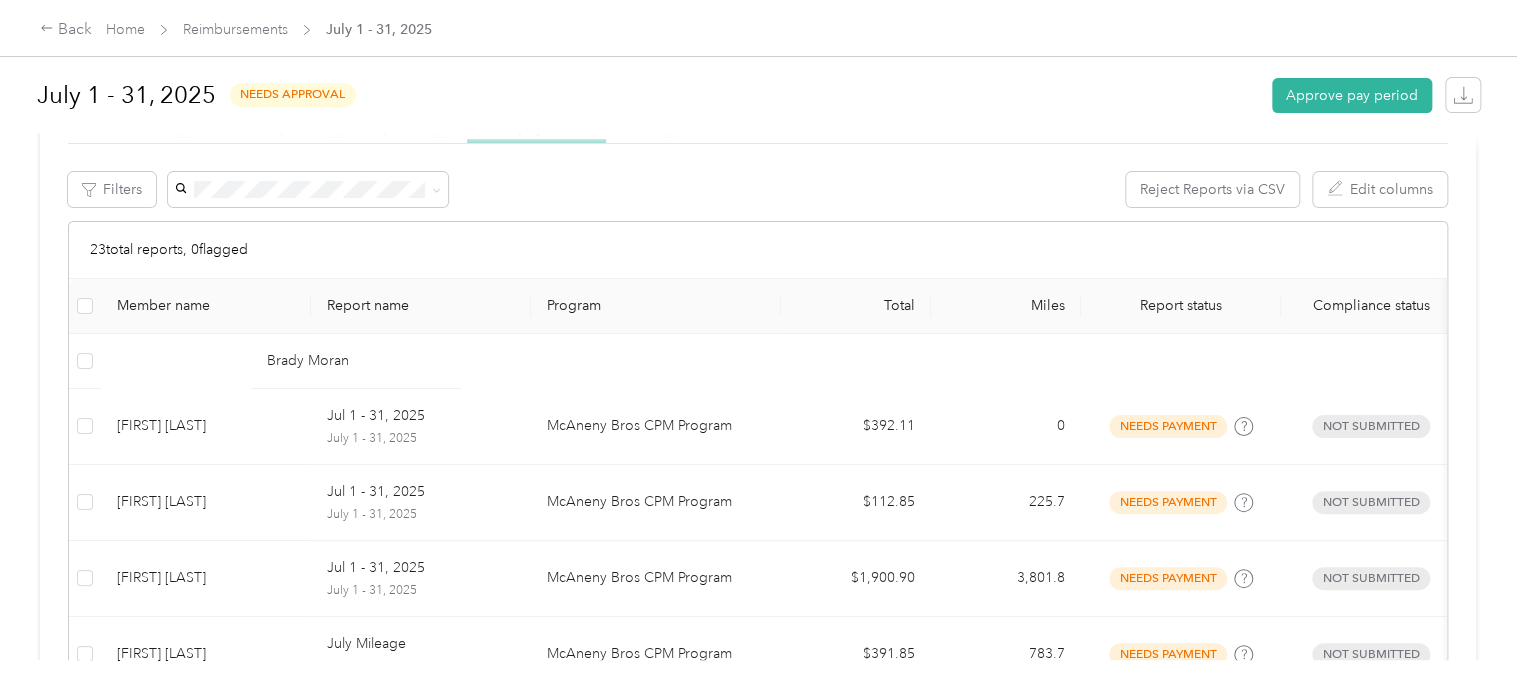 scroll, scrollTop: 0, scrollLeft: 0, axis: both 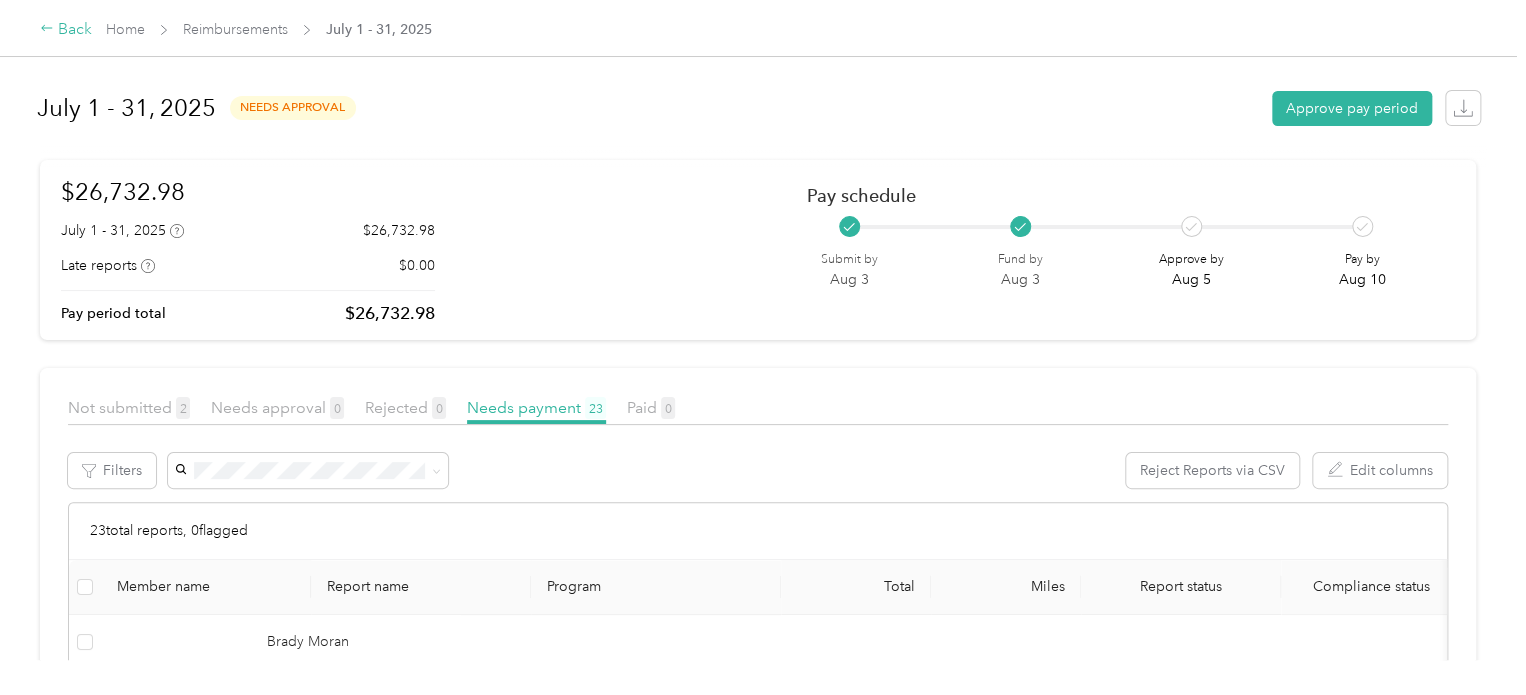 click on "Back" at bounding box center (66, 30) 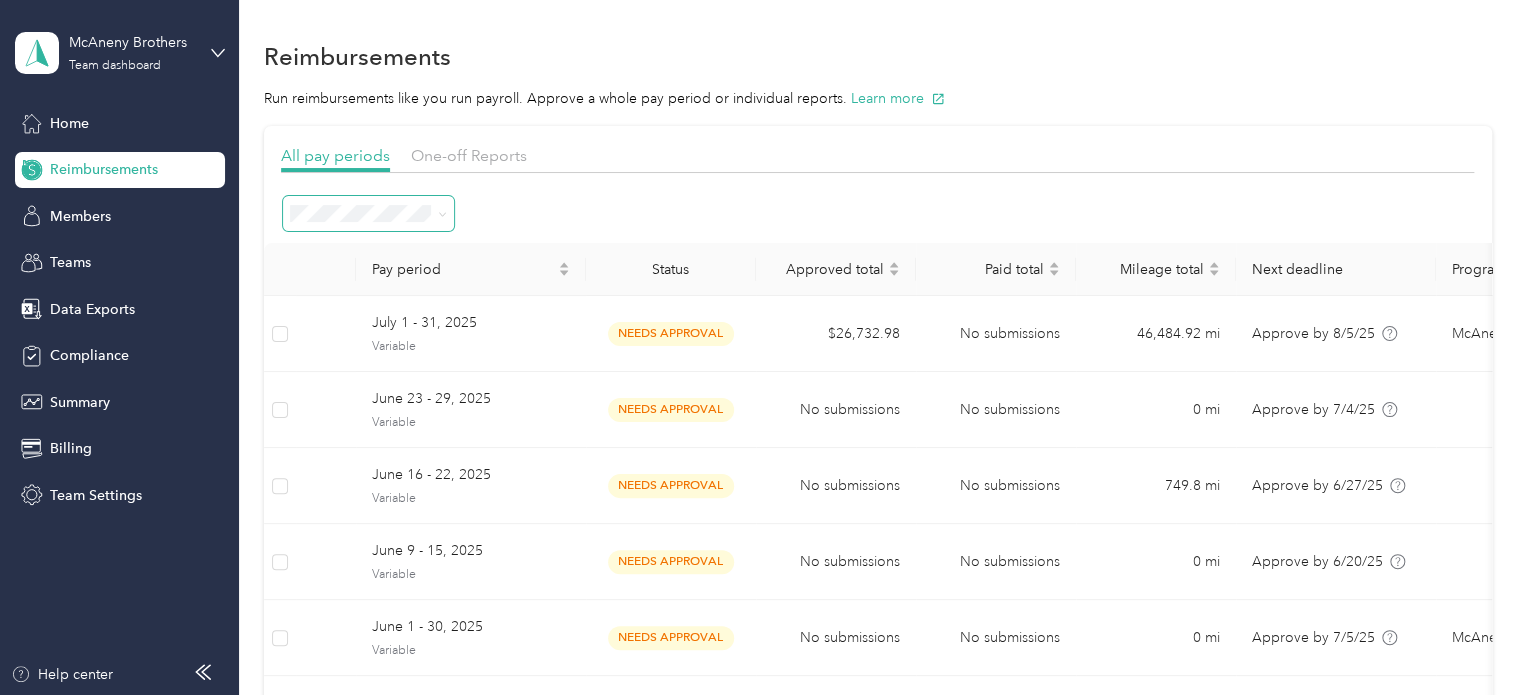 click 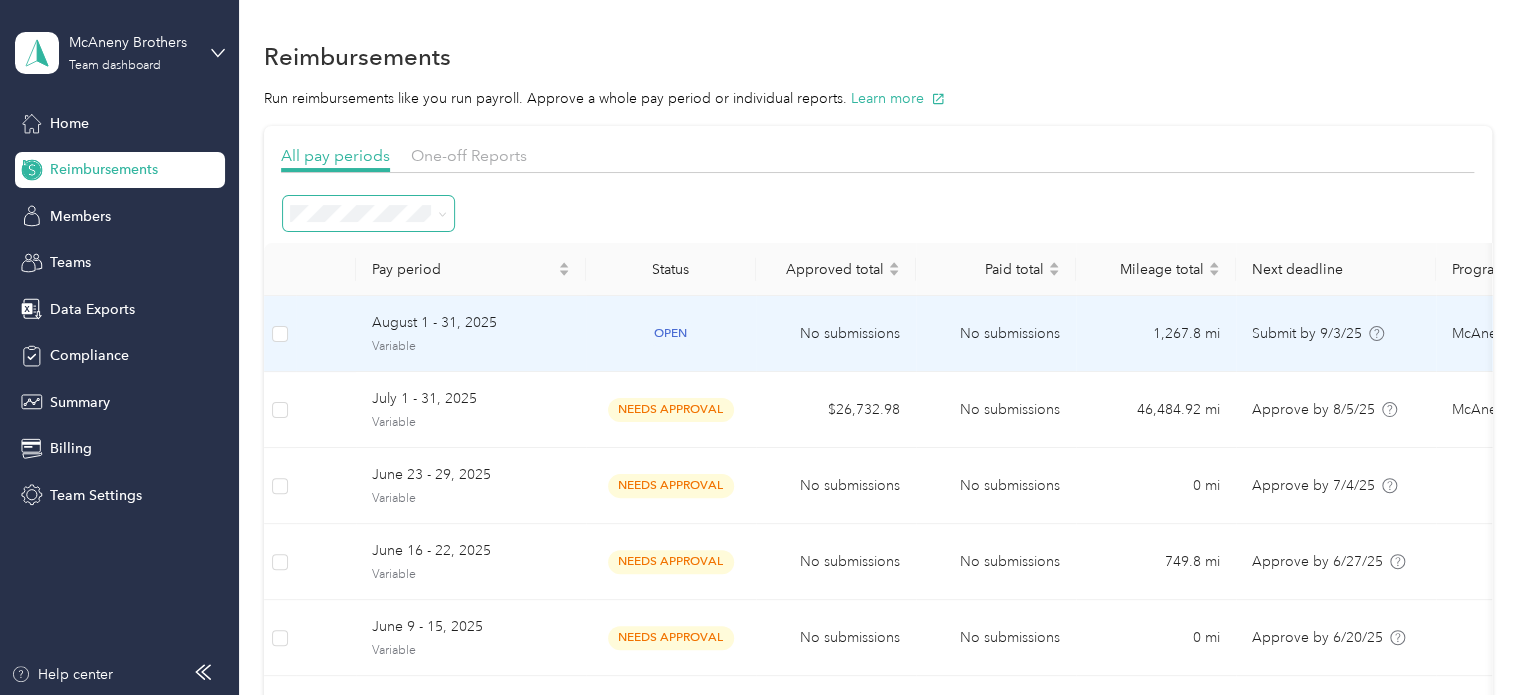 click on "August 1 - 31, 2025" at bounding box center [471, 323] 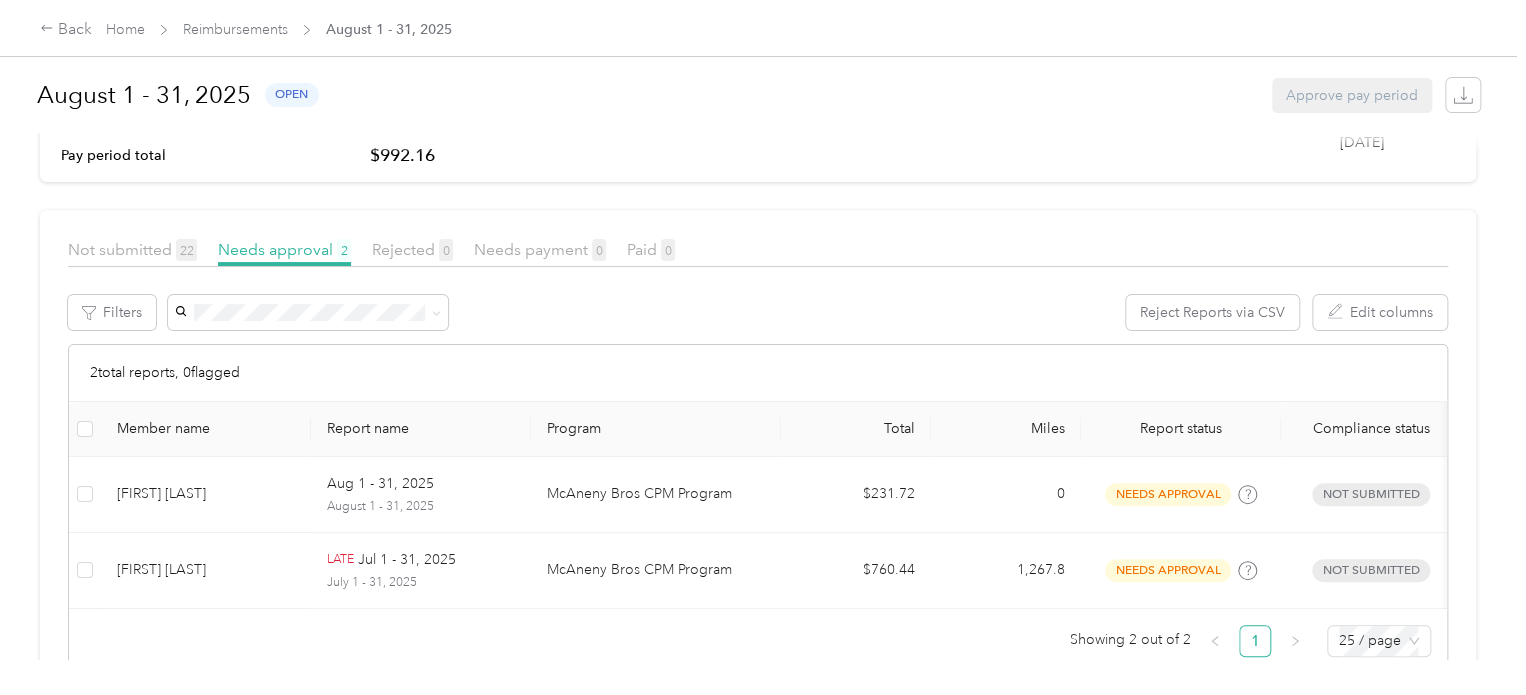 scroll, scrollTop: 160, scrollLeft: 0, axis: vertical 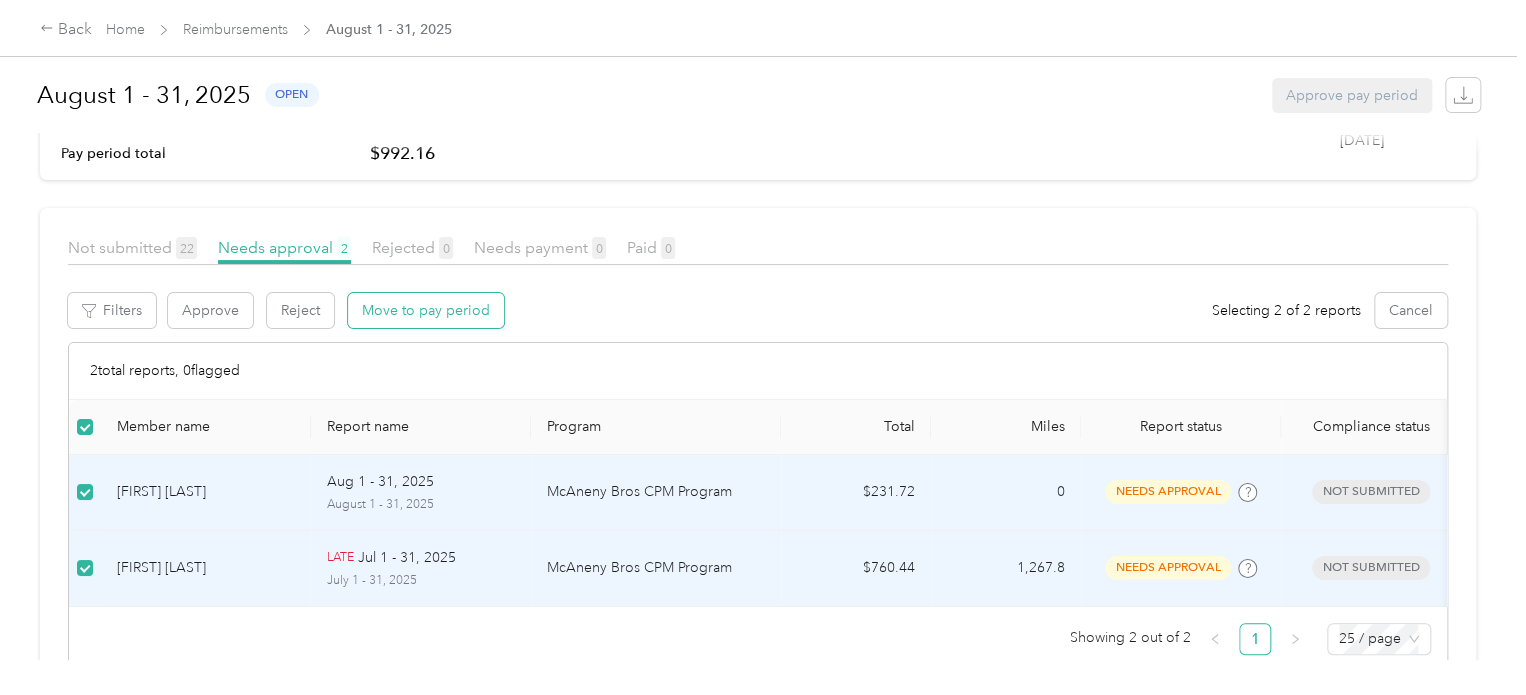 click on "Move to pay period" at bounding box center (426, 310) 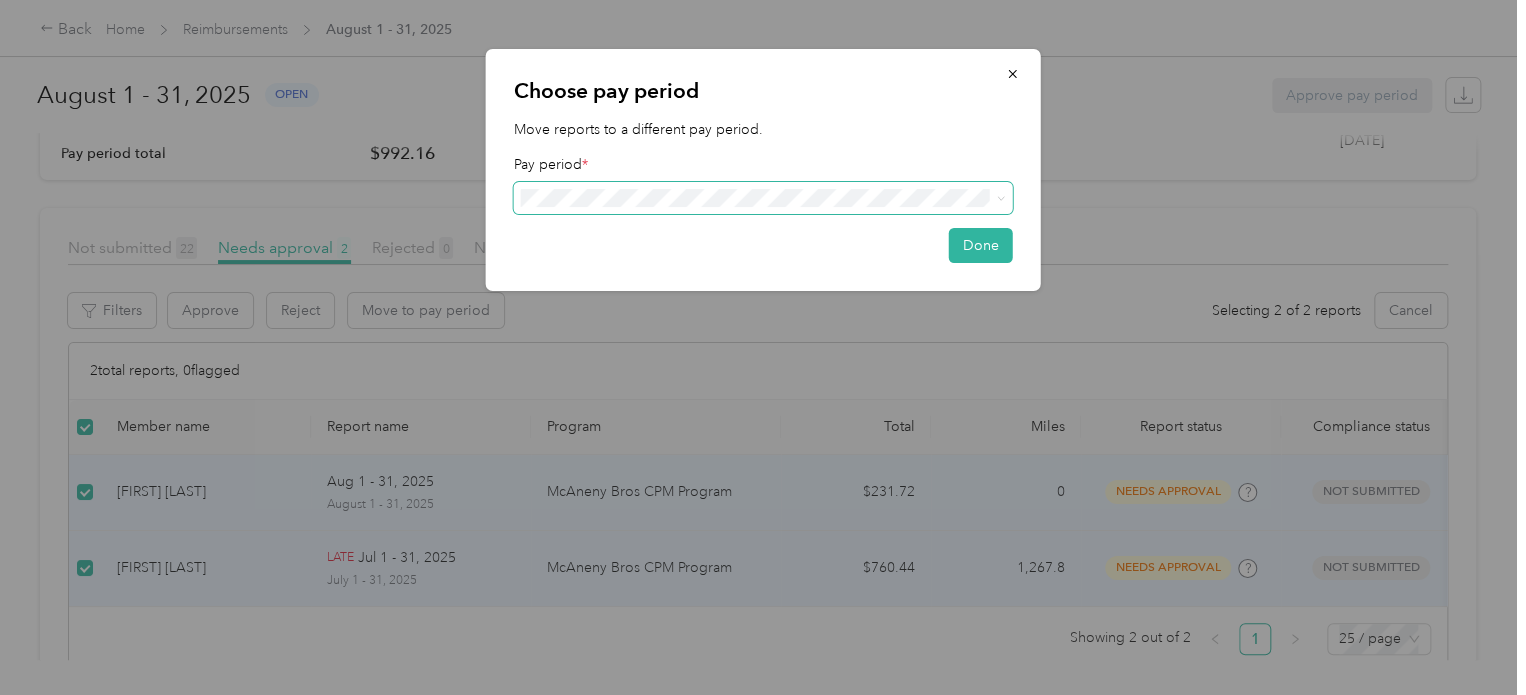 click 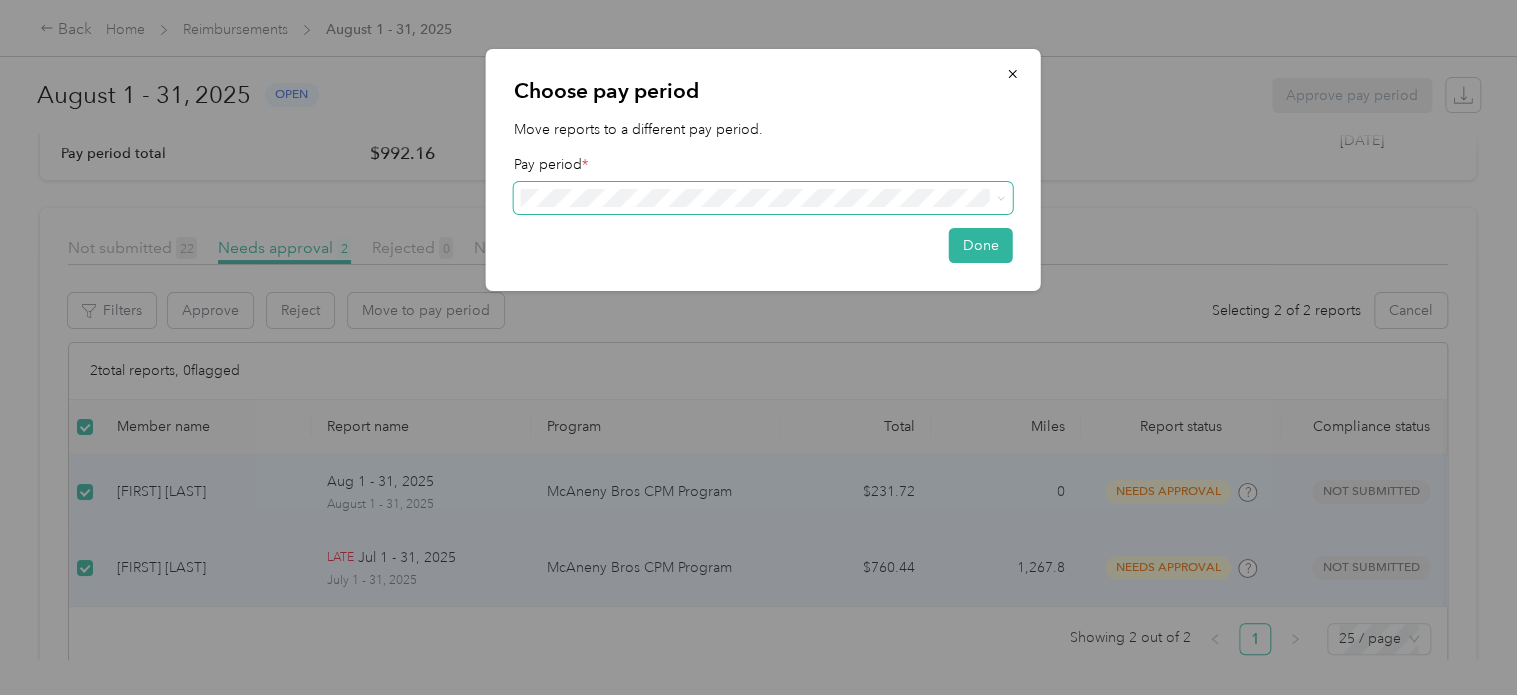 click on "[MONTH] [DATE] - [DATE], [YEAR] ( variable )" at bounding box center (608, 270) 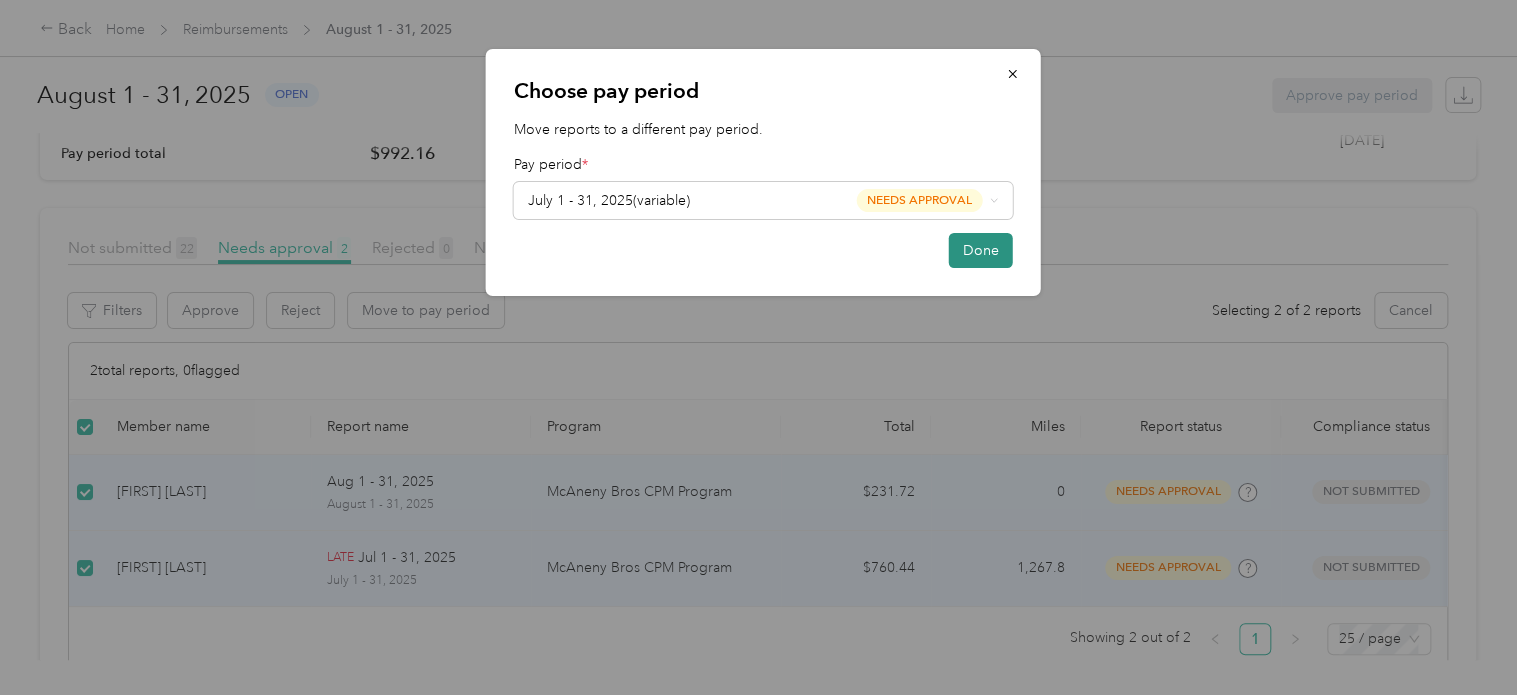 click on "Done" at bounding box center (981, 250) 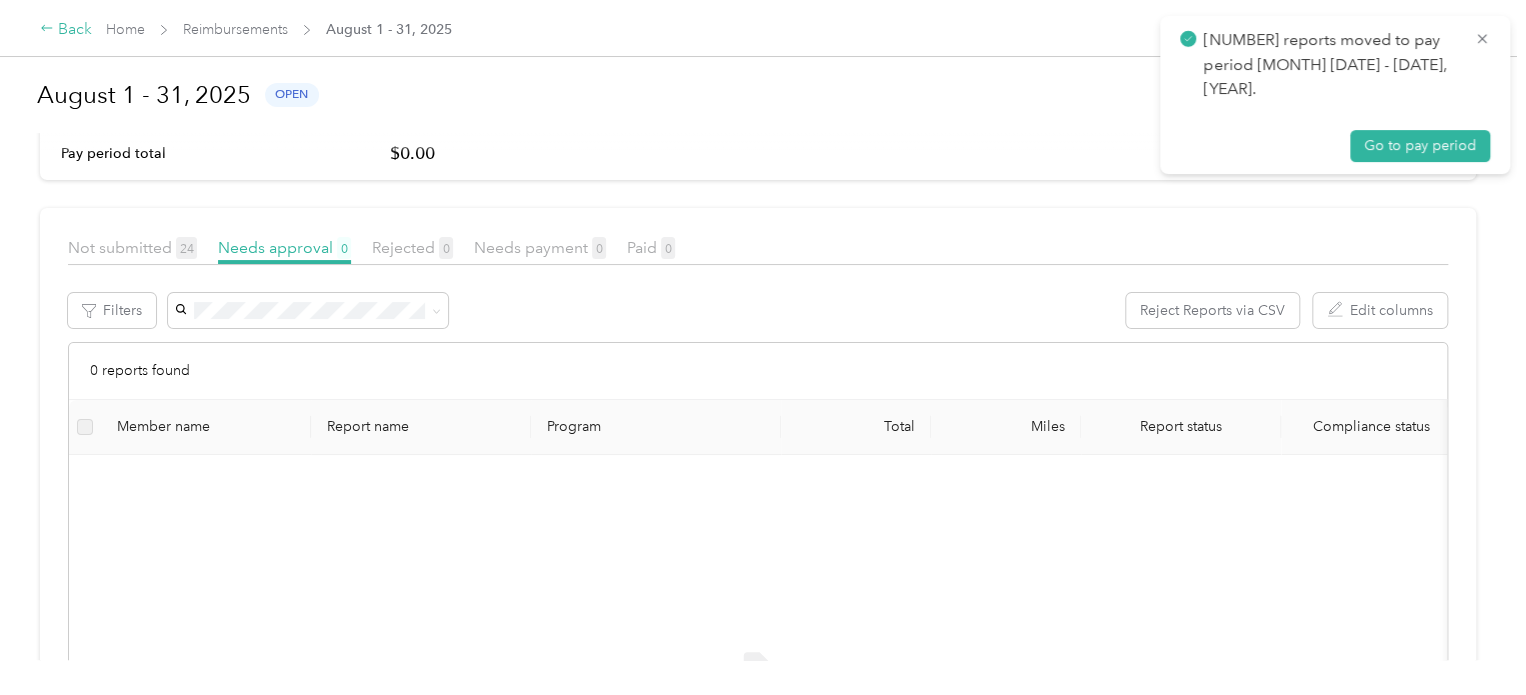 click on "Back" at bounding box center [66, 30] 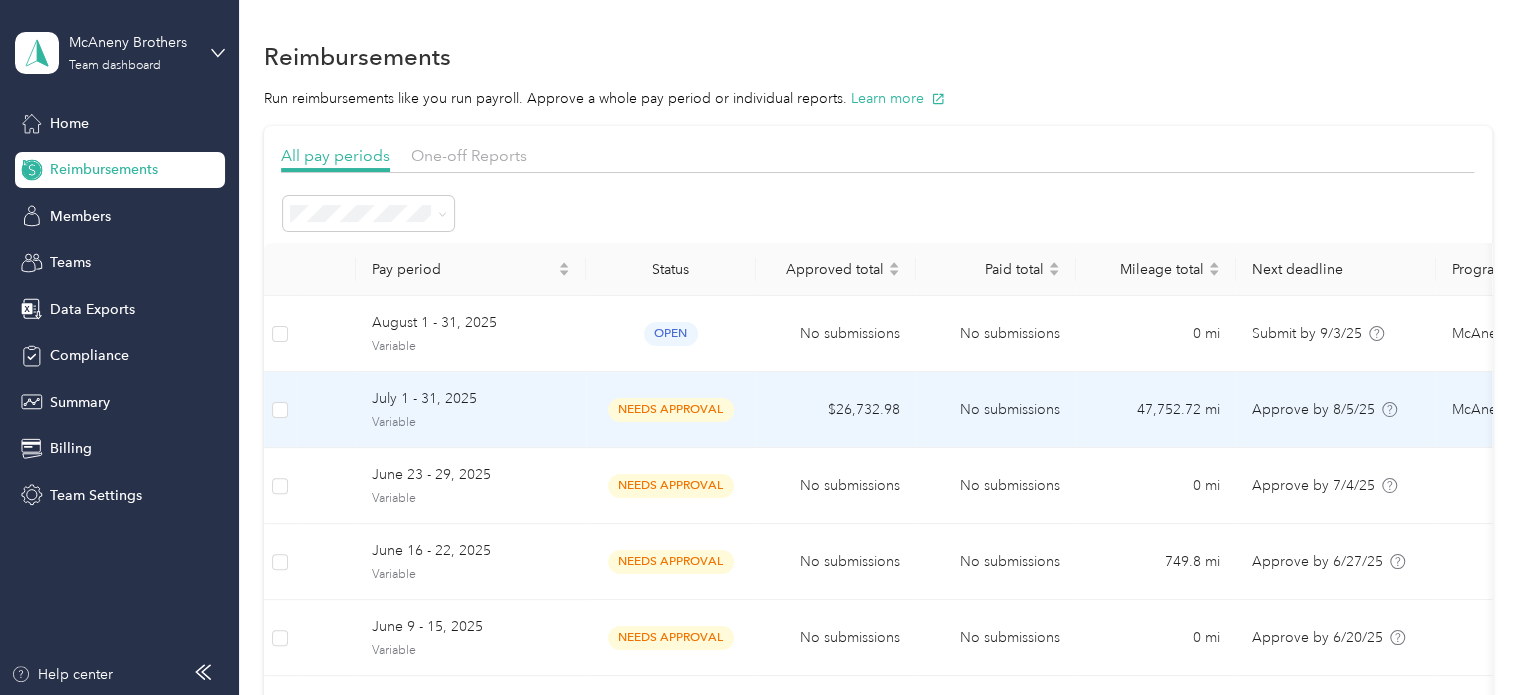 click on "July 1 - 31, 2025" at bounding box center (471, 399) 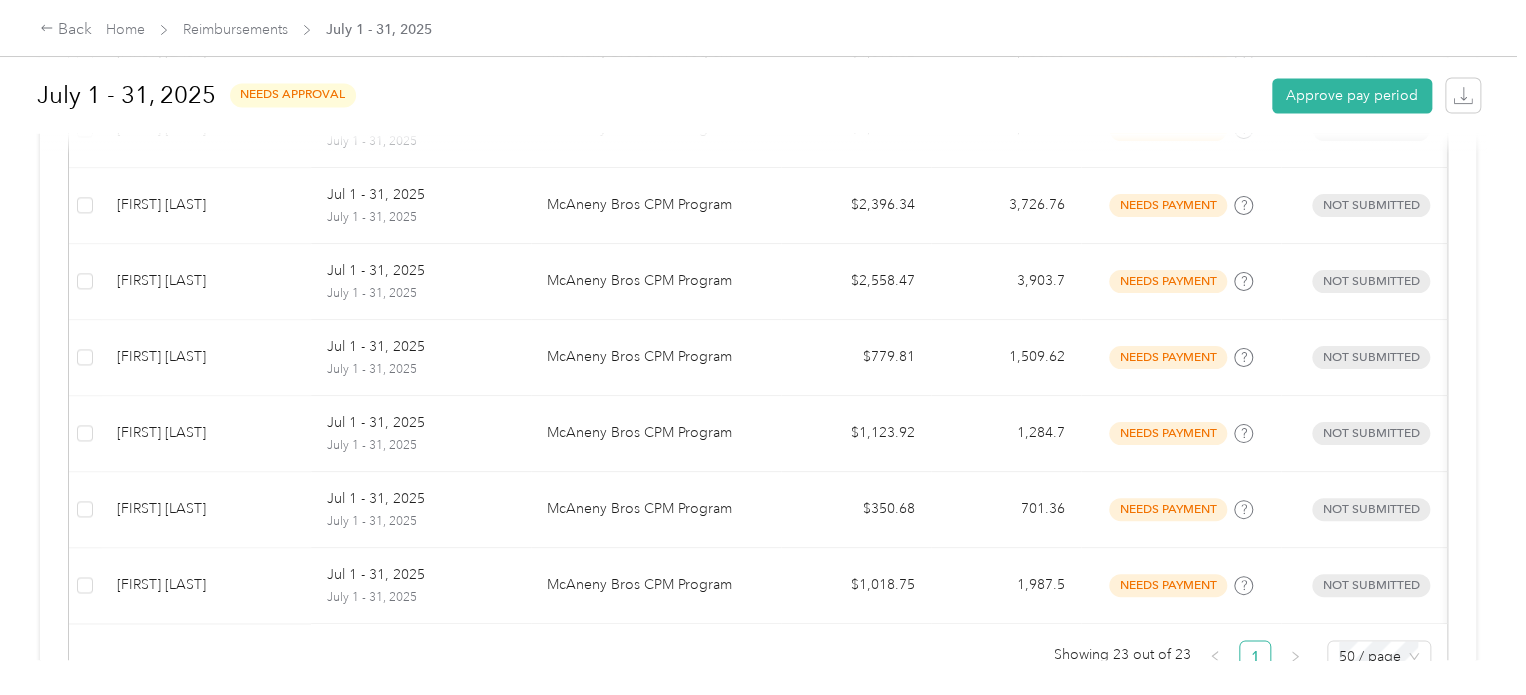 scroll, scrollTop: 1820, scrollLeft: 0, axis: vertical 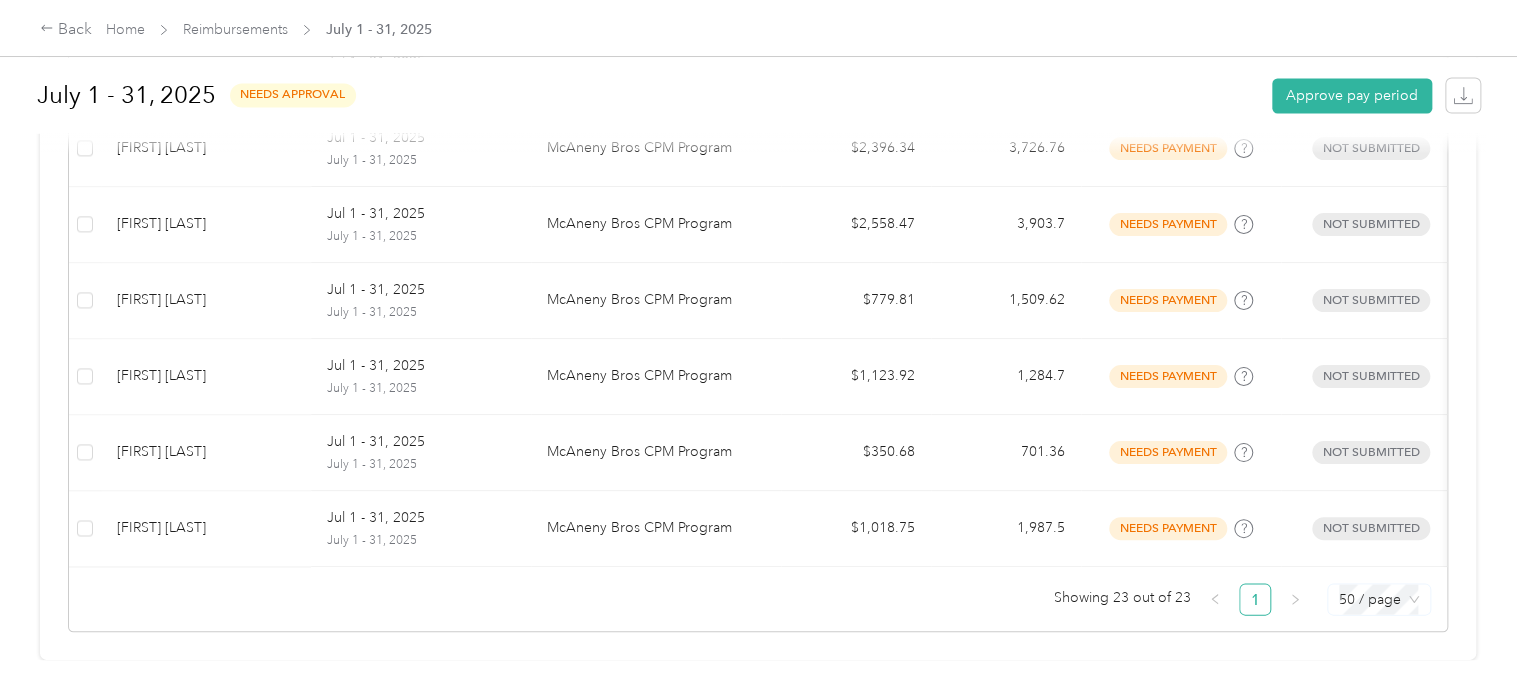 click on "50 / page" at bounding box center [1379, 599] 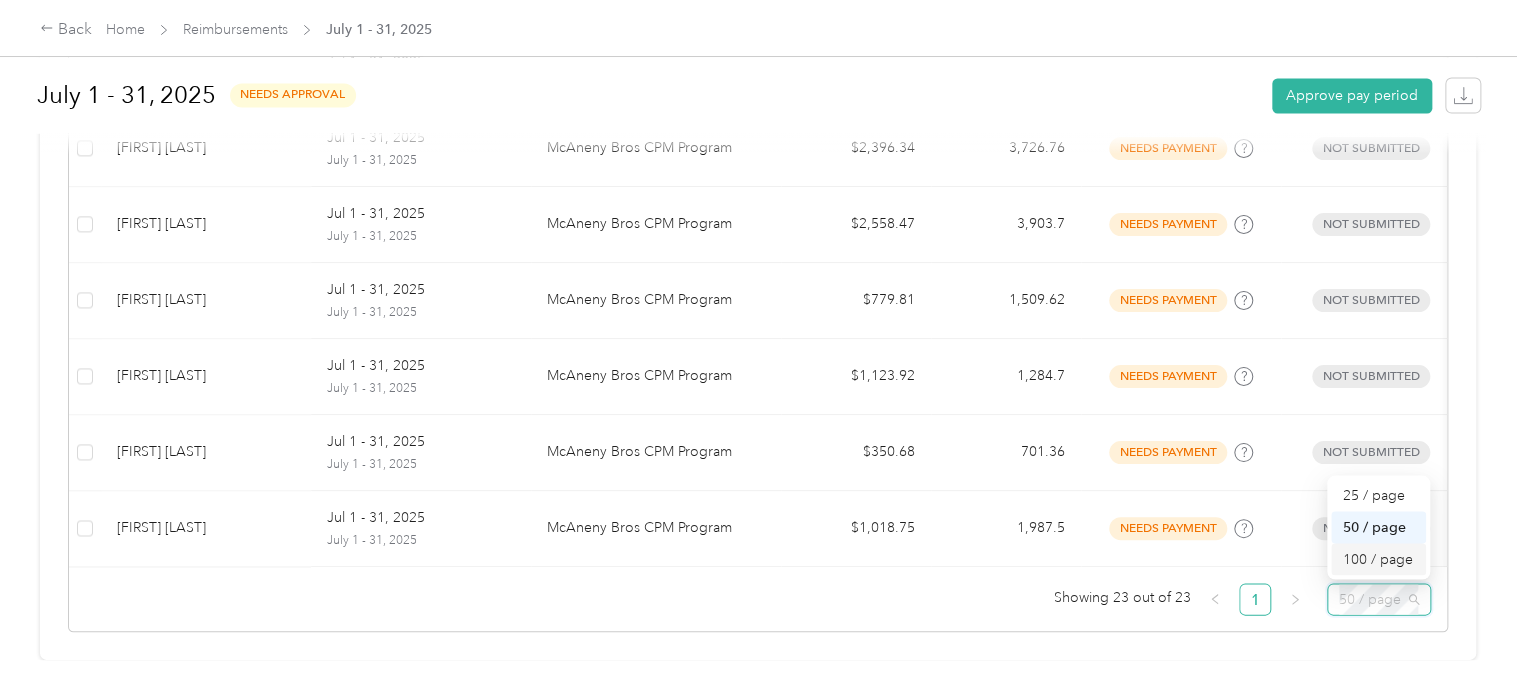 click on "100 / page" at bounding box center (1378, 559) 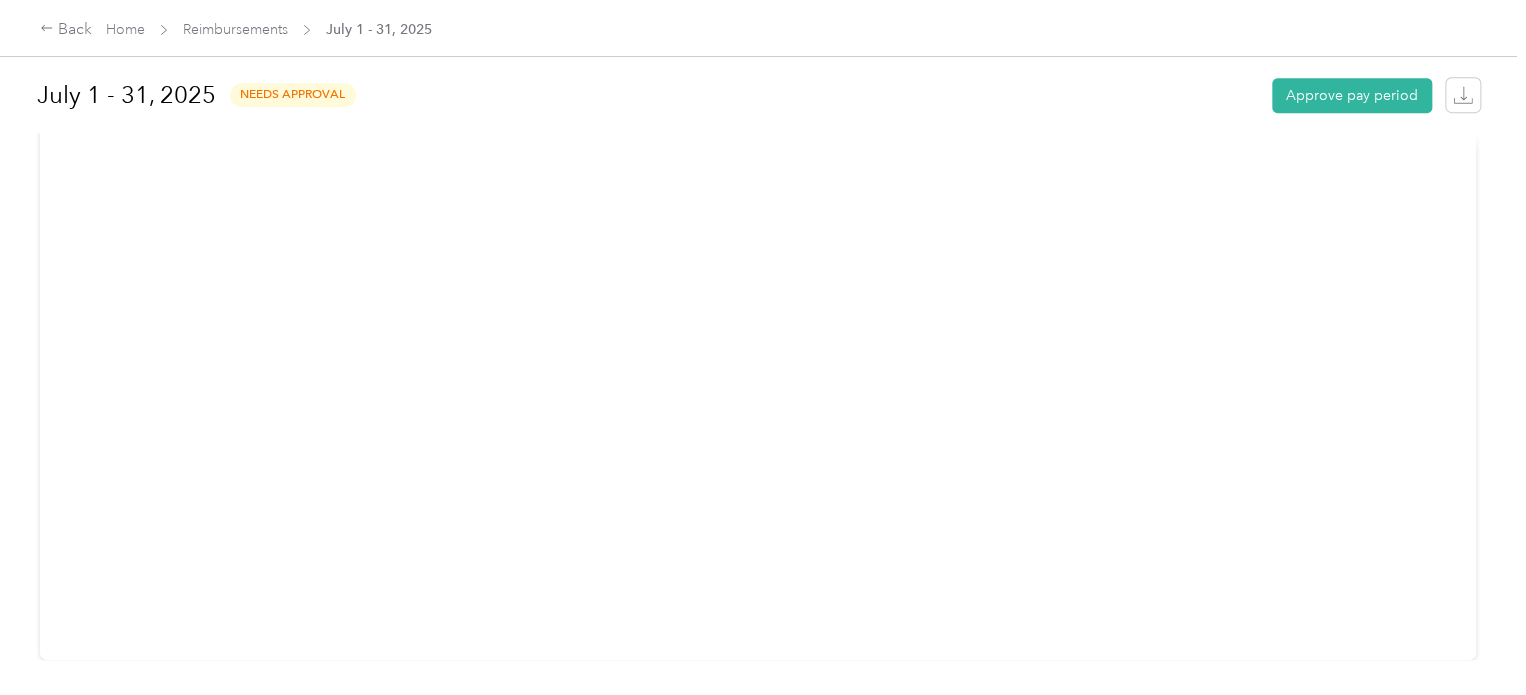 scroll, scrollTop: 522, scrollLeft: 0, axis: vertical 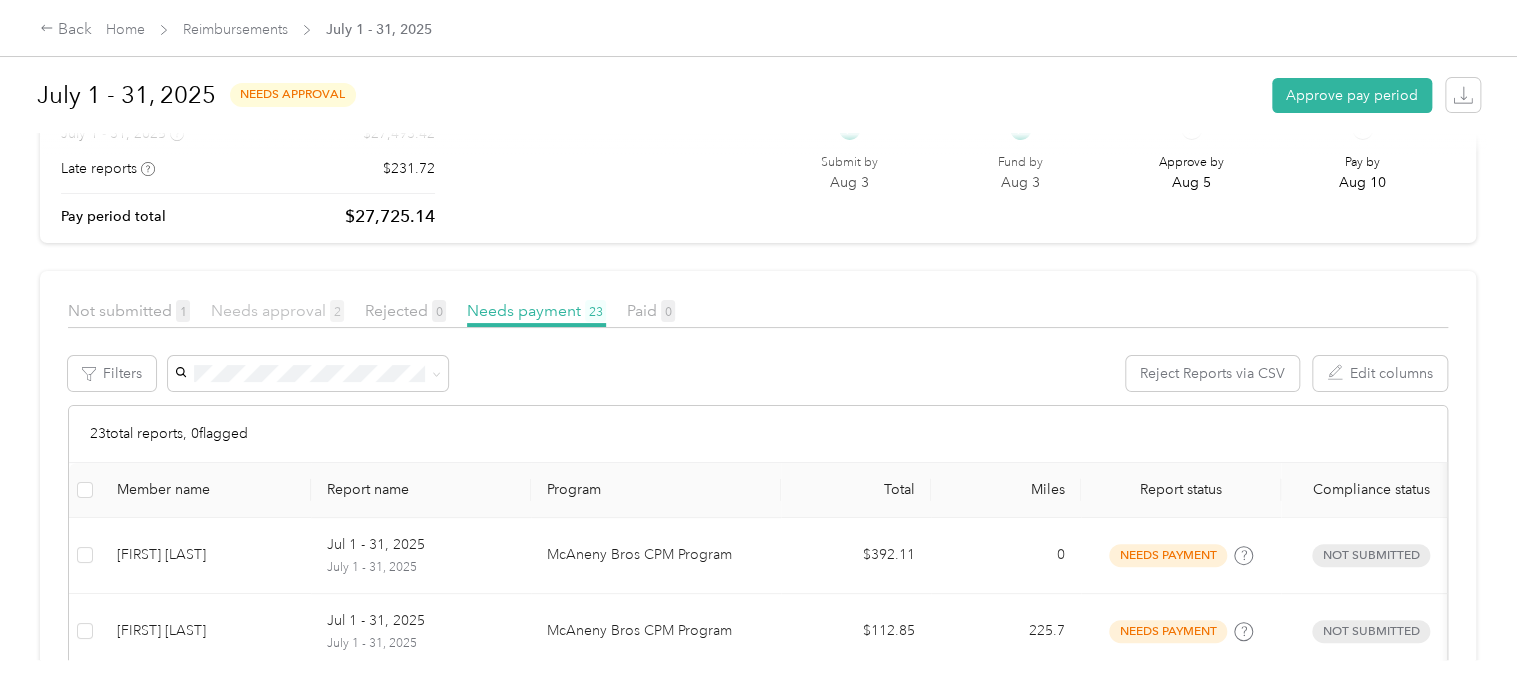 click on "Needs approval   2" at bounding box center [277, 310] 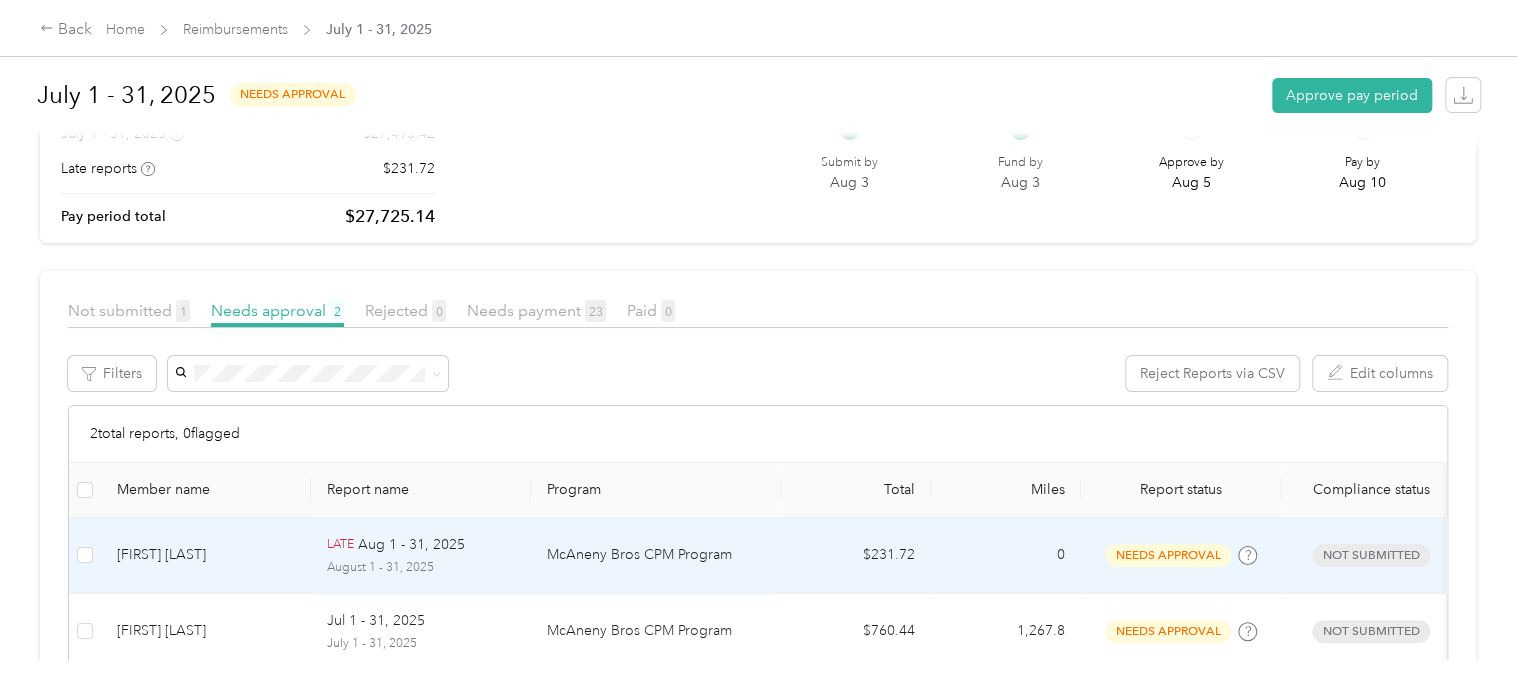 click on "[FIRST] [LAST]" at bounding box center (206, 555) 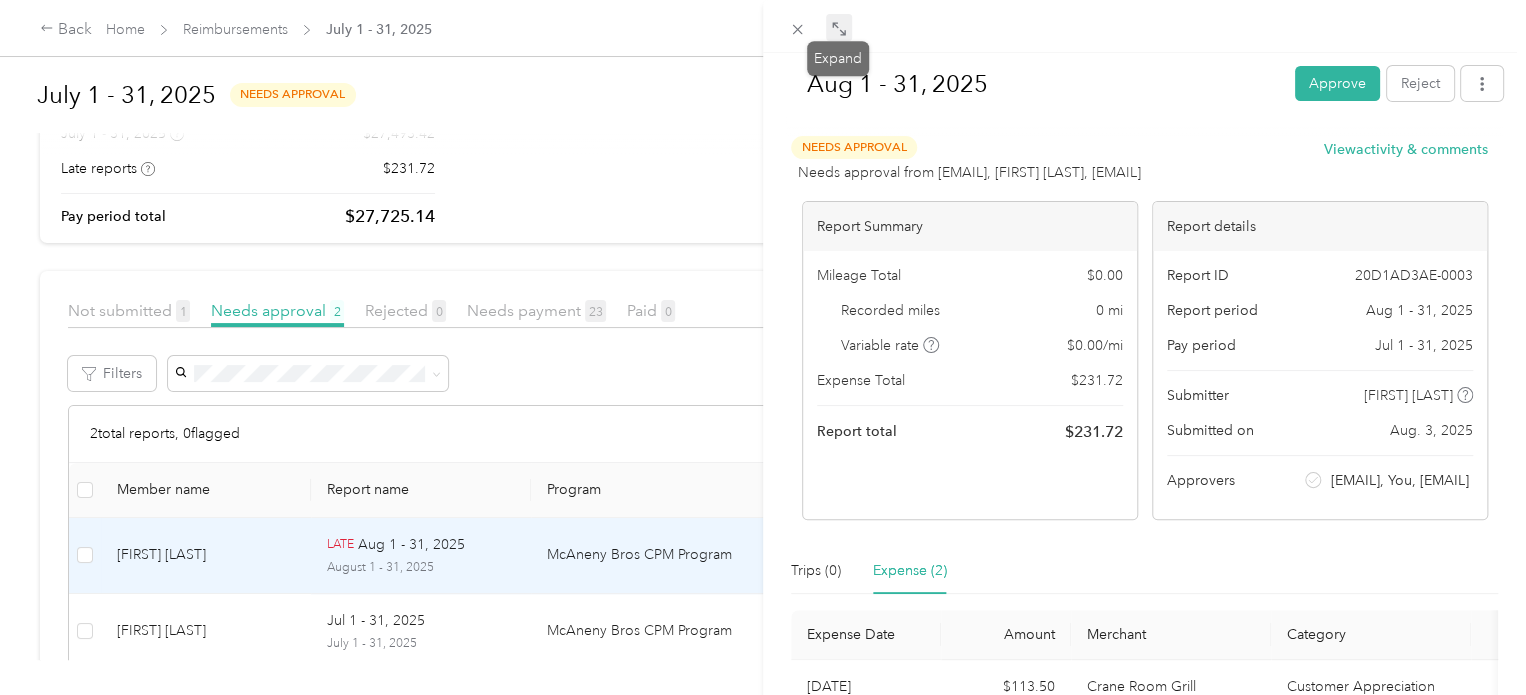 click 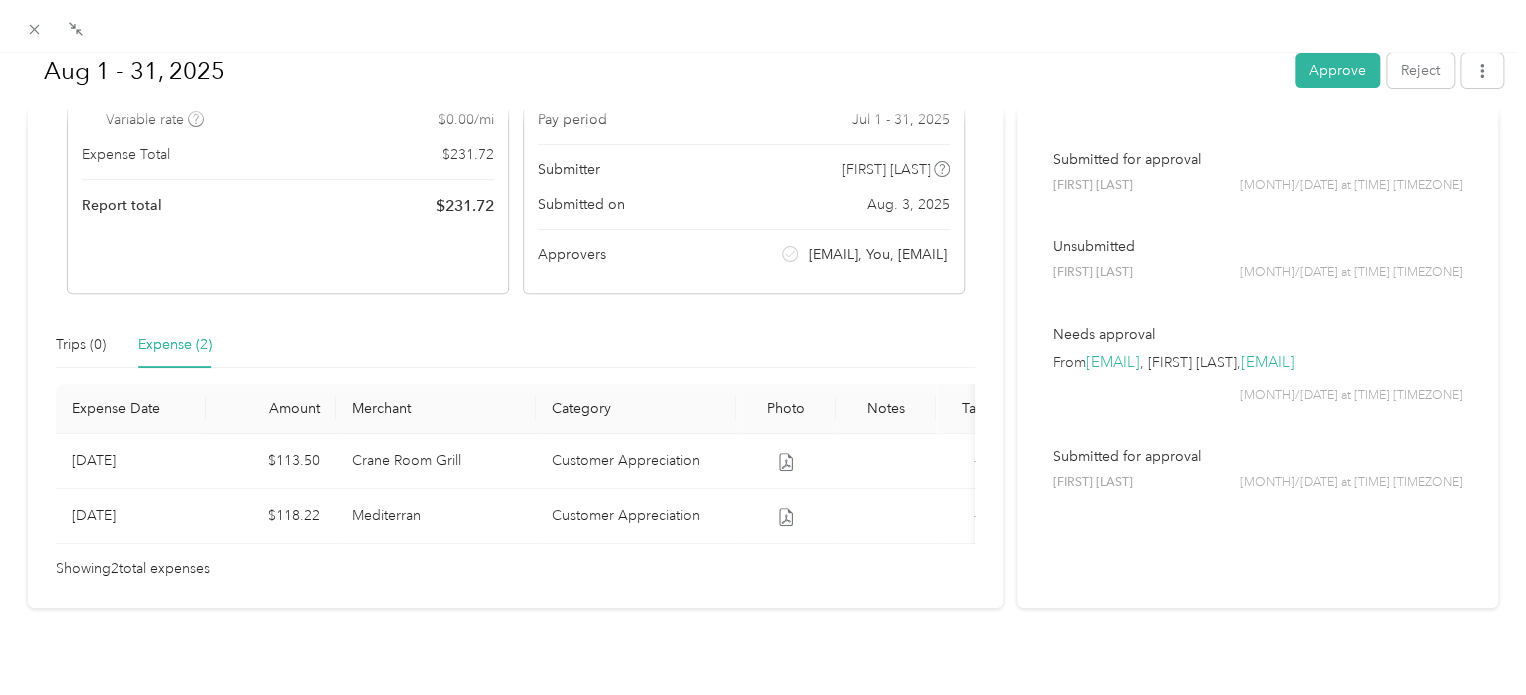 scroll, scrollTop: 255, scrollLeft: 0, axis: vertical 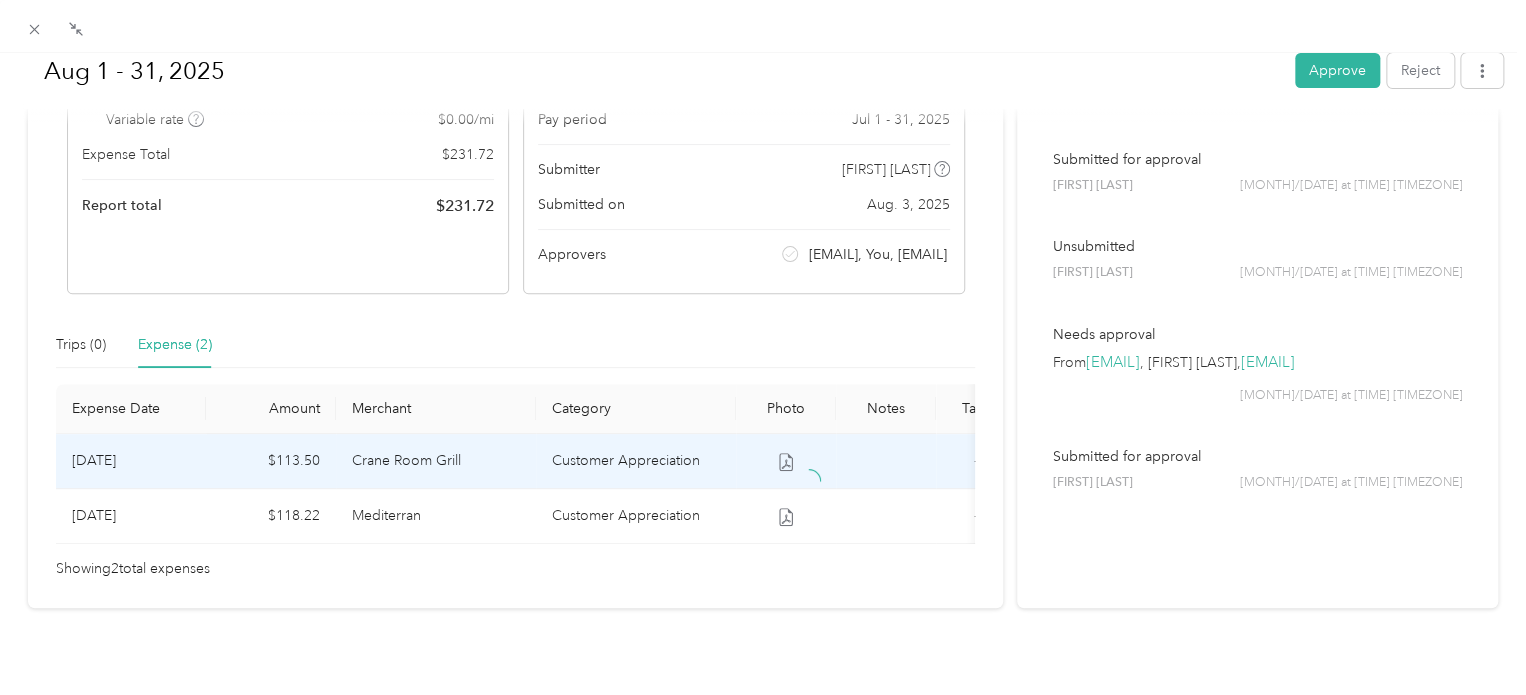 click 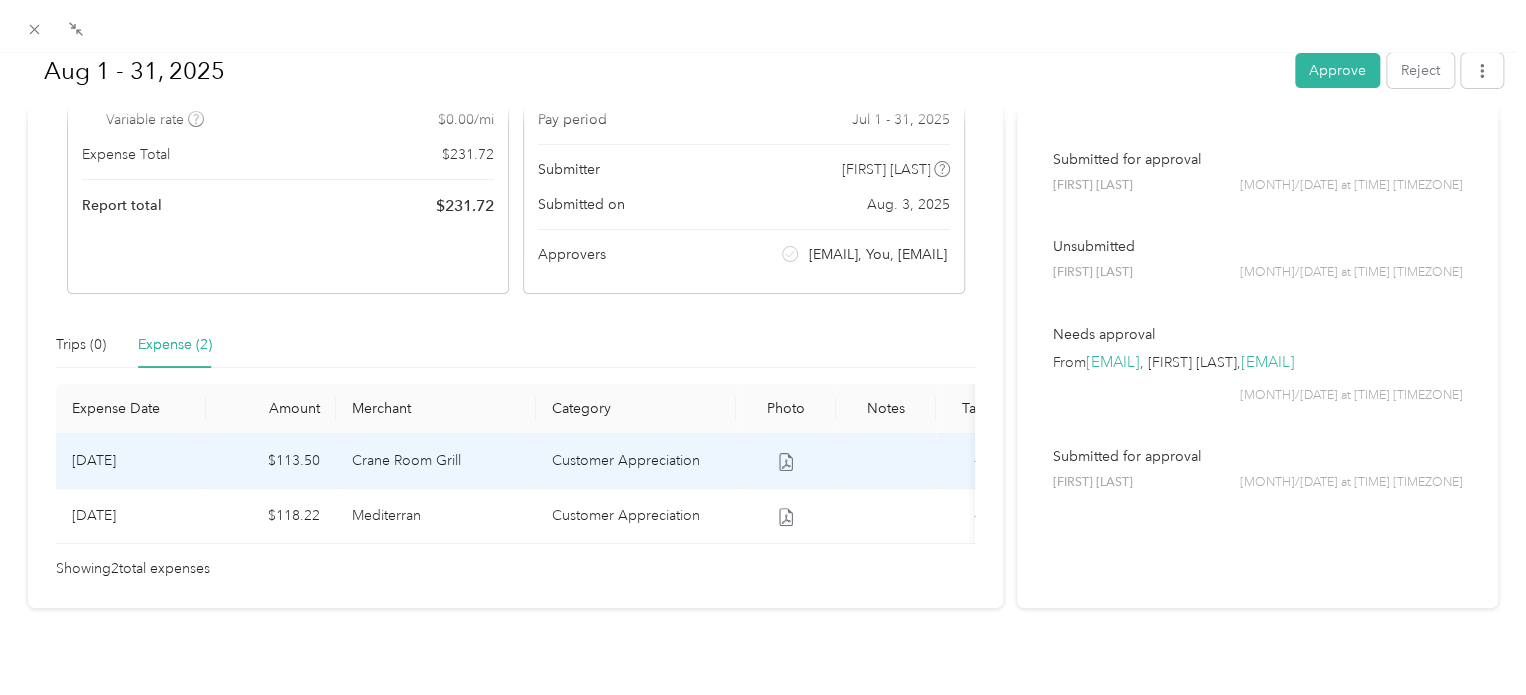 click 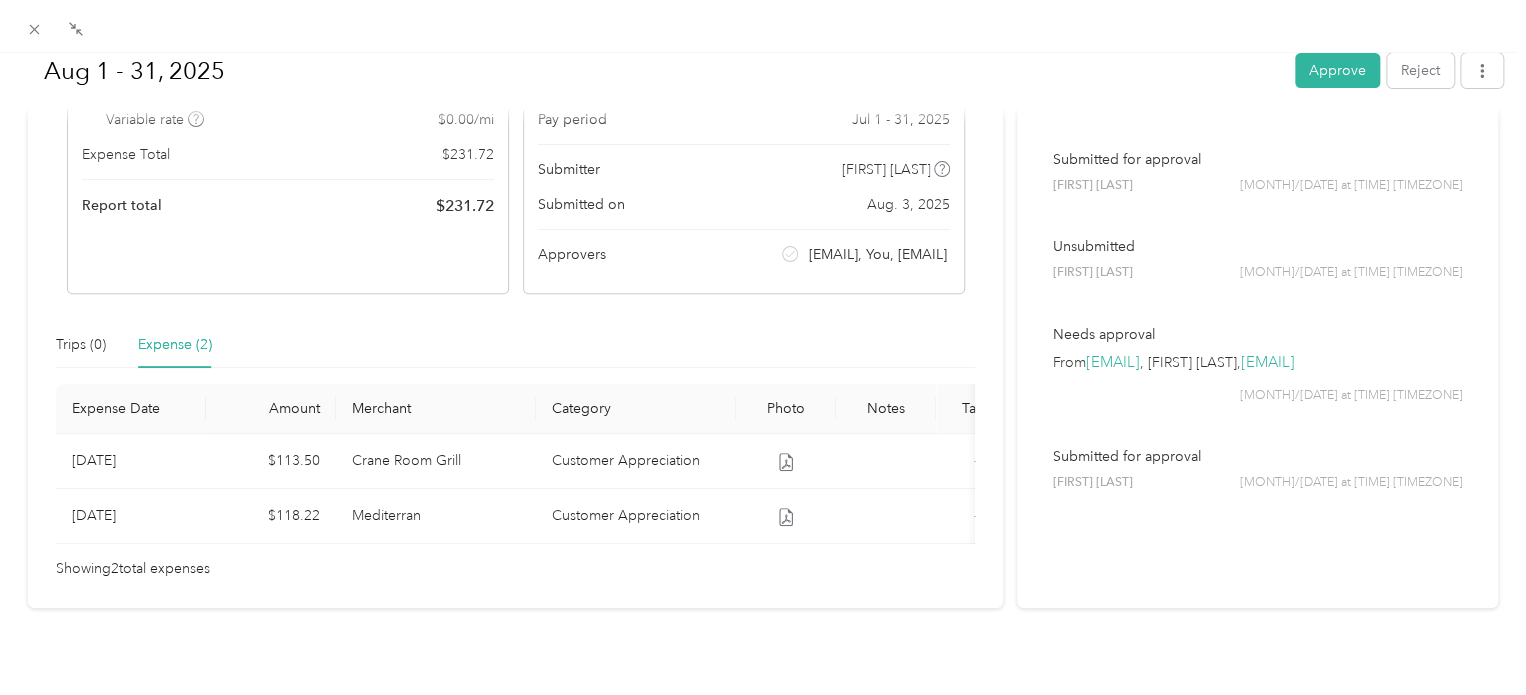 click on "Category" at bounding box center [636, 409] 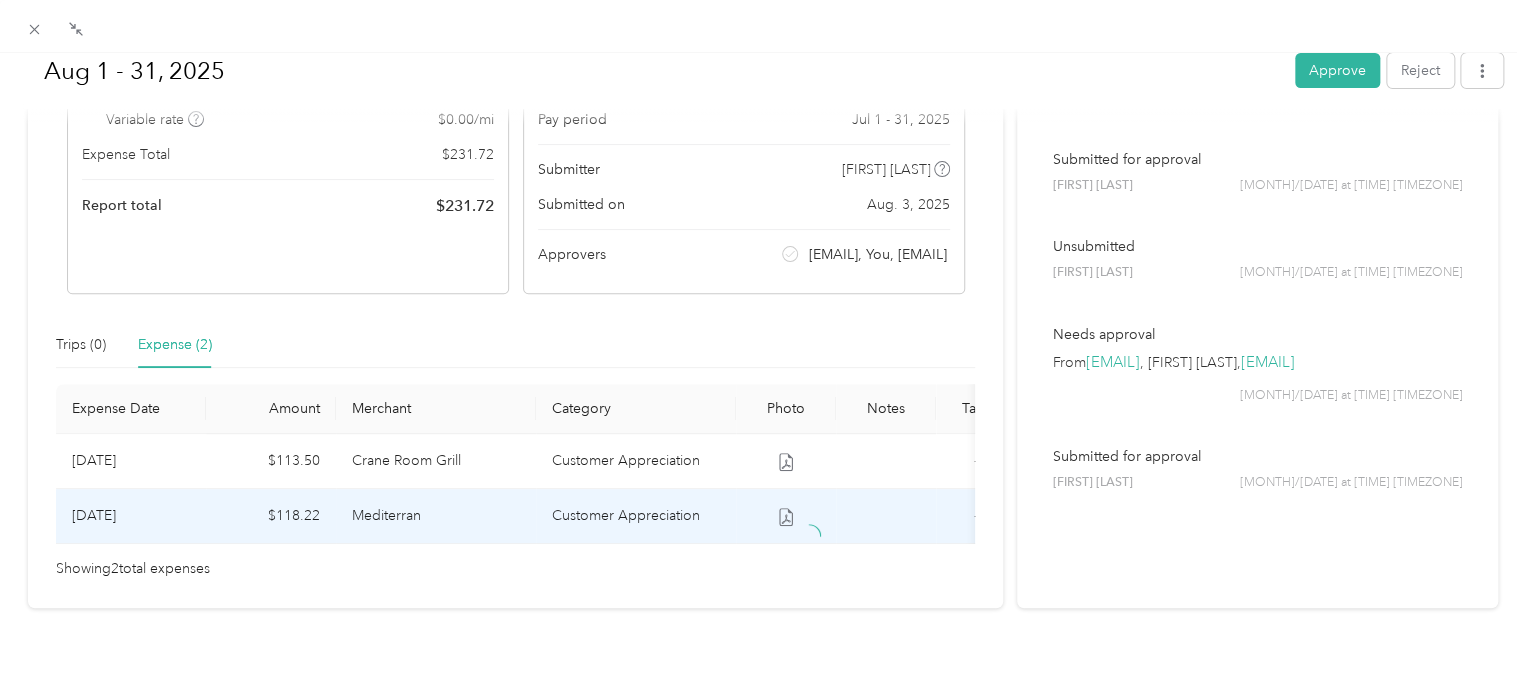 click 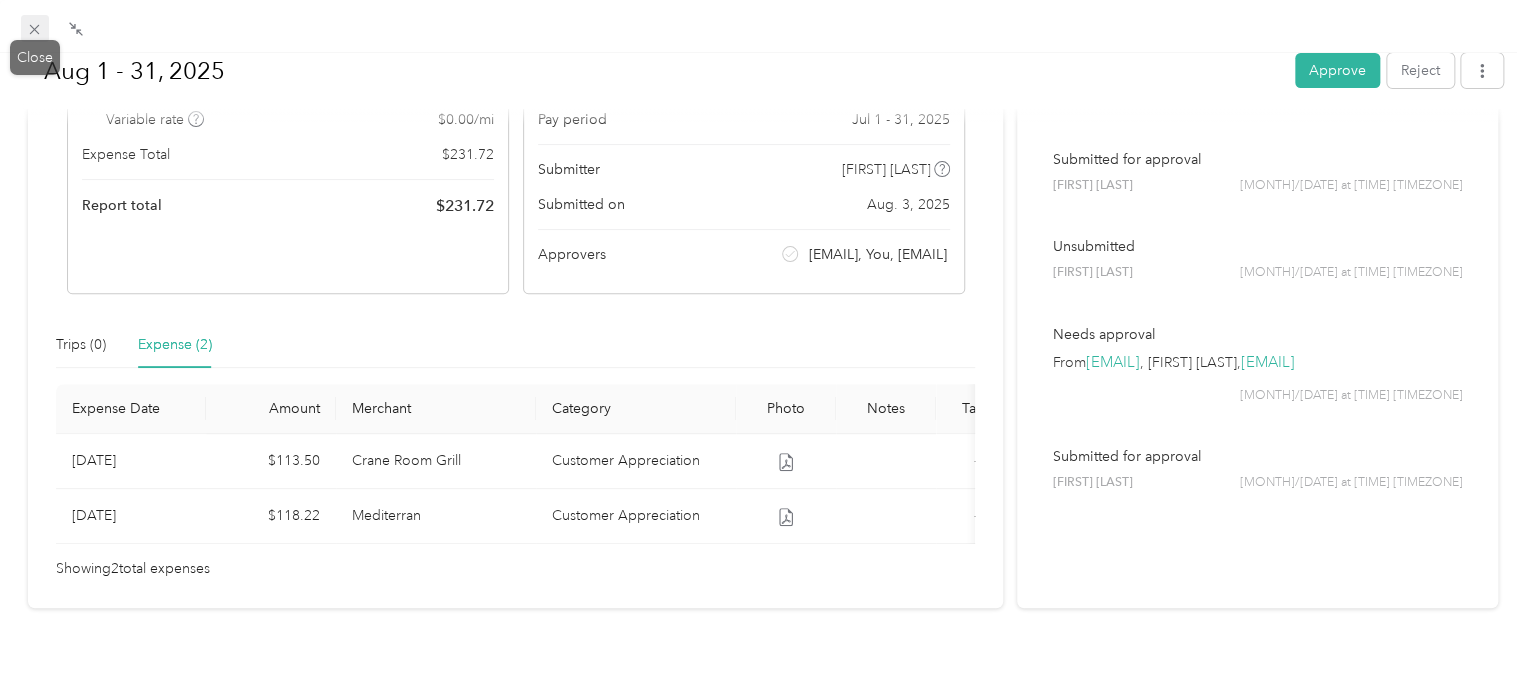 click at bounding box center (35, 29) 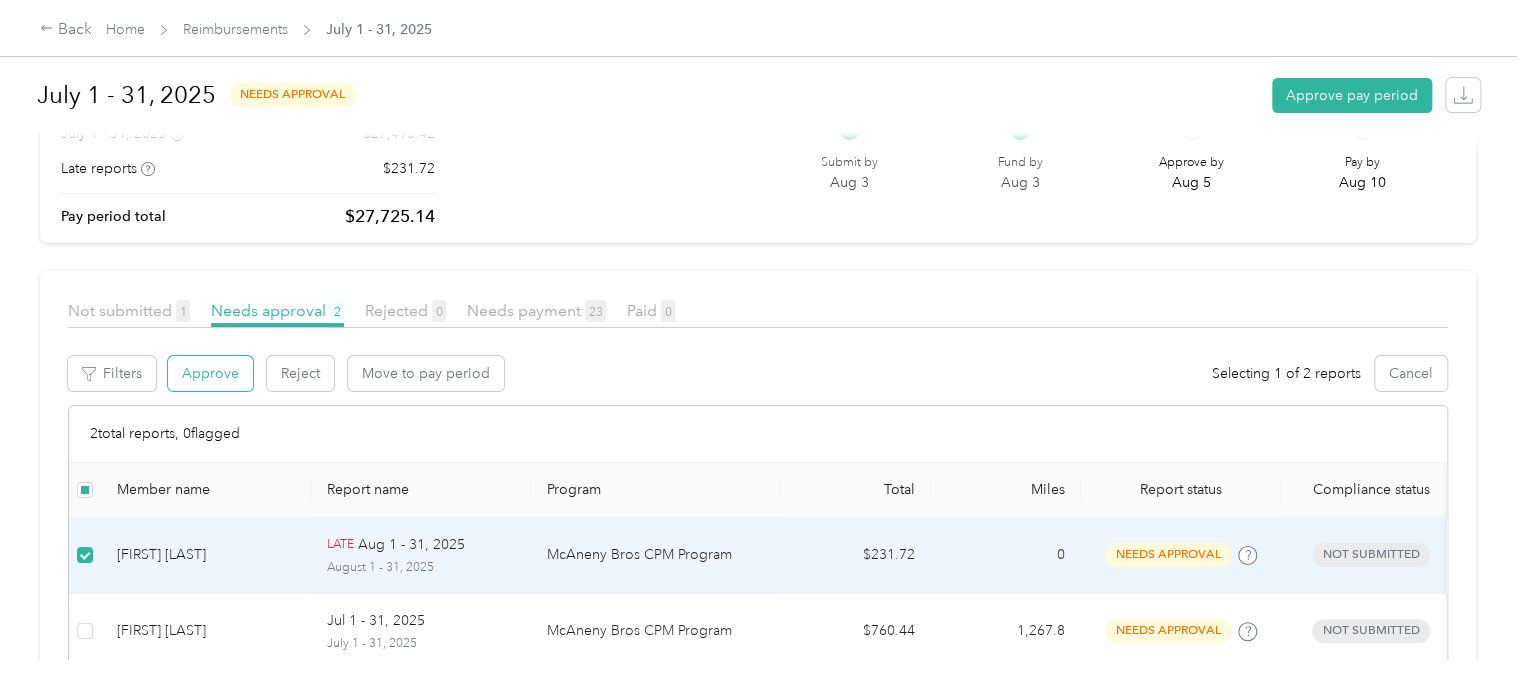 click on "Approve" at bounding box center (210, 373) 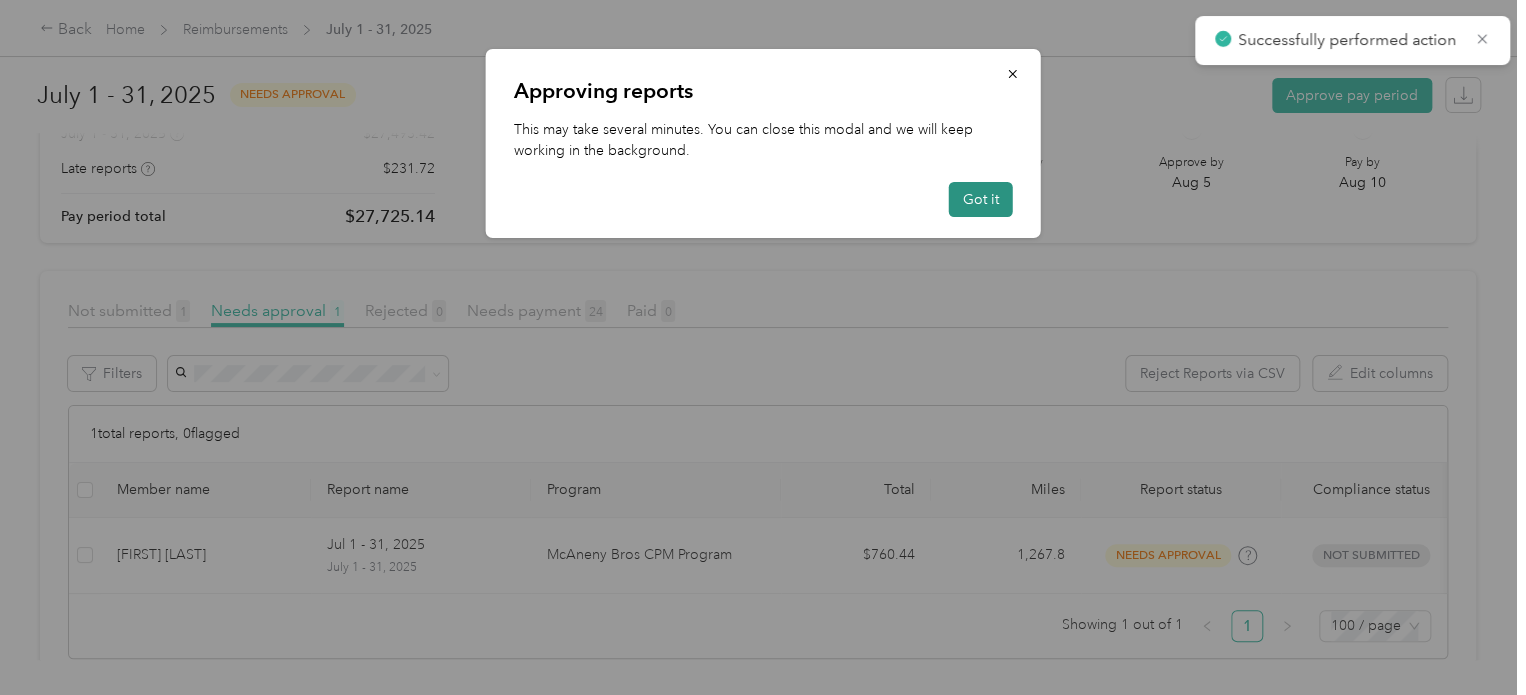 click on "Got it" at bounding box center (981, 199) 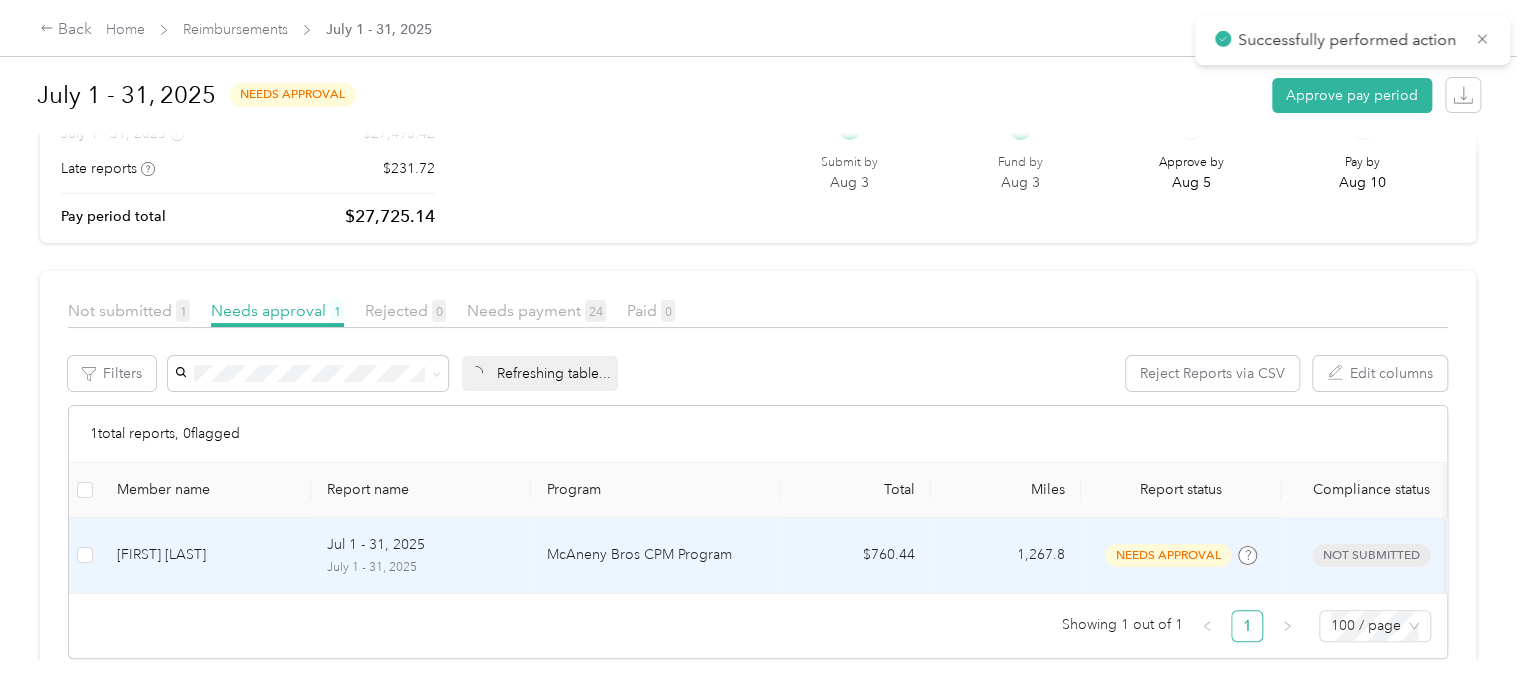 click on "[FIRST] [LAST]" at bounding box center (206, 555) 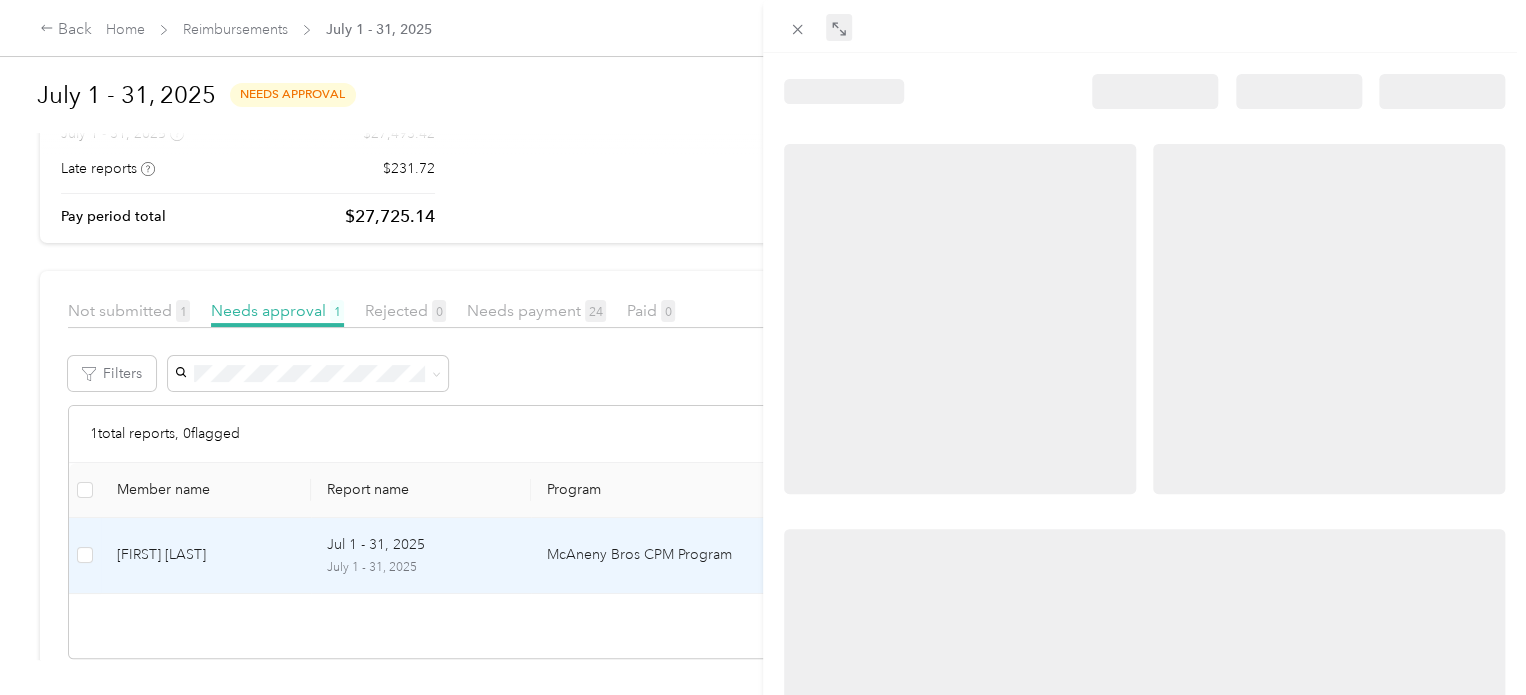 click 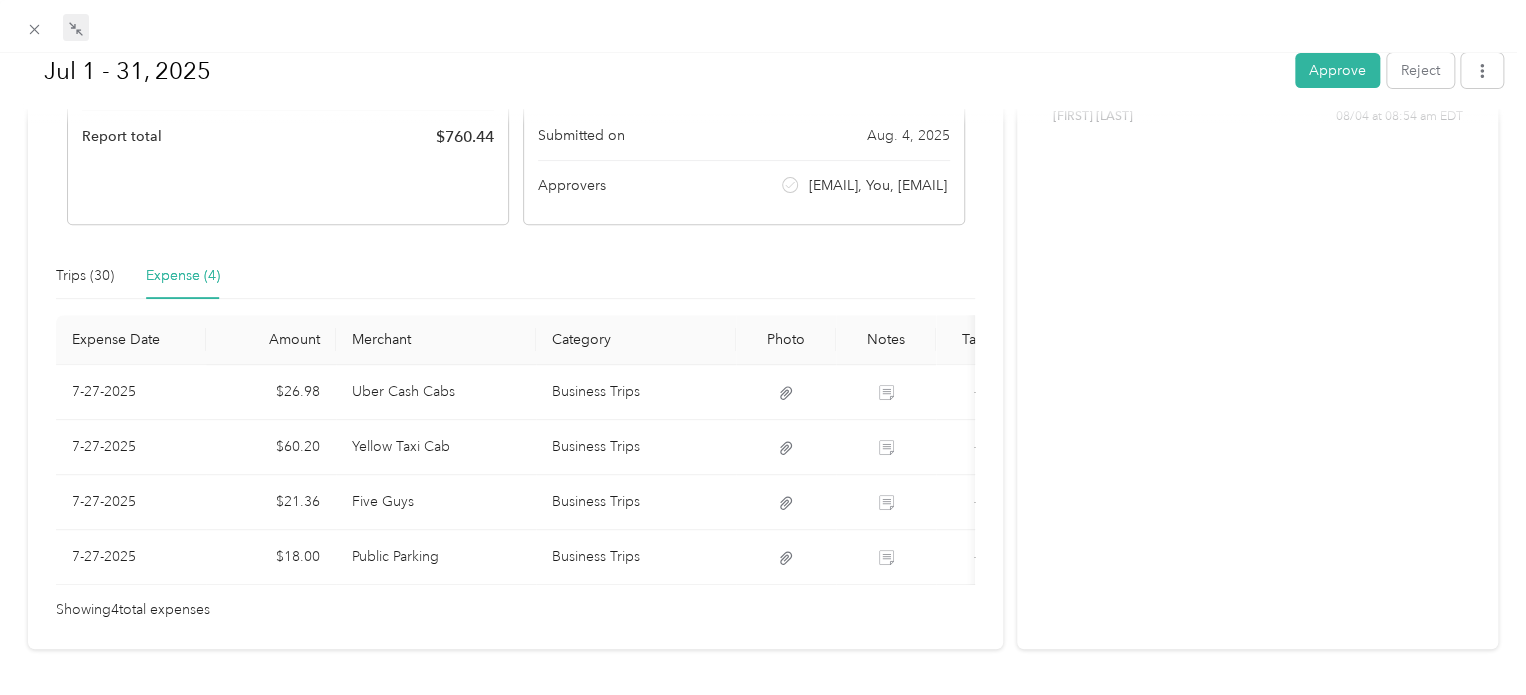 scroll, scrollTop: 324, scrollLeft: 0, axis: vertical 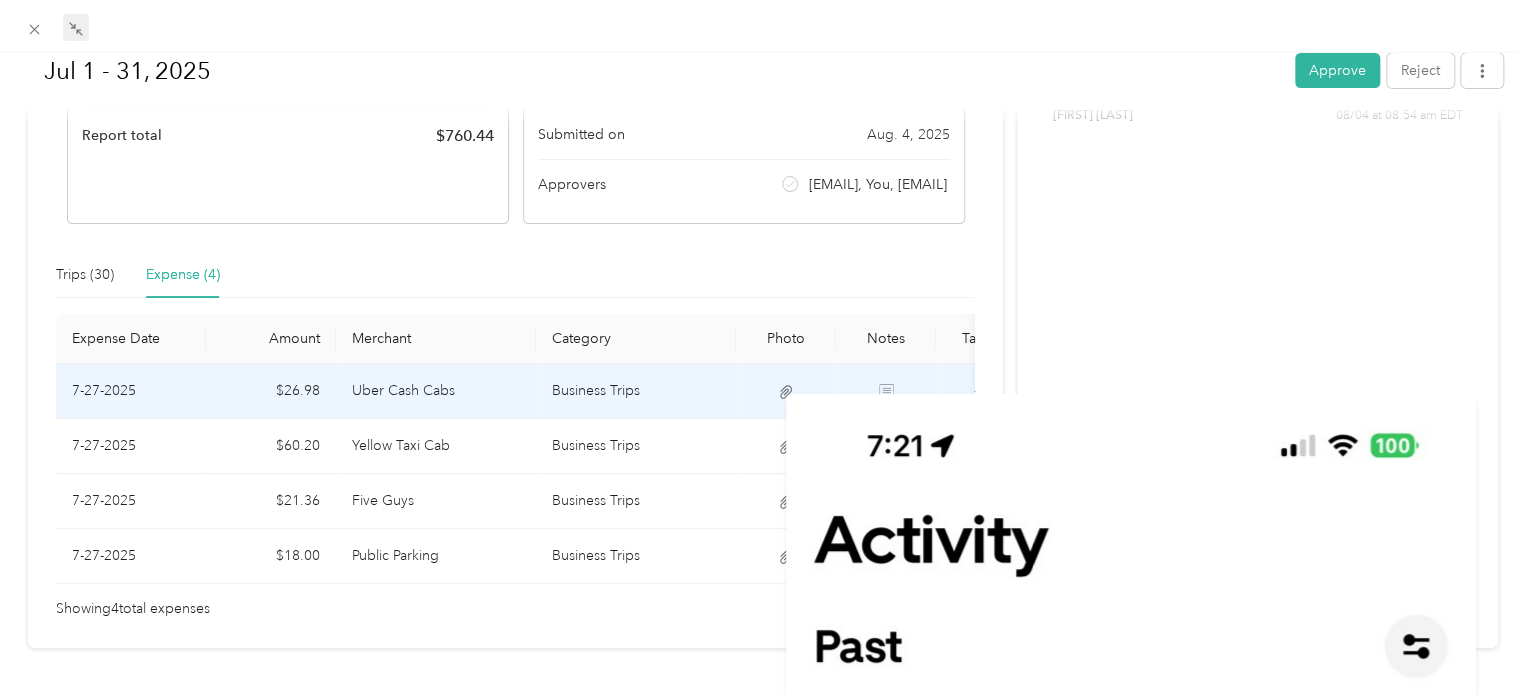 click 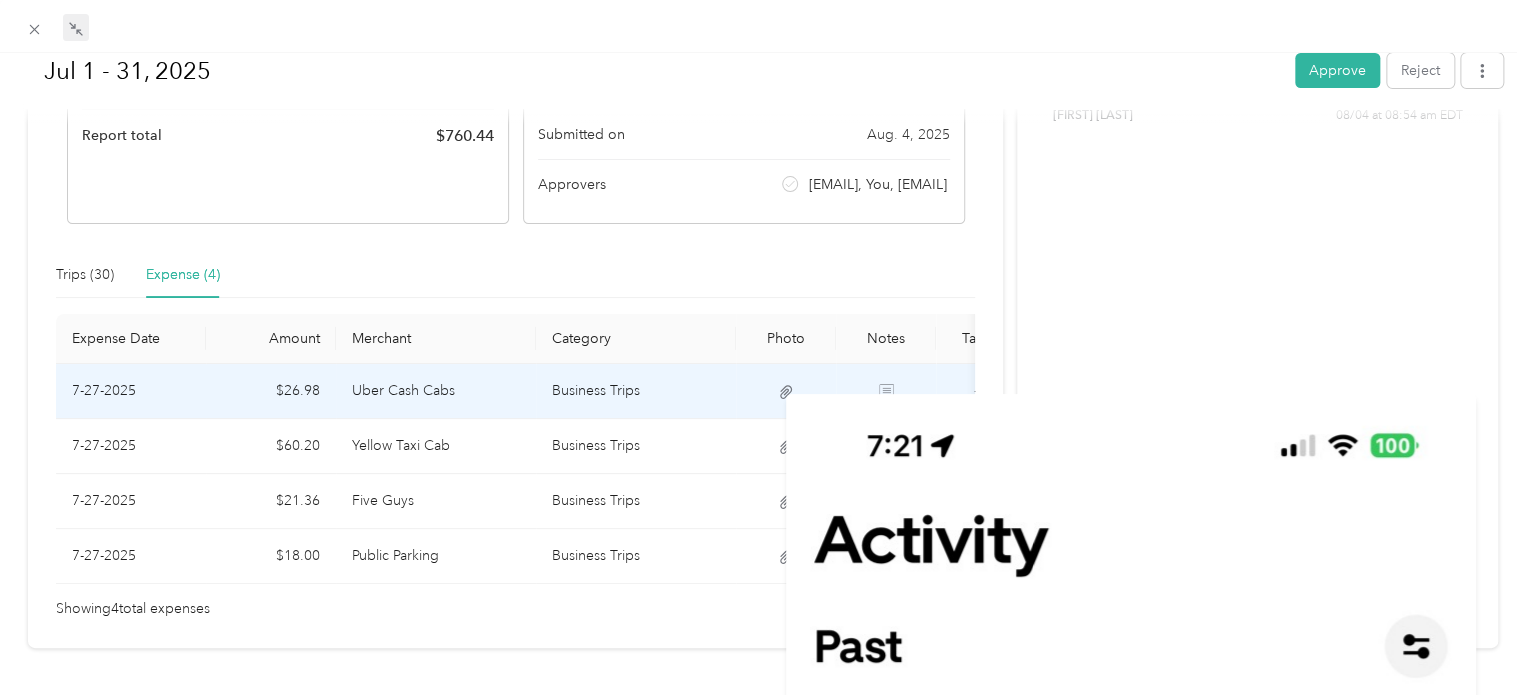 click 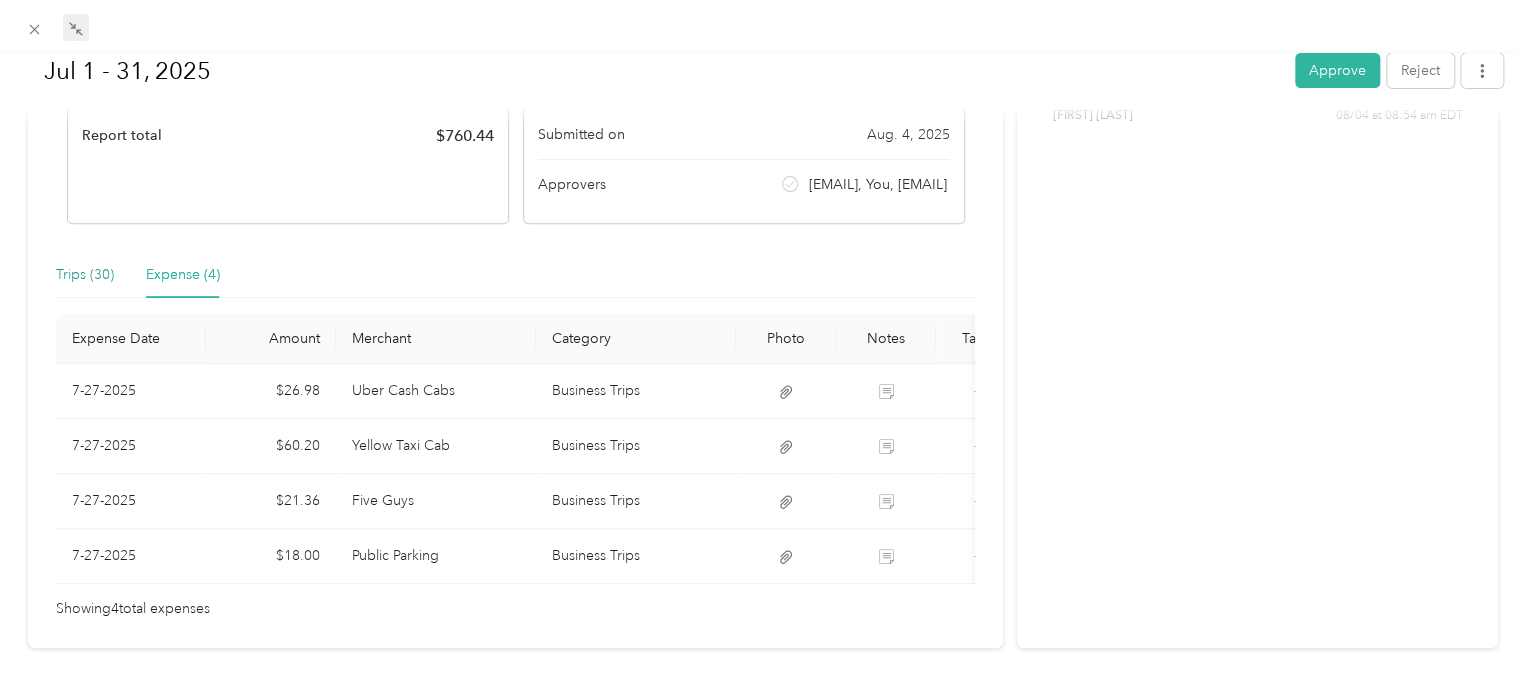 click on "Trips (30)" at bounding box center (85, 275) 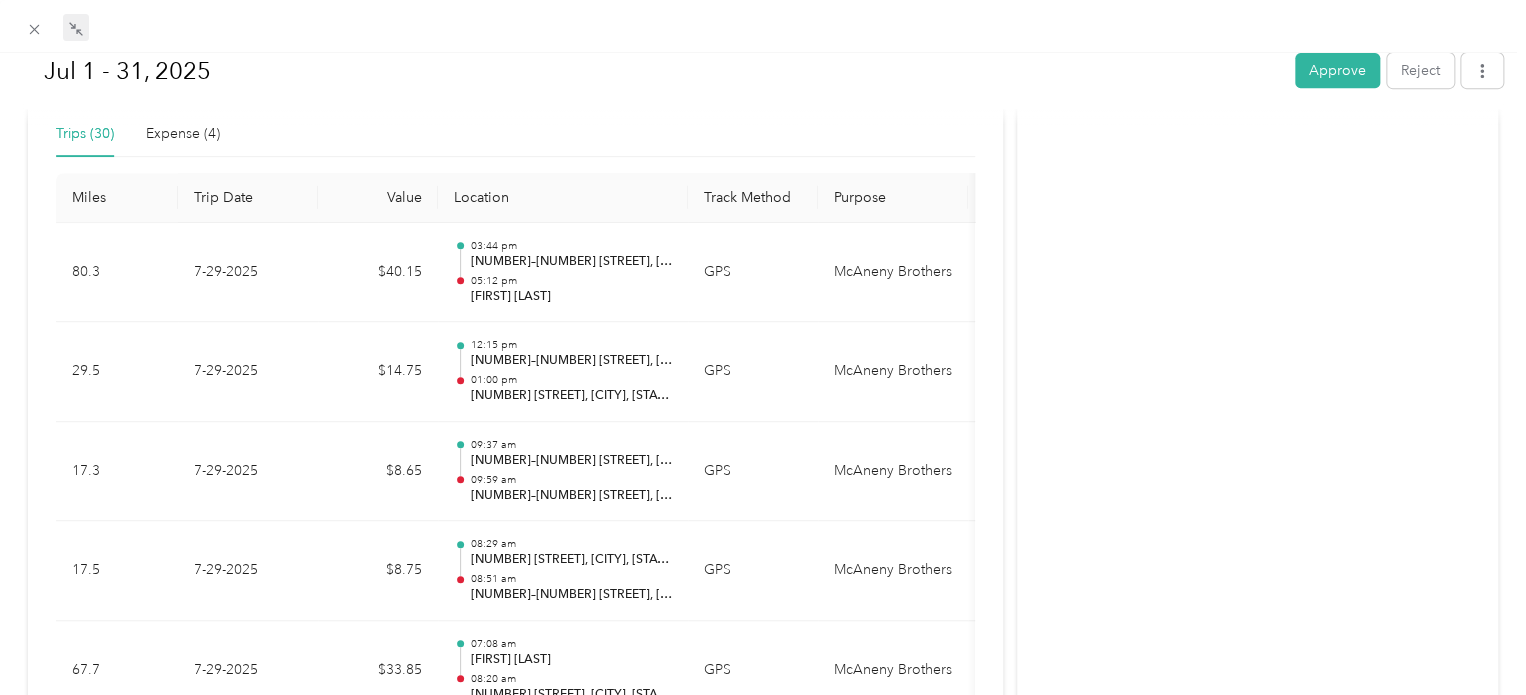 scroll, scrollTop: 431, scrollLeft: 0, axis: vertical 